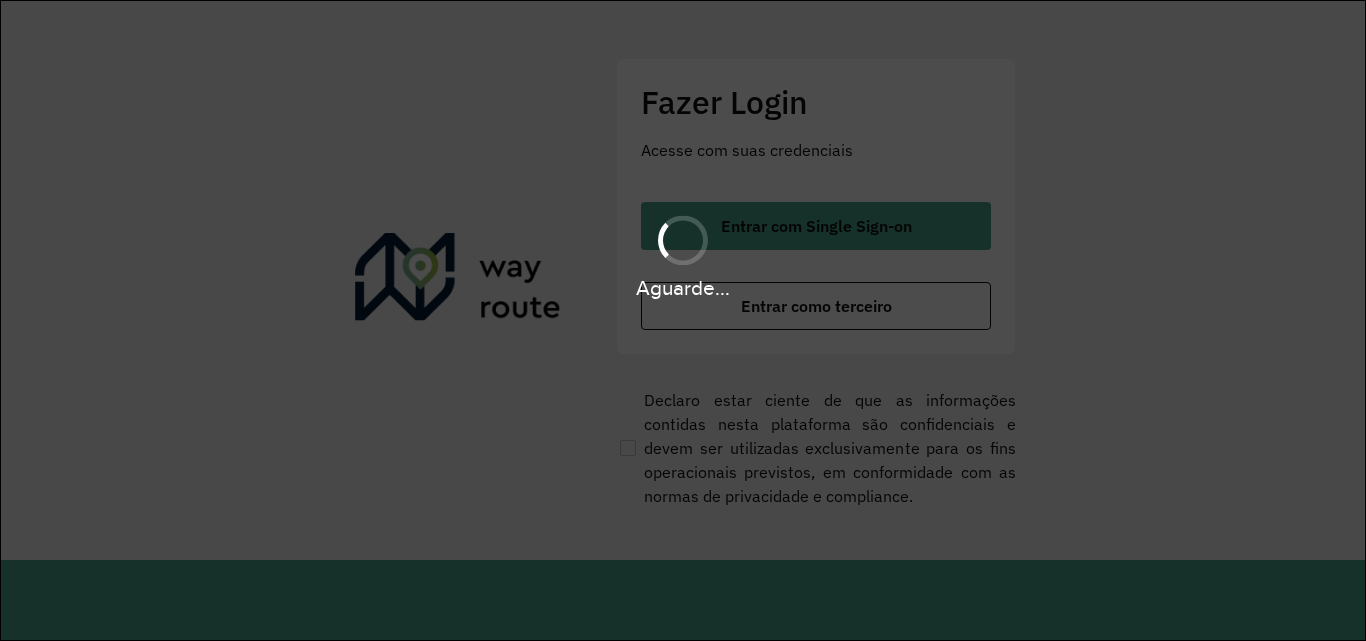 scroll, scrollTop: 0, scrollLeft: 0, axis: both 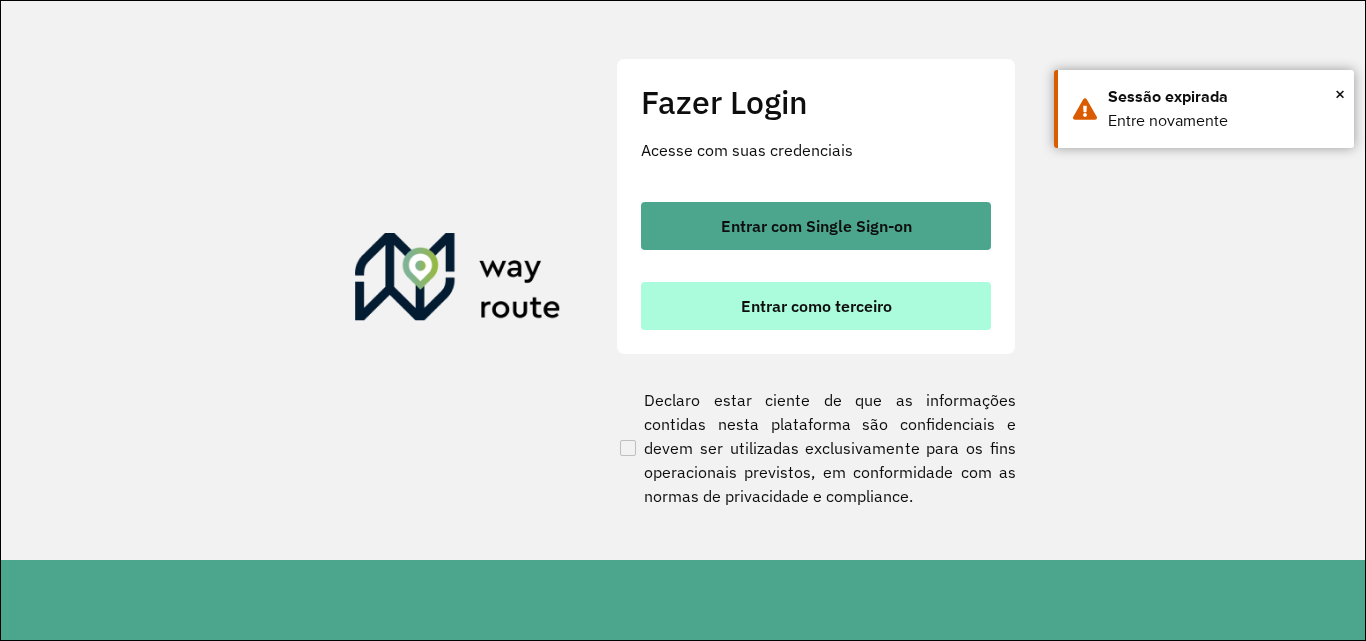 click on "Entrar como terceiro" at bounding box center [816, 306] 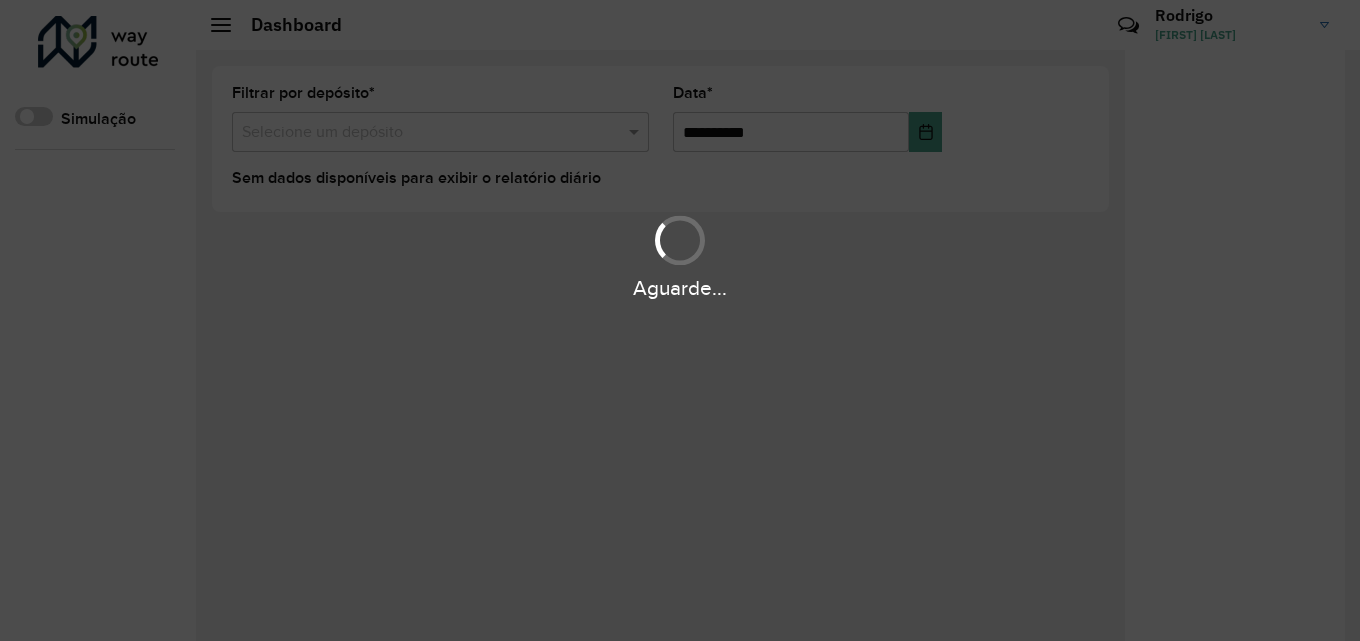 scroll, scrollTop: 0, scrollLeft: 0, axis: both 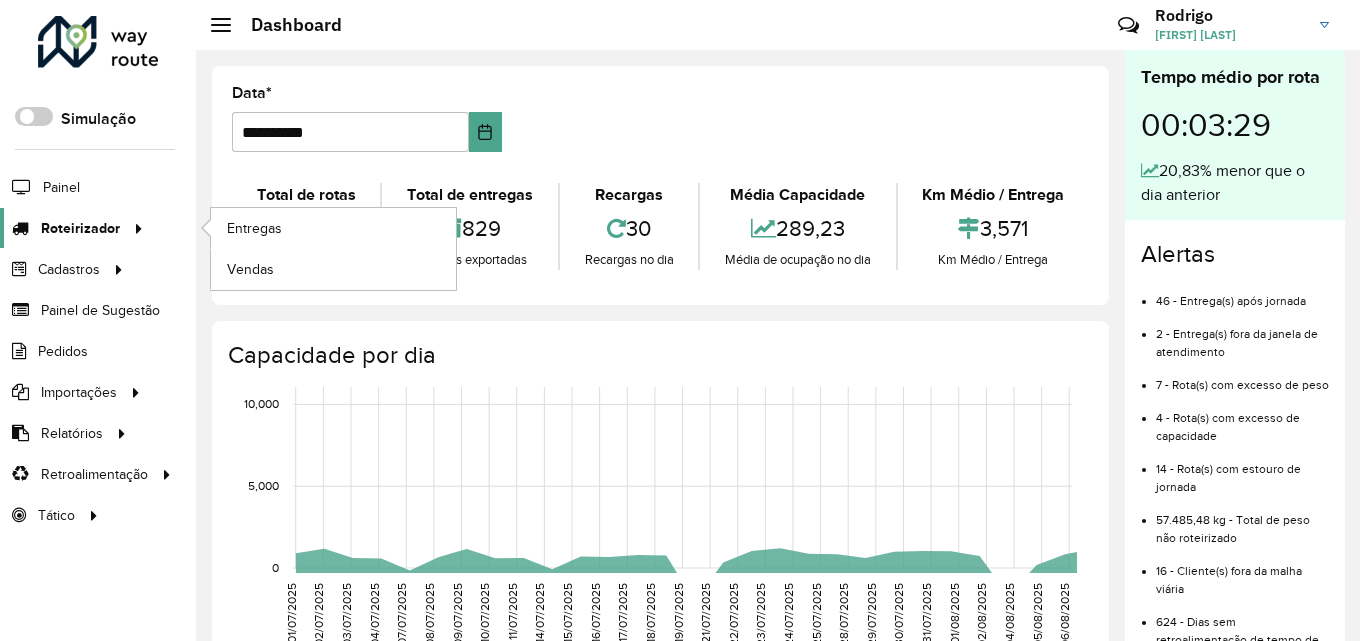 click on "Roteirizador" 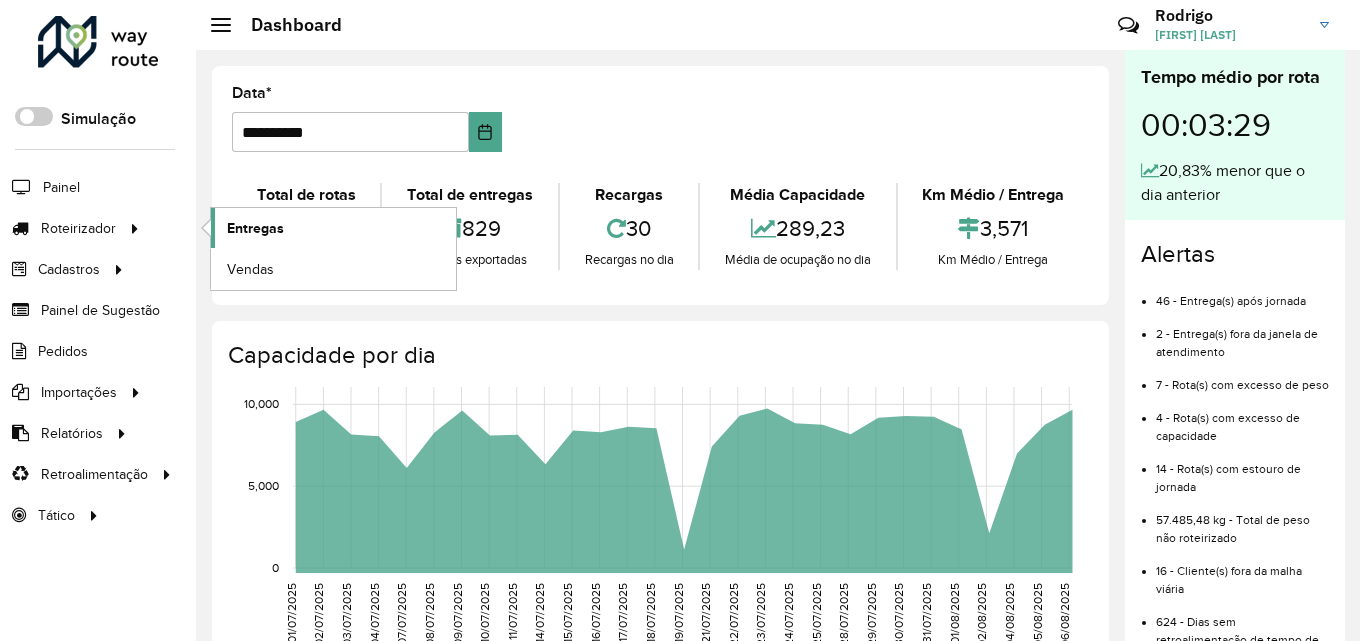 click on "Entregas" 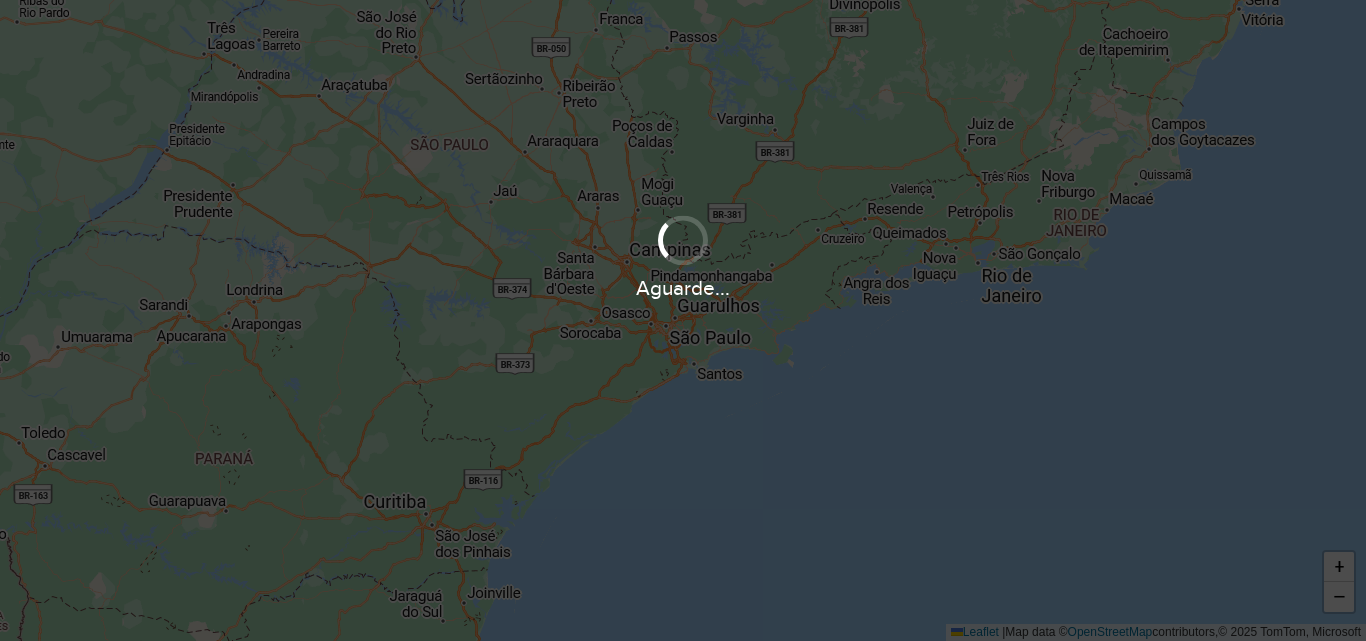 scroll, scrollTop: 0, scrollLeft: 0, axis: both 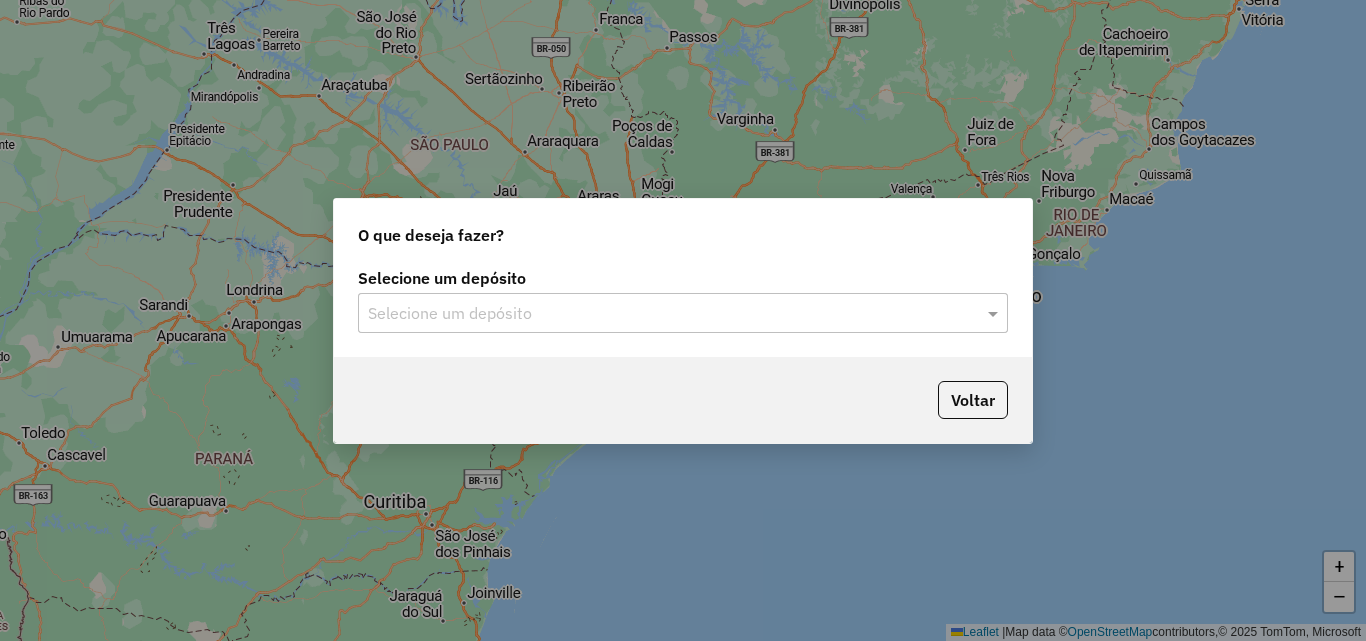 click 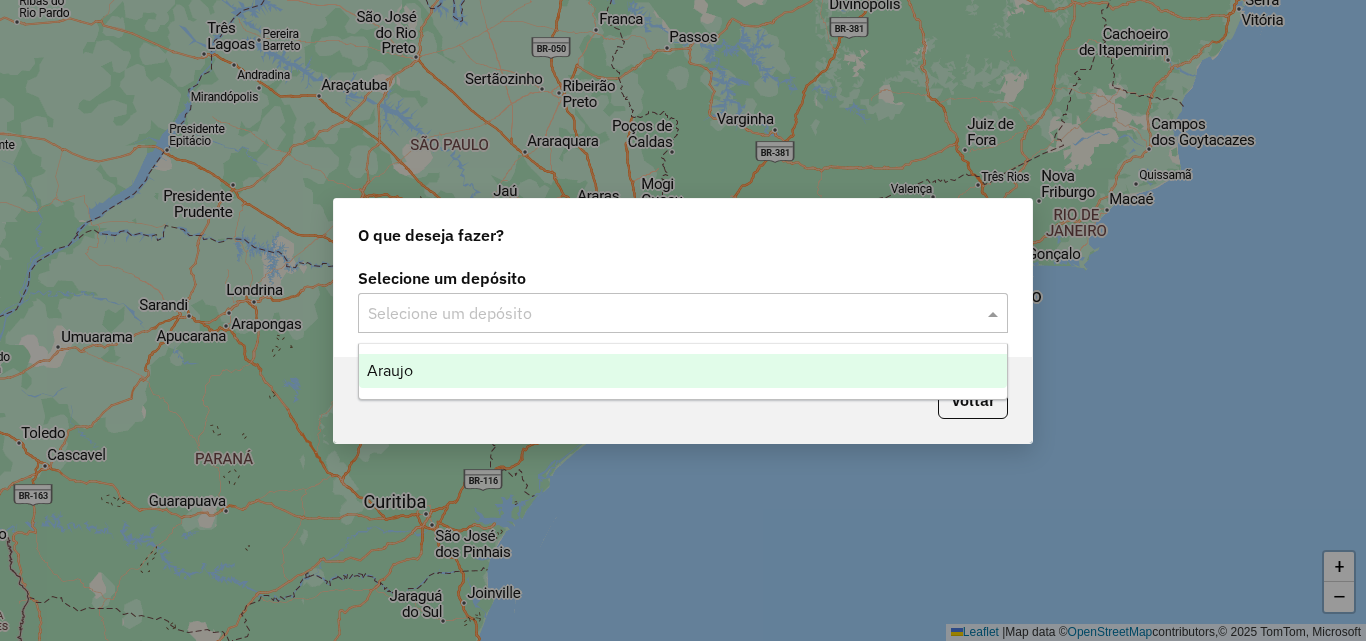 click on "Araujo" at bounding box center [683, 371] 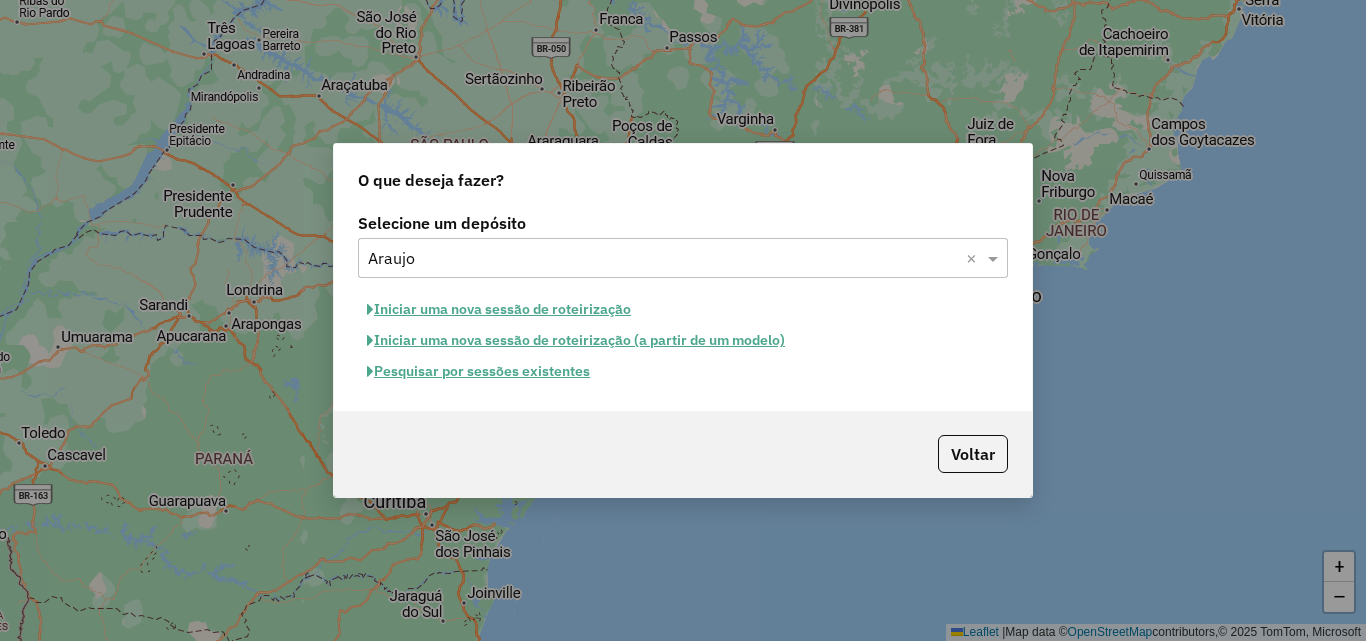 click on "Aguarde...  Pop-up bloqueado!  Seu navegador bloqueou automáticamente a abertura de uma nova janela.   Acesse as configurações e adicione o endereço do sistema a lista de permissão.   Fechar  Roteirizando... O que deseja fazer? Selecione um depósito Selecione um depósito × Araujo ×  Iniciar uma nova sessão de roteirização   Iniciar uma nova sessão de roteirização (a partir de um modelo)   Pesquisar por sessões existentes   Voltar  + −  Leaflet   |  Map data ©  OpenStreetMap  contributors,© 2025 TomTom, Microsoft Erro de conexão  Você parece estar offline!
Verifique sua internet e atualize a página.  Tradução automática  Seu navegador ativou a tradução automática e pode causar inconsistências no sistema.  Por gentileza, utilize a opção "Nunca traduzir este site".  Em caso de dúvidas, entre em contato com o suporte." at bounding box center [683, 320] 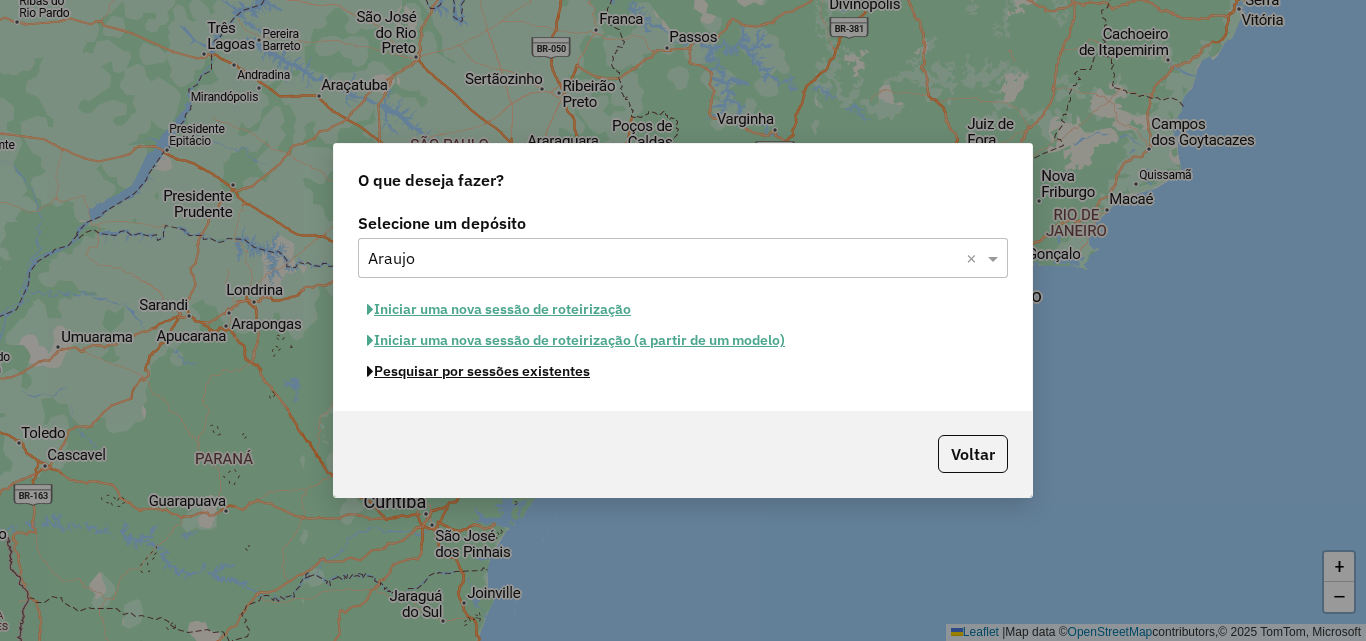 click on "Pesquisar por sessões existentes" 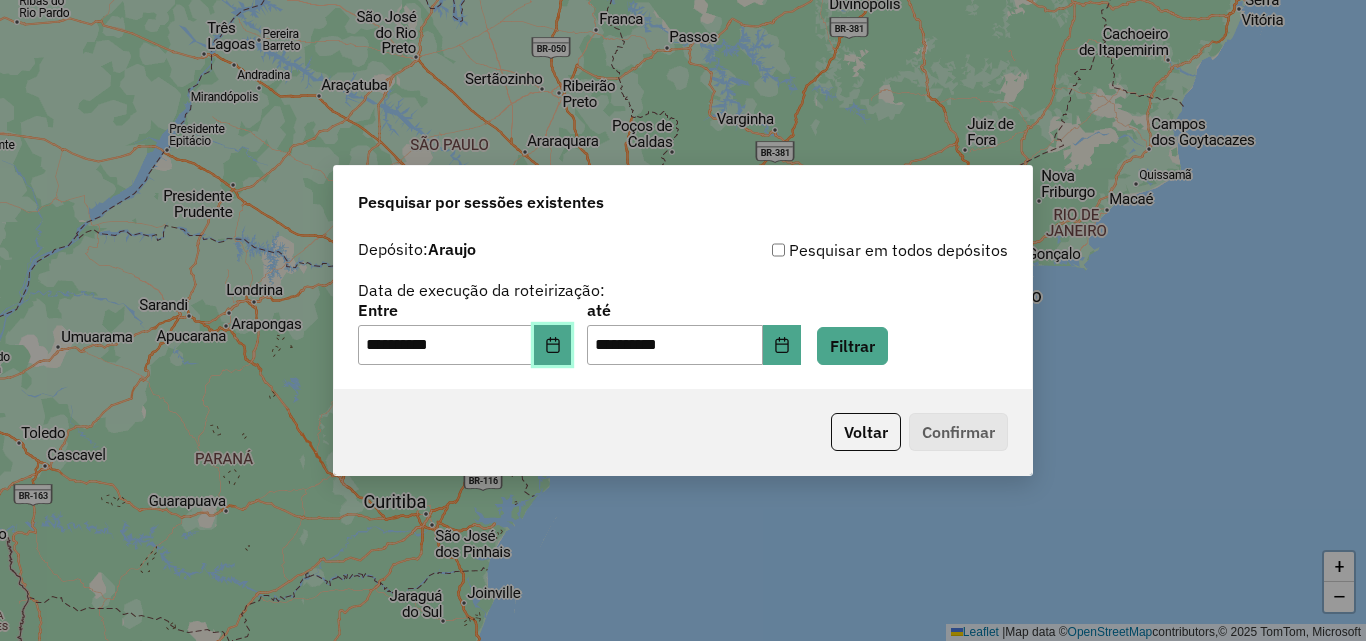 click at bounding box center (553, 345) 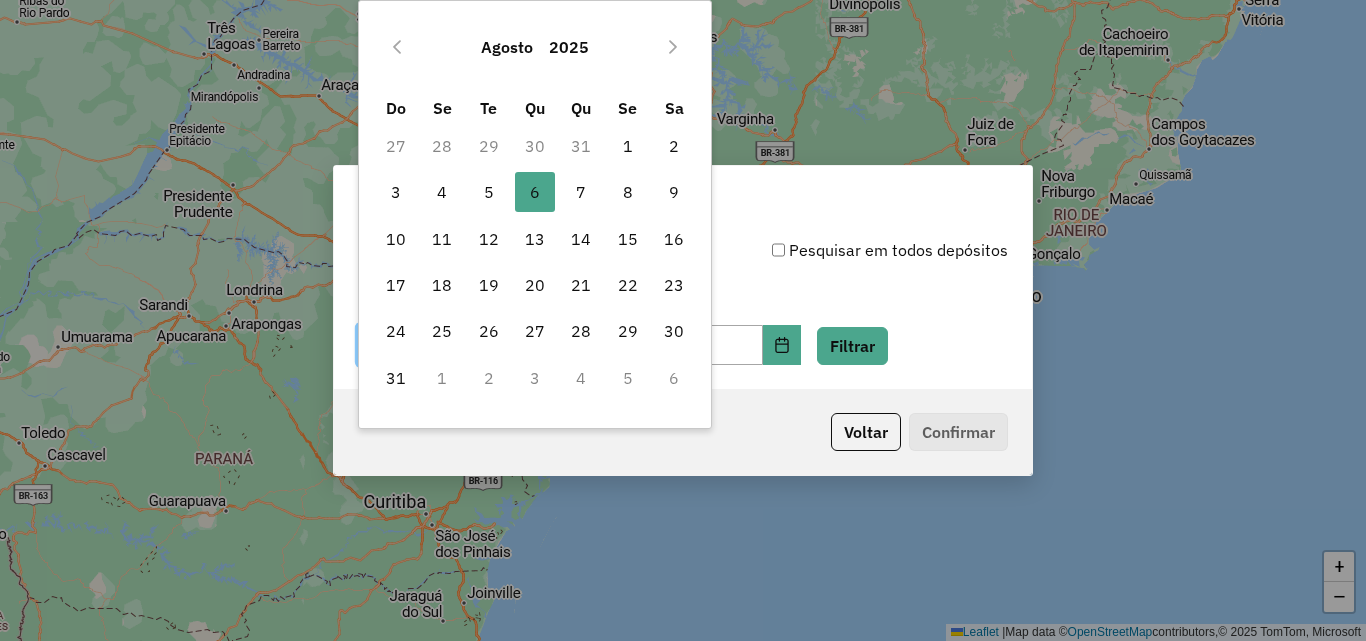 click on "30" at bounding box center [535, 146] 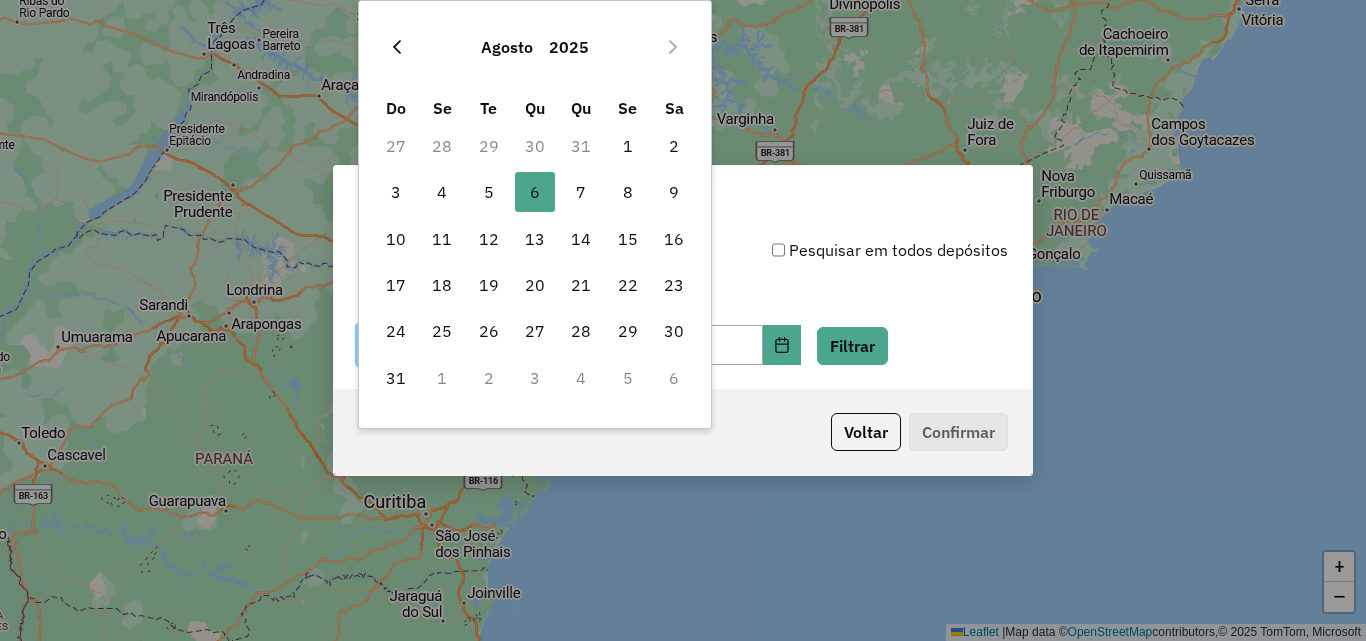 click 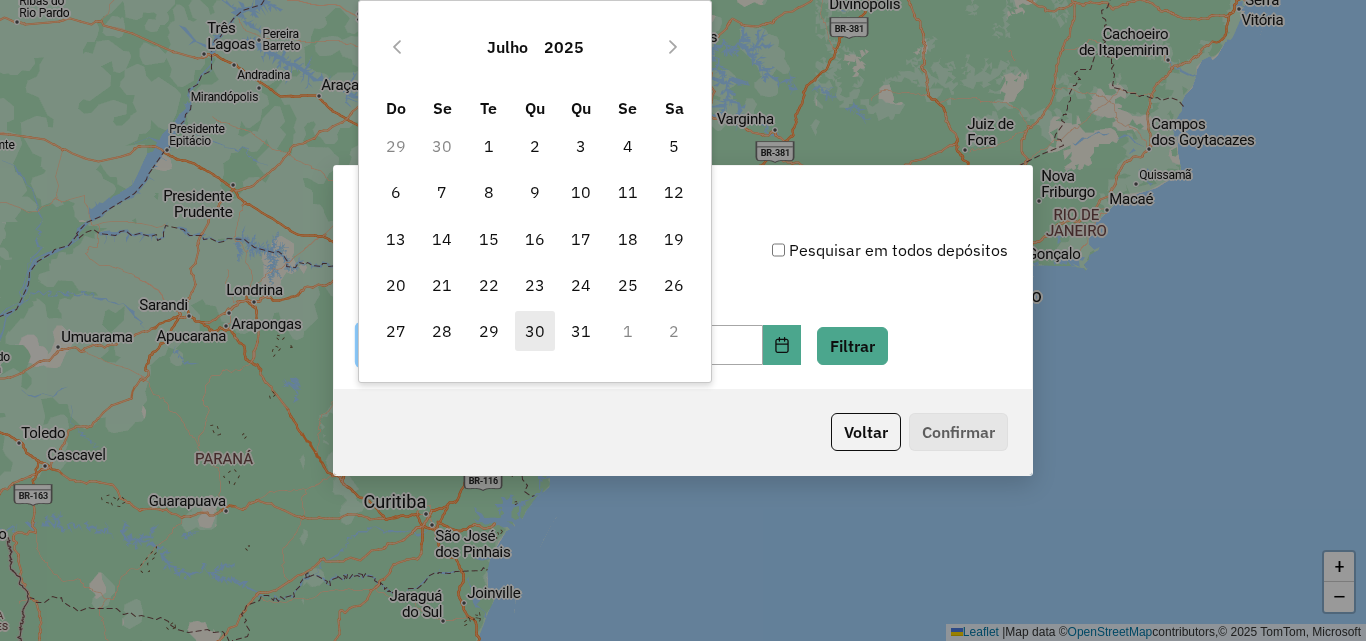 click on "30" at bounding box center (535, 331) 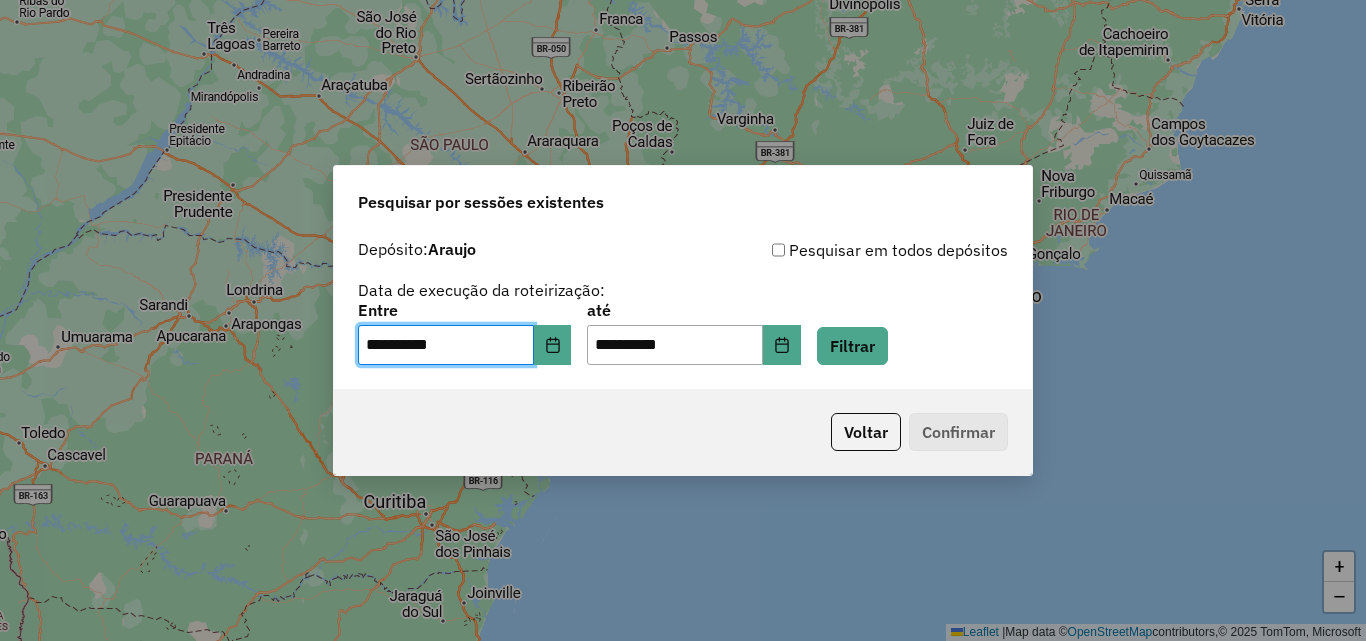 click on "**********" 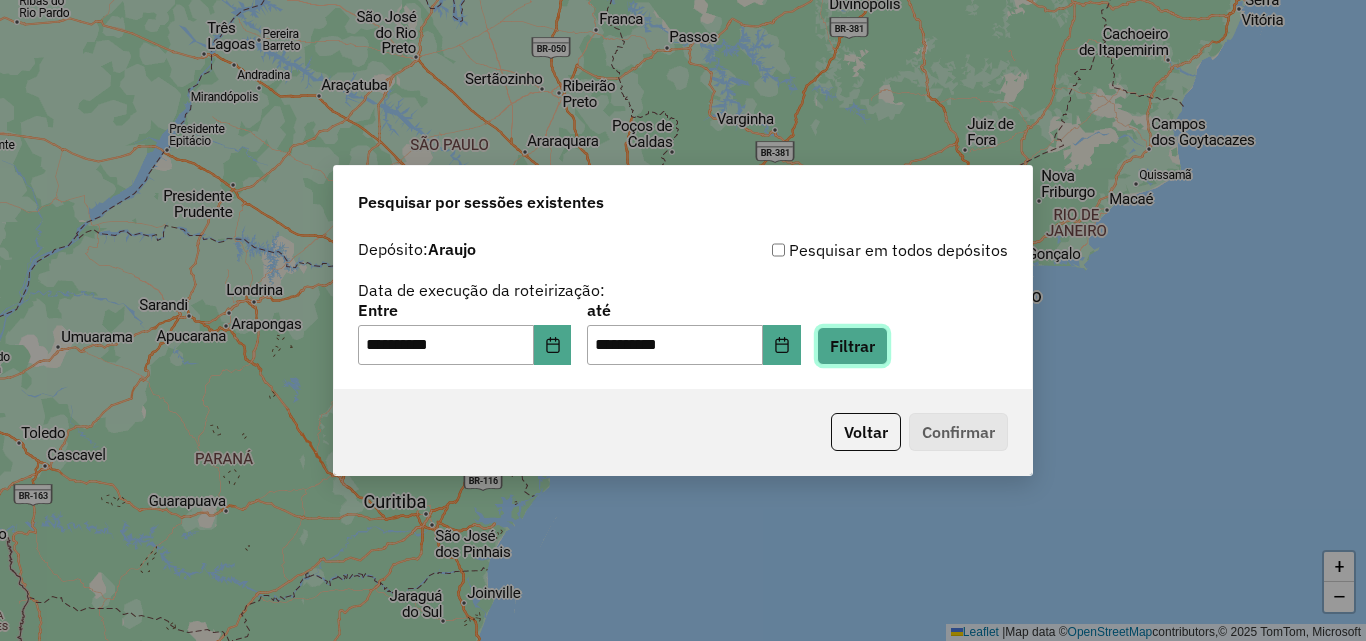 click on "Filtrar" 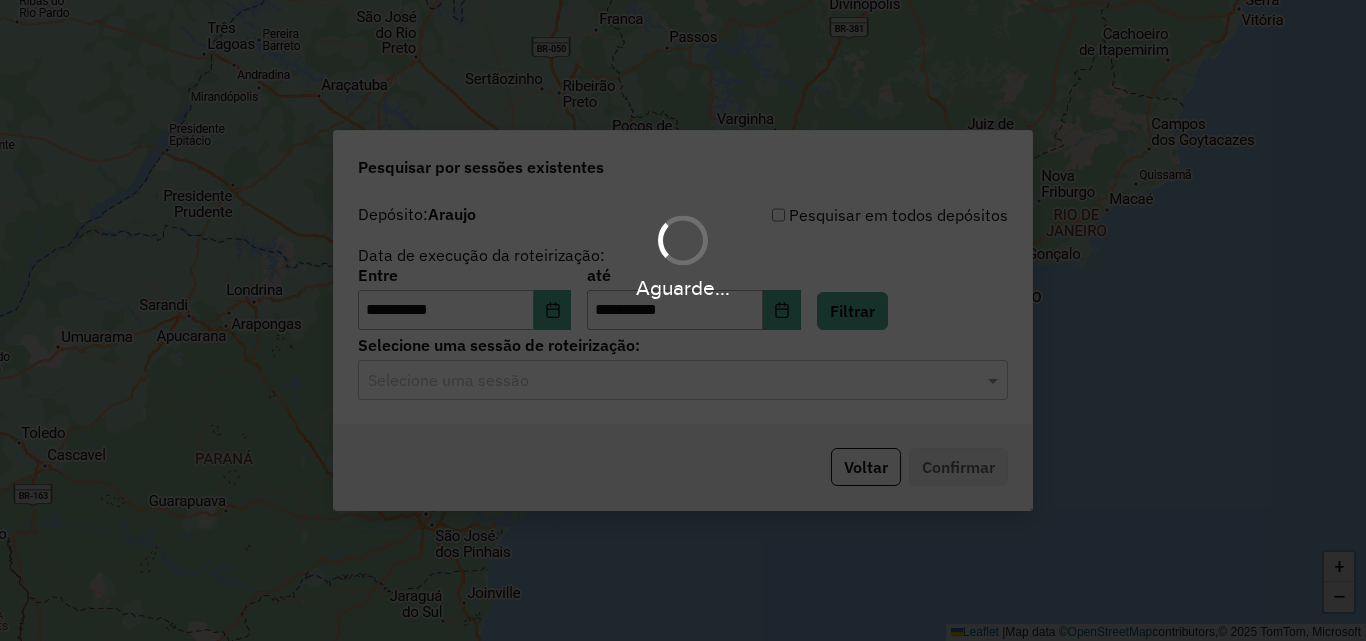 click on "Aguarde..." at bounding box center [683, 320] 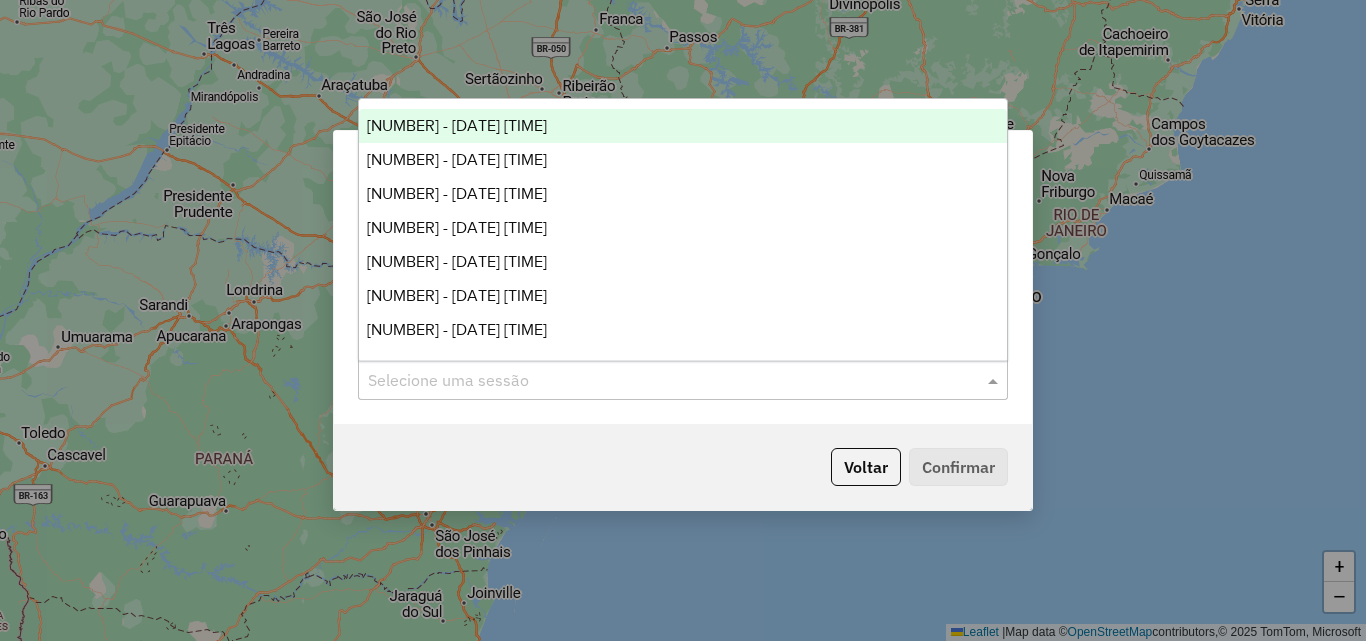 click 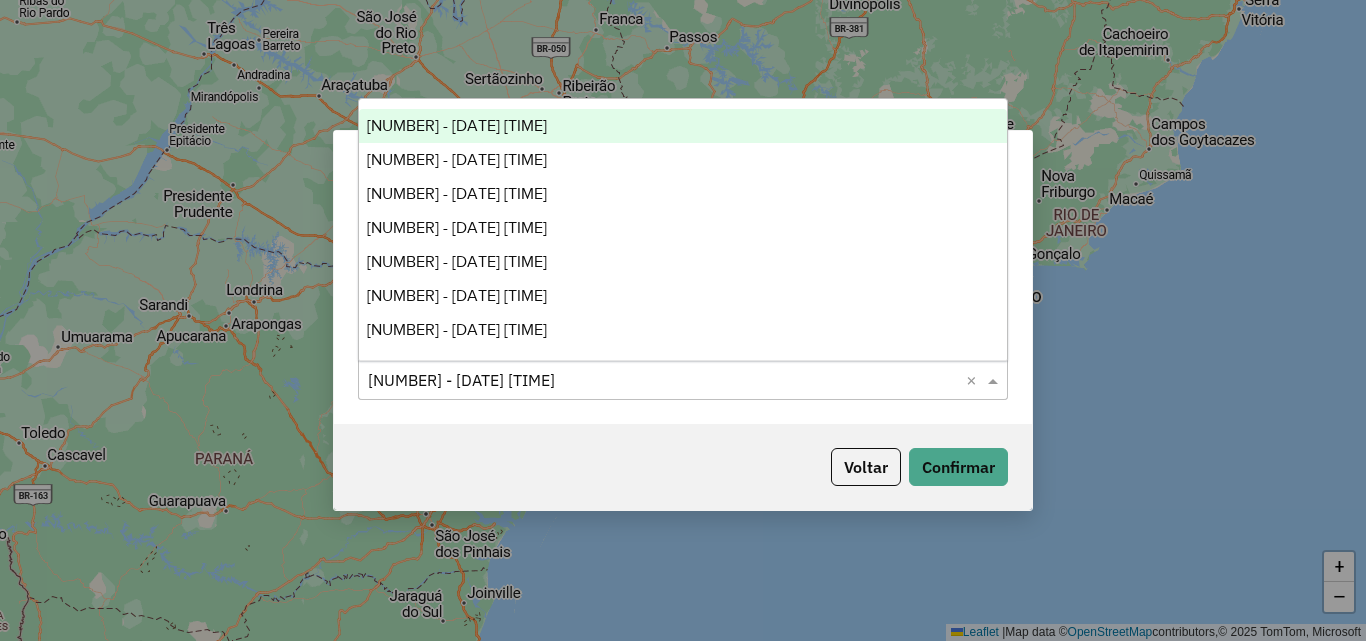 click on "Selecione uma sessão × 971940 - 30/07/2025 17:35  ×" 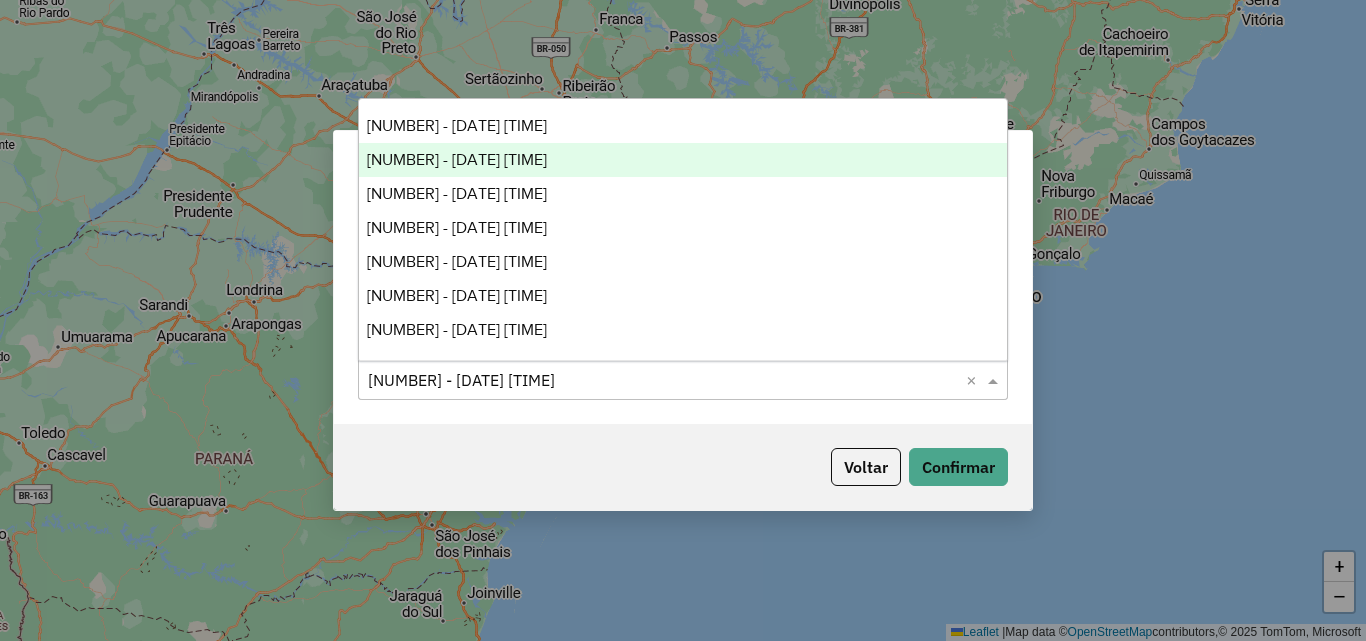 click on "972202 - 30/07/2025 18:30" at bounding box center (457, 159) 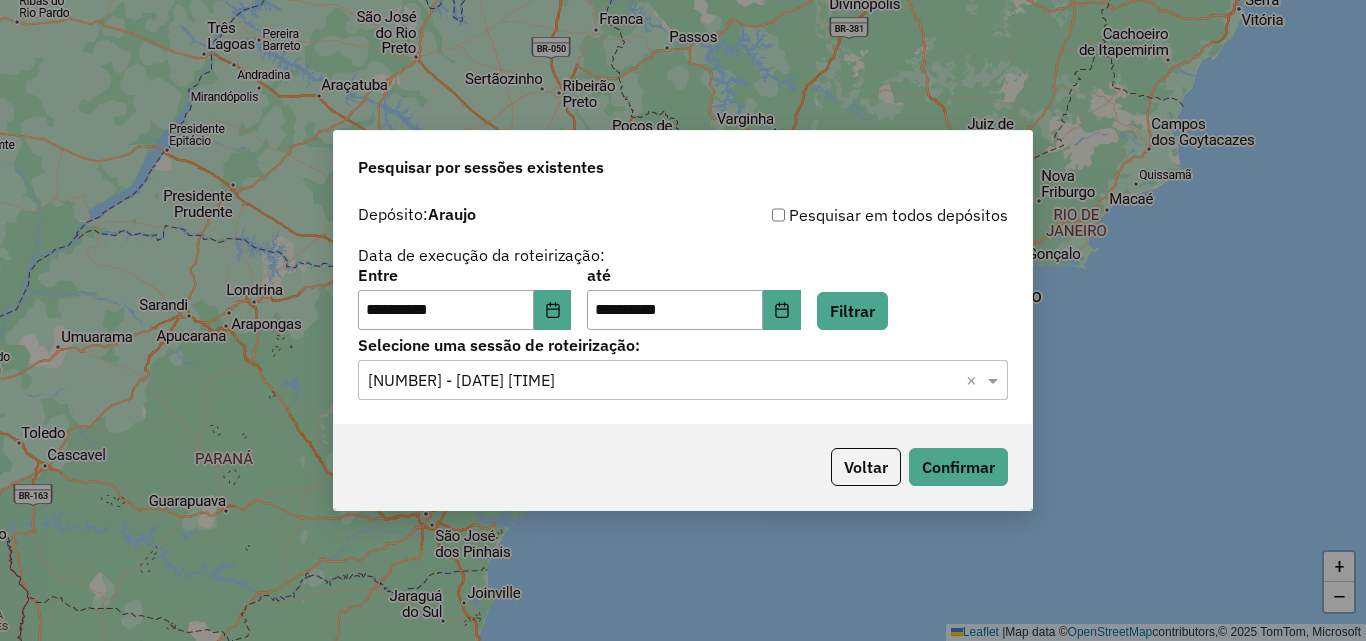 click on "Voltar   Confirmar" 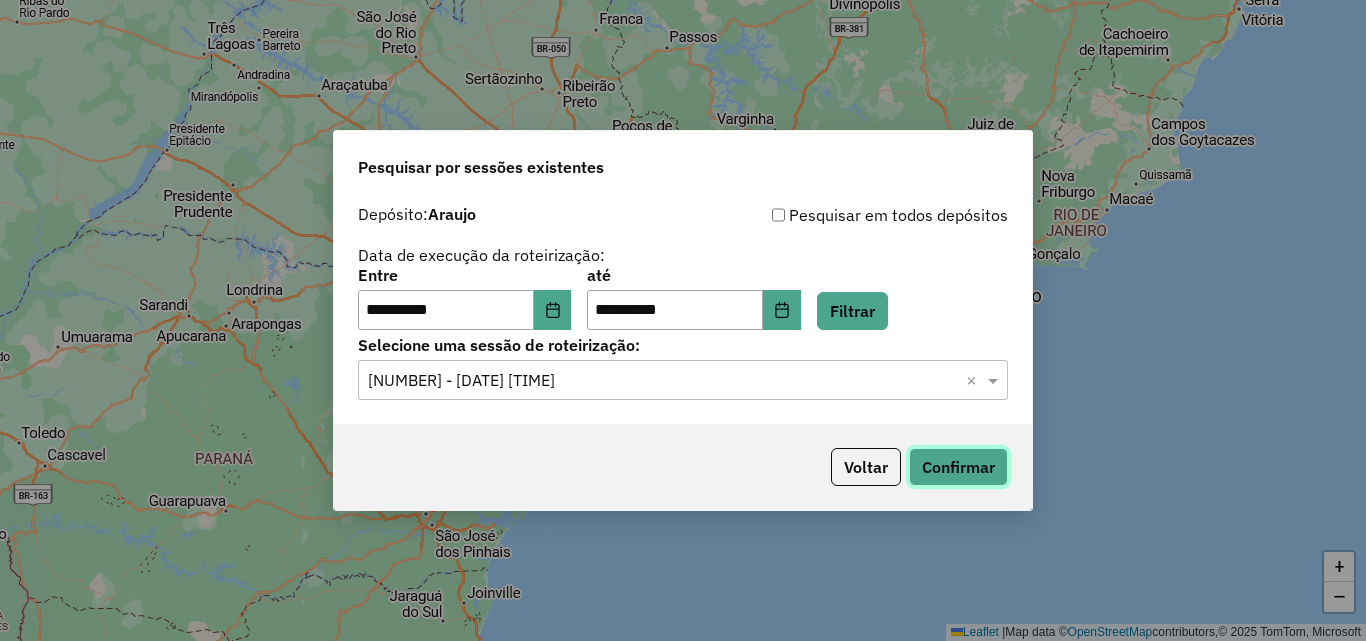 click on "Confirmar" 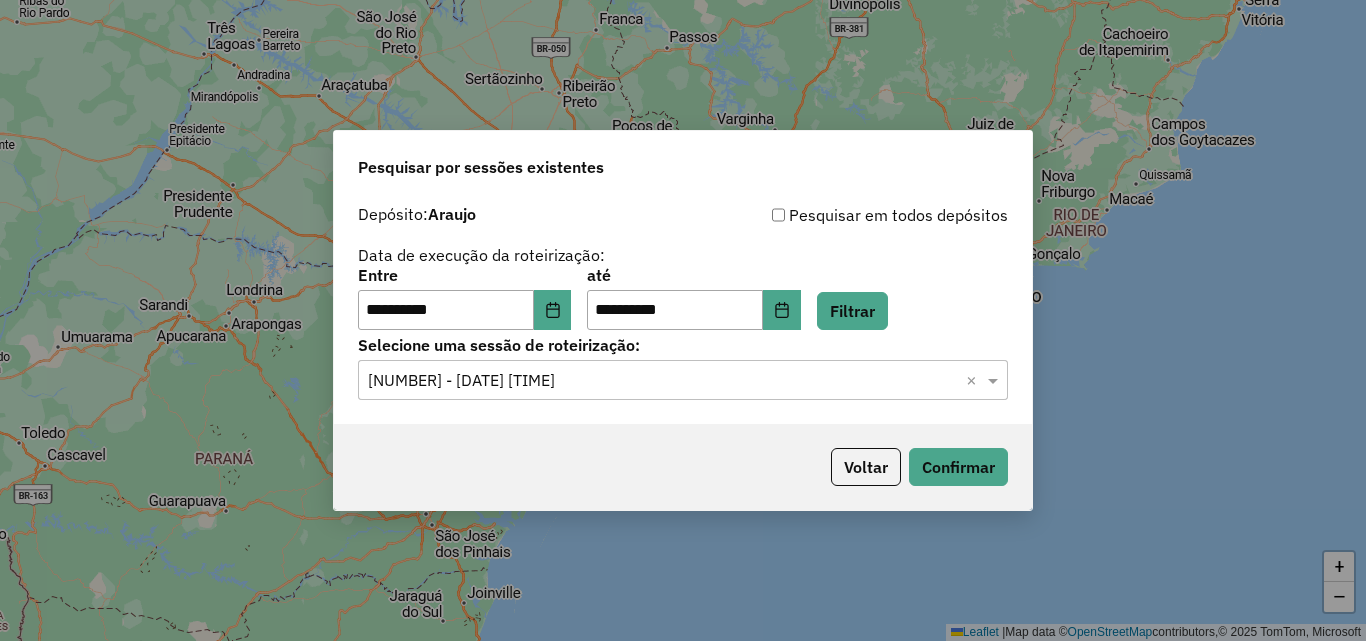 click on "Selecione uma sessão × 972202 - 30/07/2025 18:30  ×" 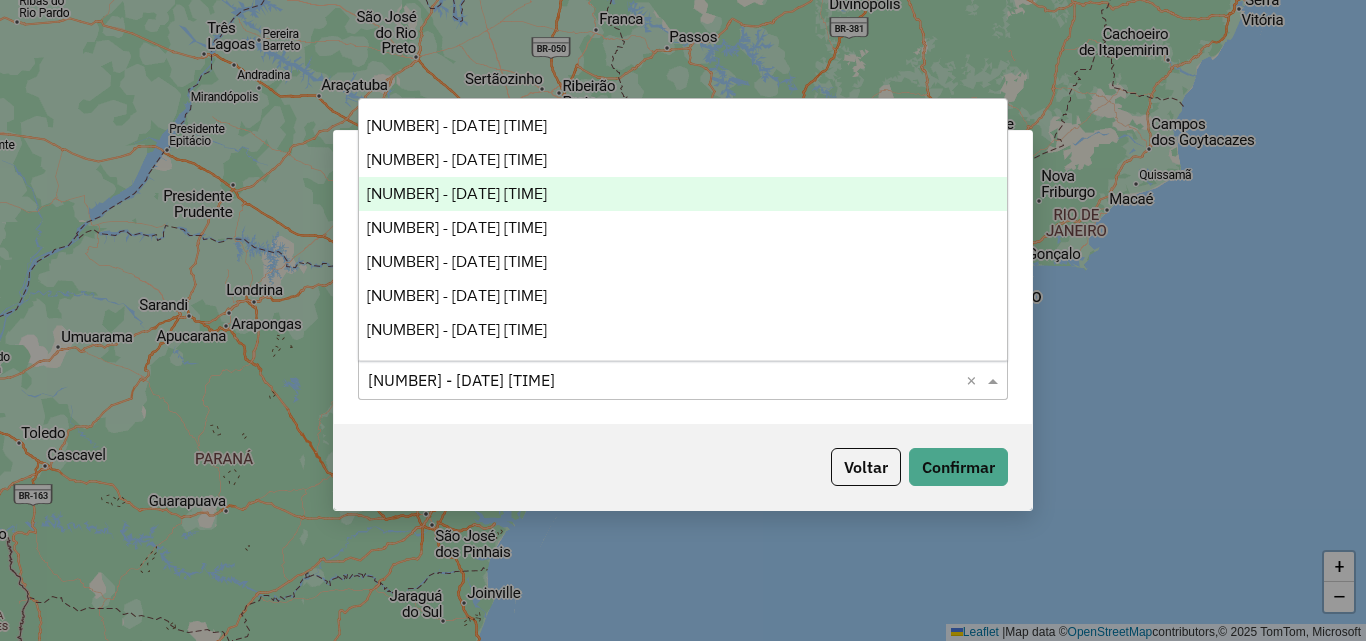 click on "972551 - 31/07/2025 17:33" at bounding box center (457, 193) 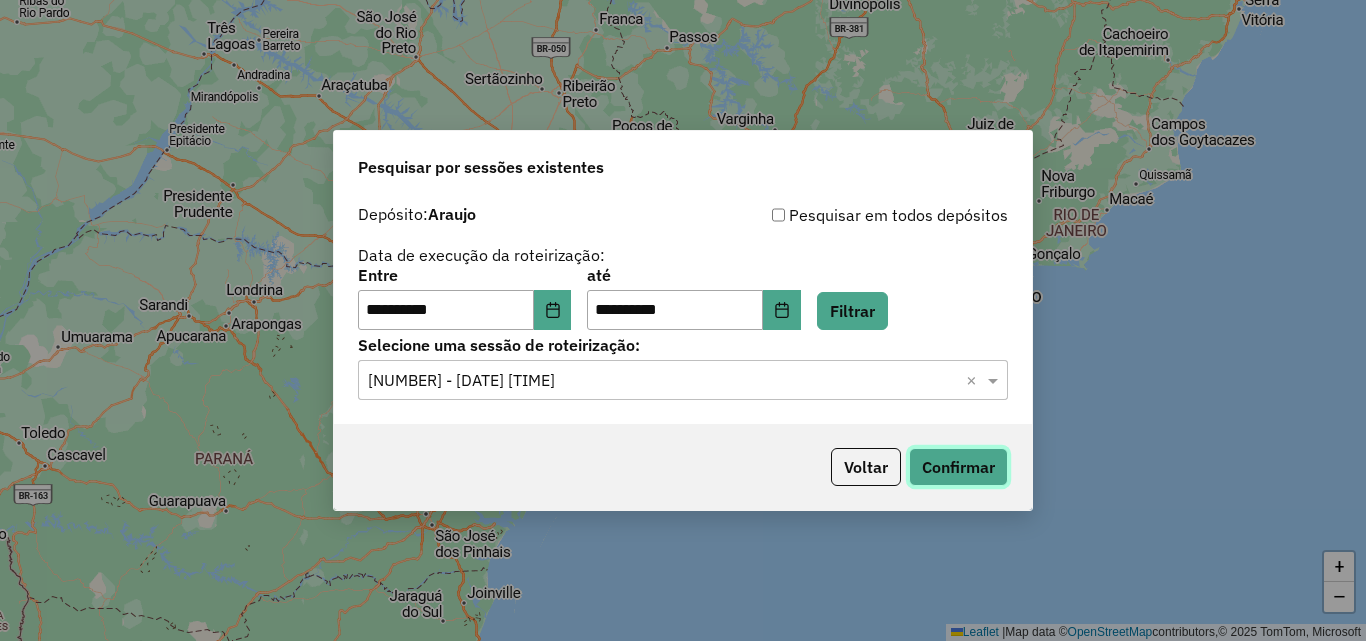 click on "Confirmar" 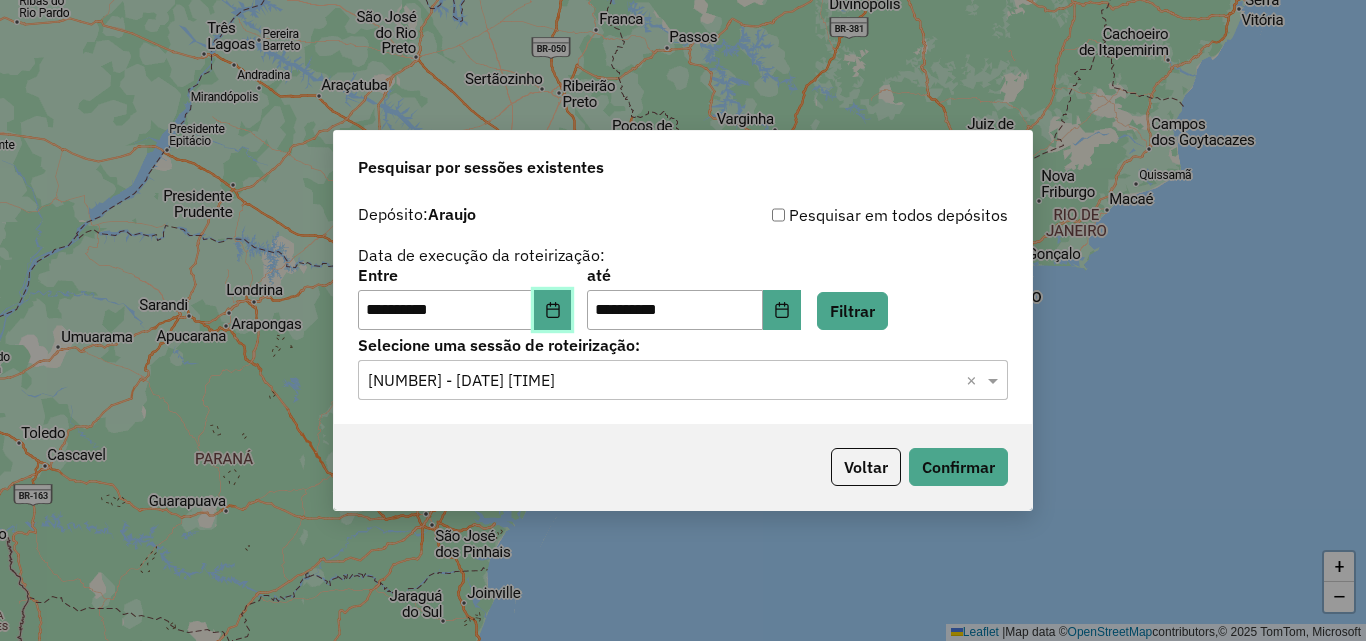 click 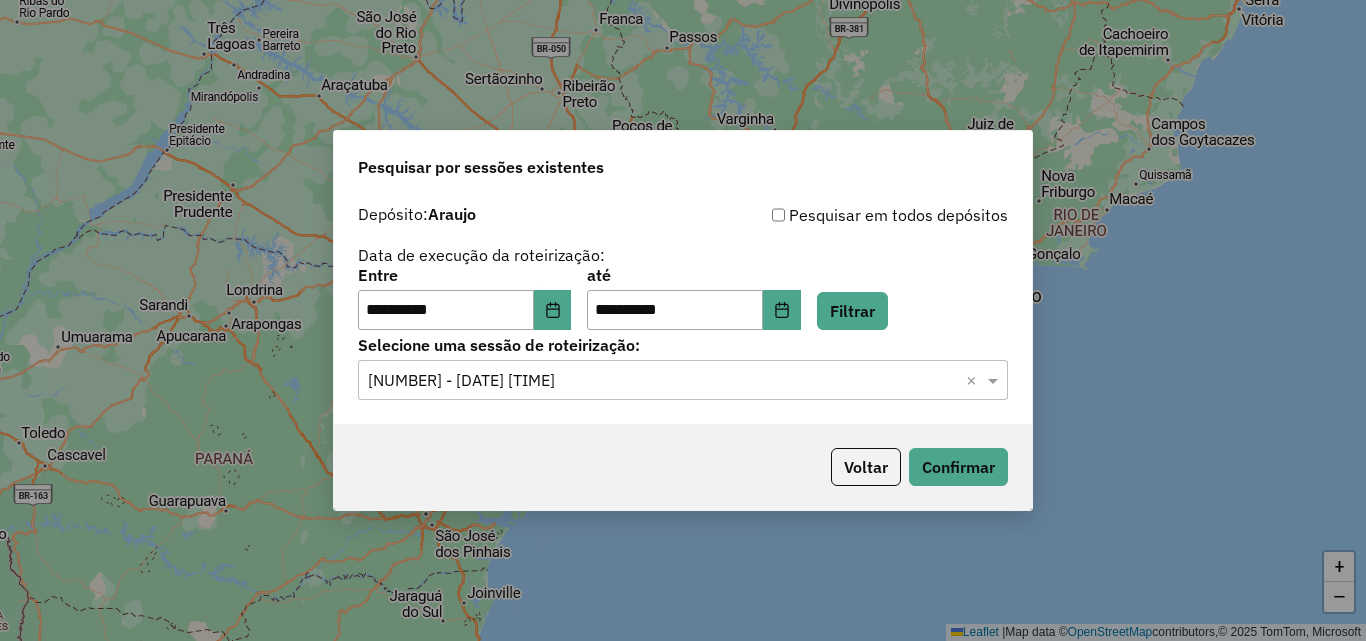 click on "até" 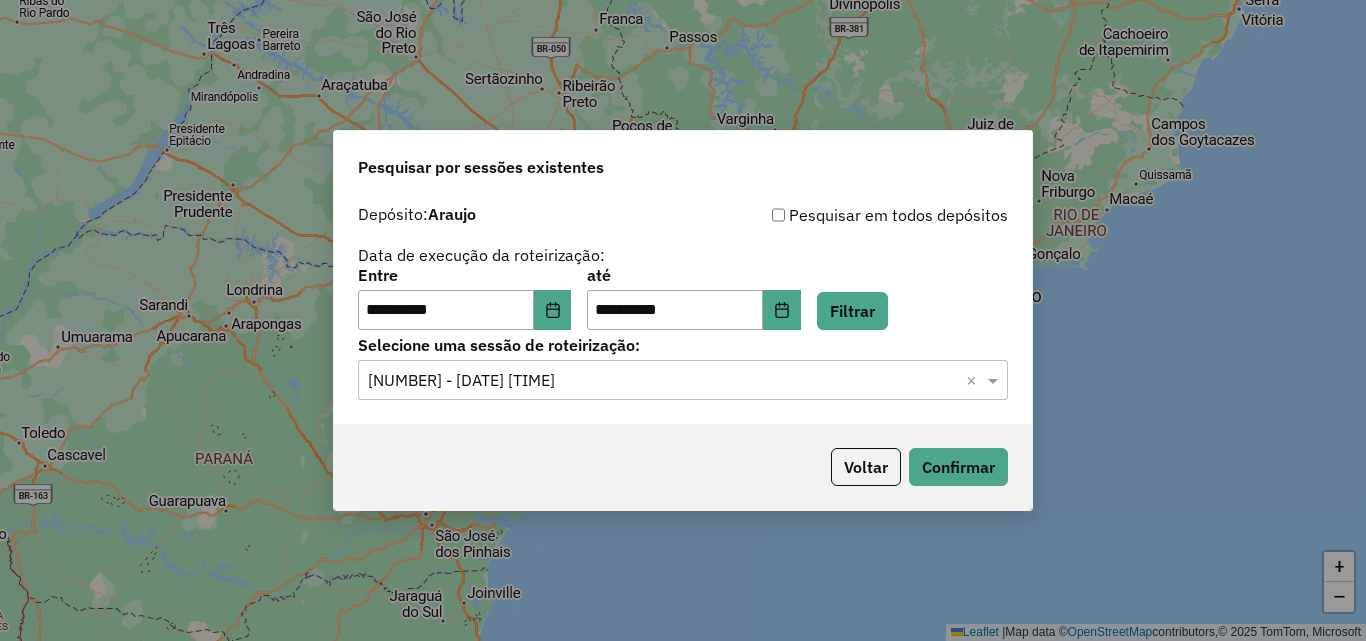 click 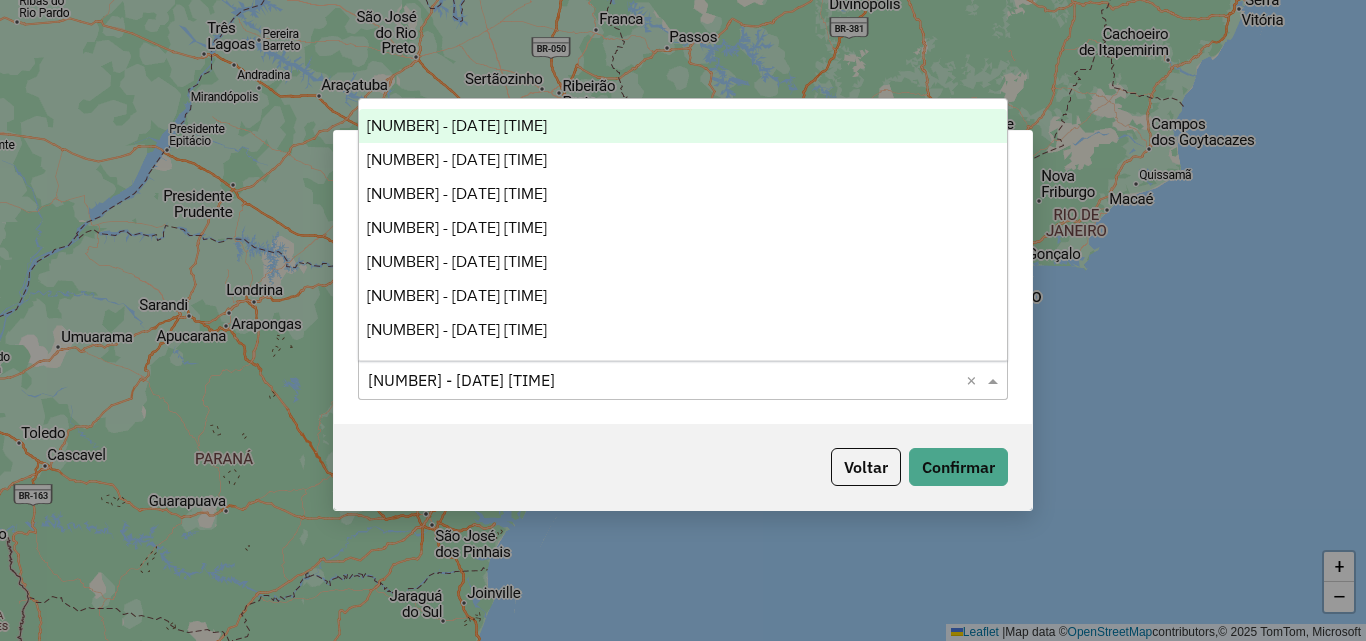 click on "971940 - 30/07/2025 17:35" at bounding box center [457, 125] 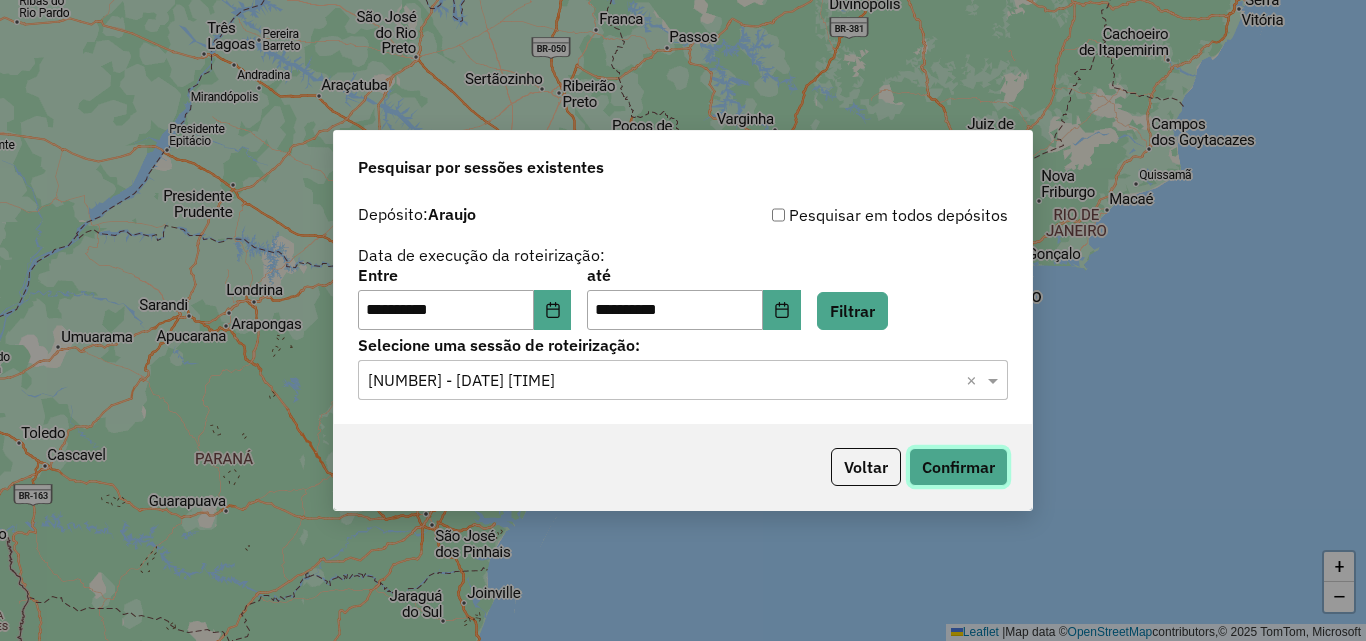 click on "Confirmar" 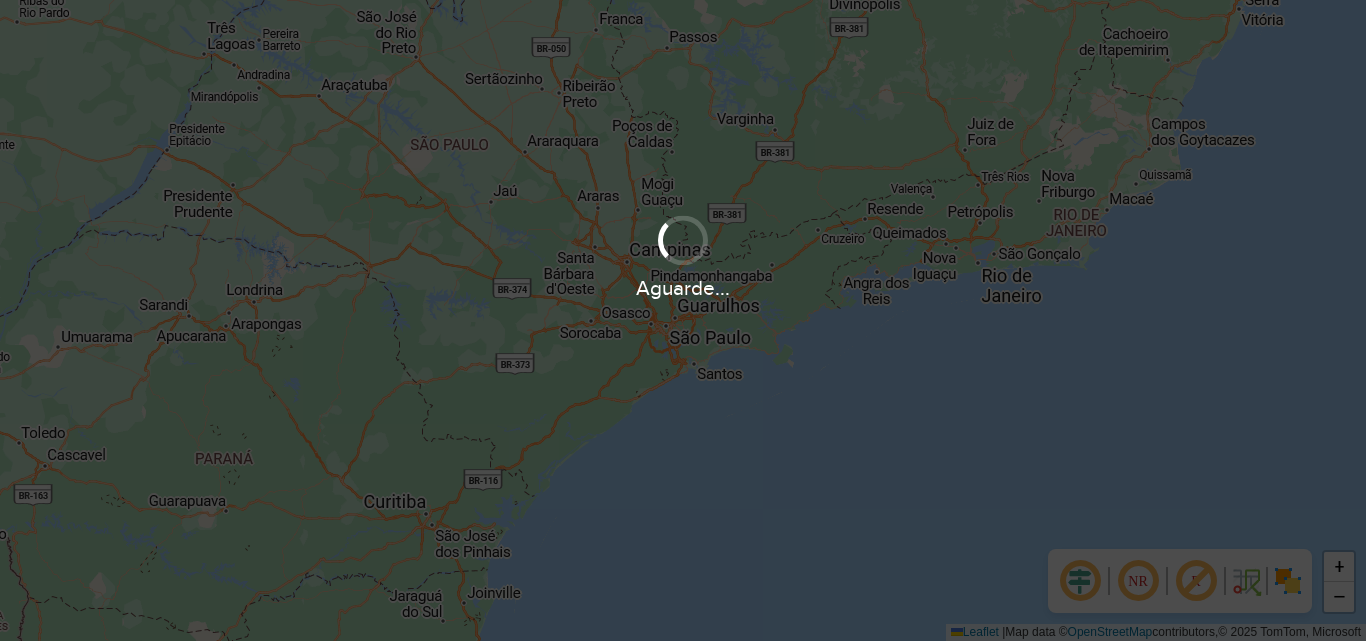 scroll, scrollTop: 0, scrollLeft: 0, axis: both 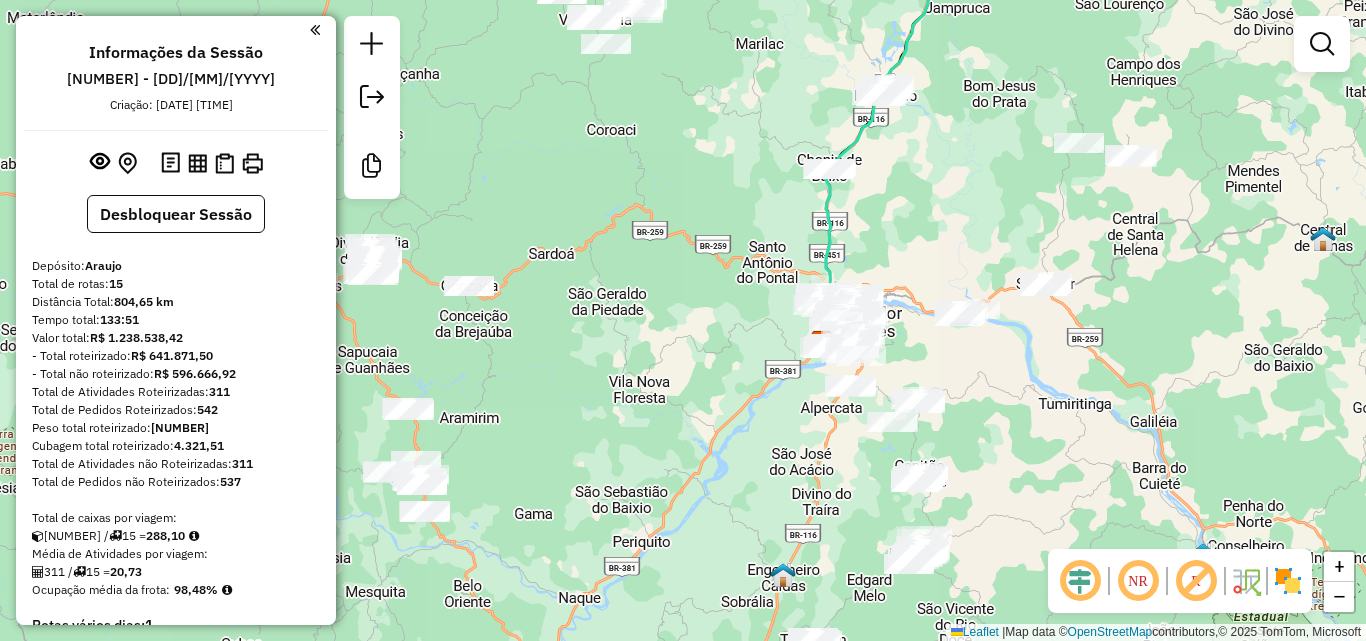 drag, startPoint x: 600, startPoint y: 242, endPoint x: 928, endPoint y: 282, distance: 330.43002 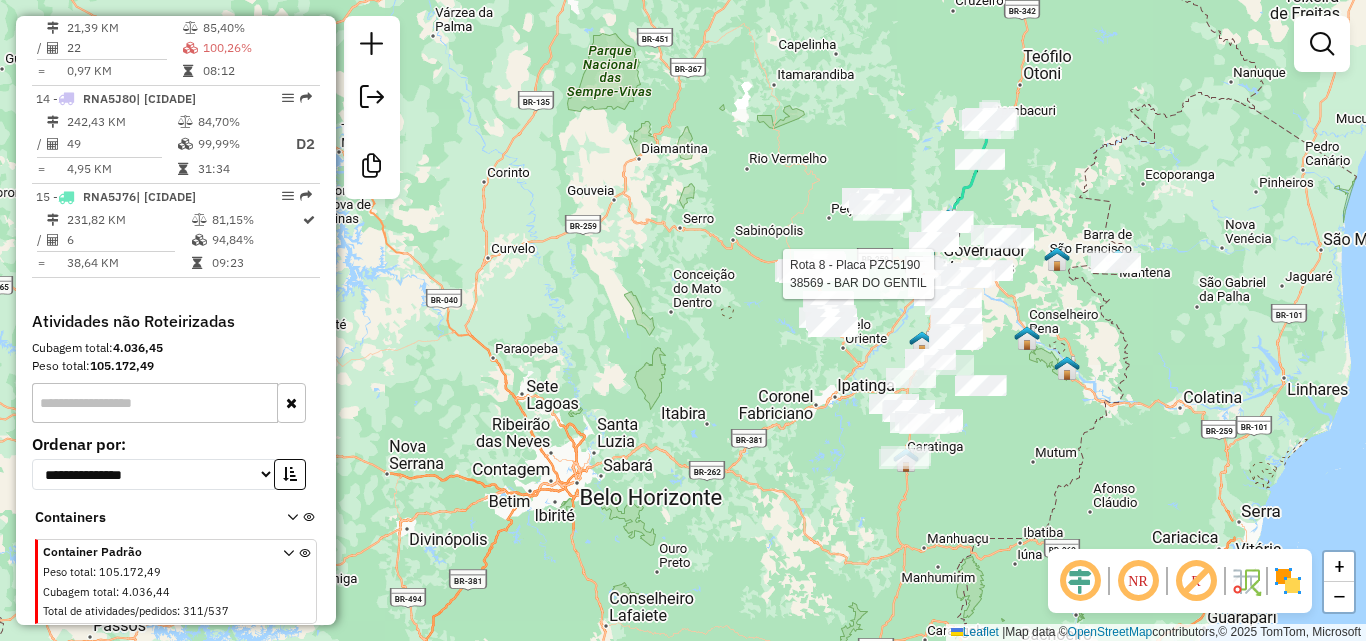 scroll, scrollTop: 2152, scrollLeft: 0, axis: vertical 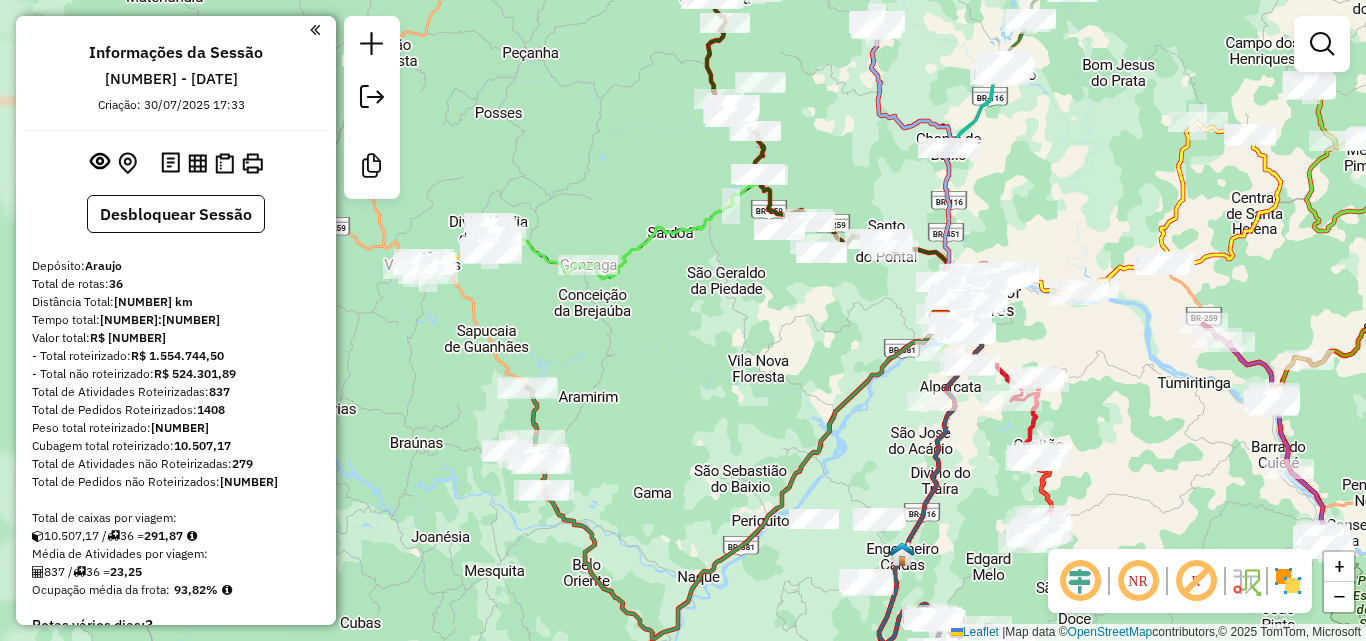 drag, startPoint x: 516, startPoint y: 305, endPoint x: 791, endPoint y: 307, distance: 275.00726 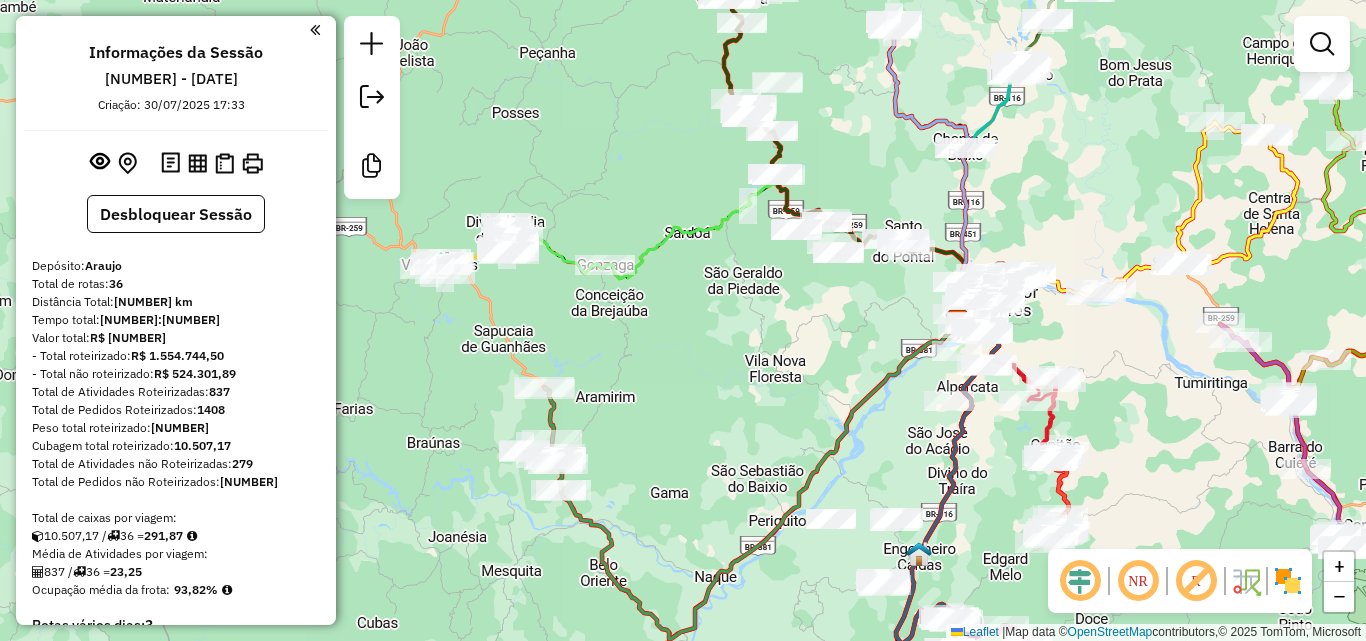 drag, startPoint x: 640, startPoint y: 321, endPoint x: 707, endPoint y: 303, distance: 69.375786 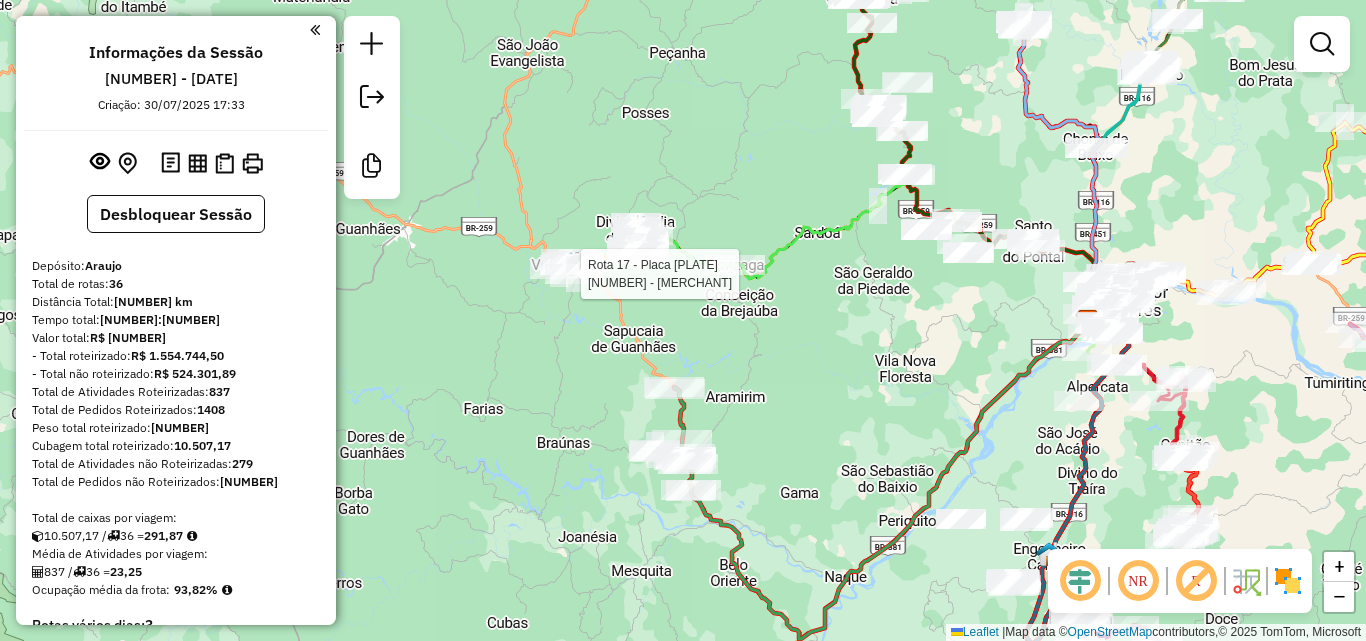 select on "**********" 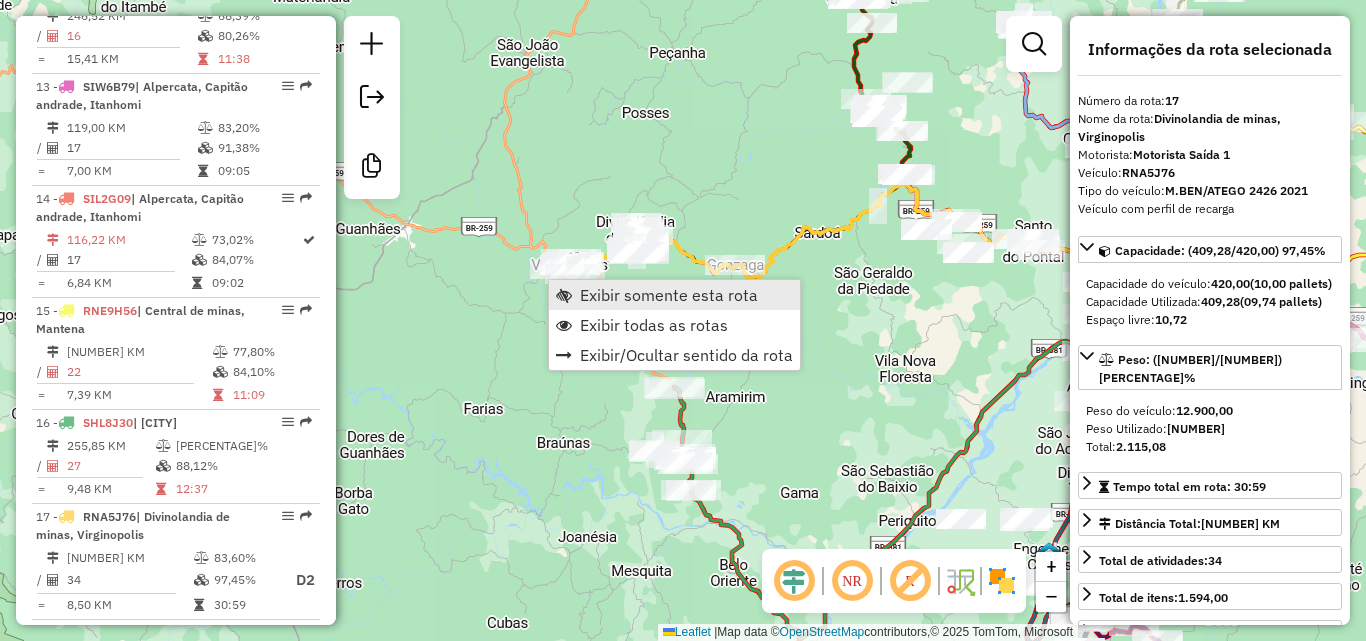 scroll, scrollTop: 2538, scrollLeft: 0, axis: vertical 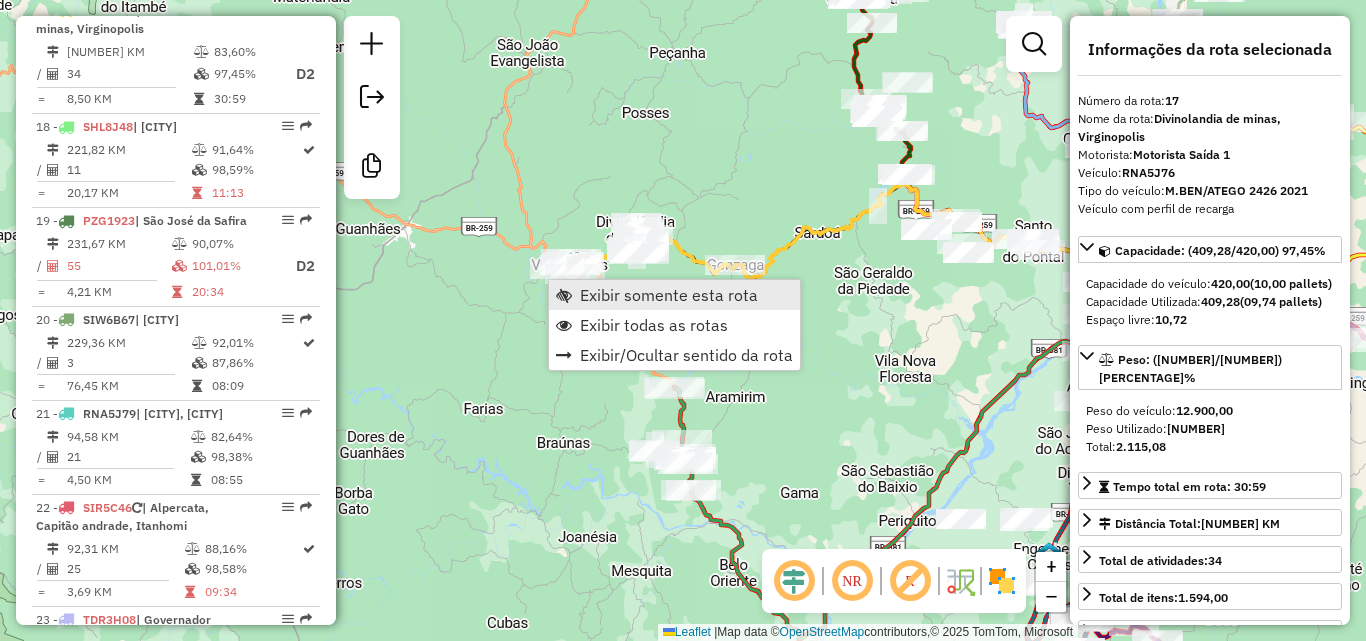 click on "Exibir somente esta rota" at bounding box center [669, 295] 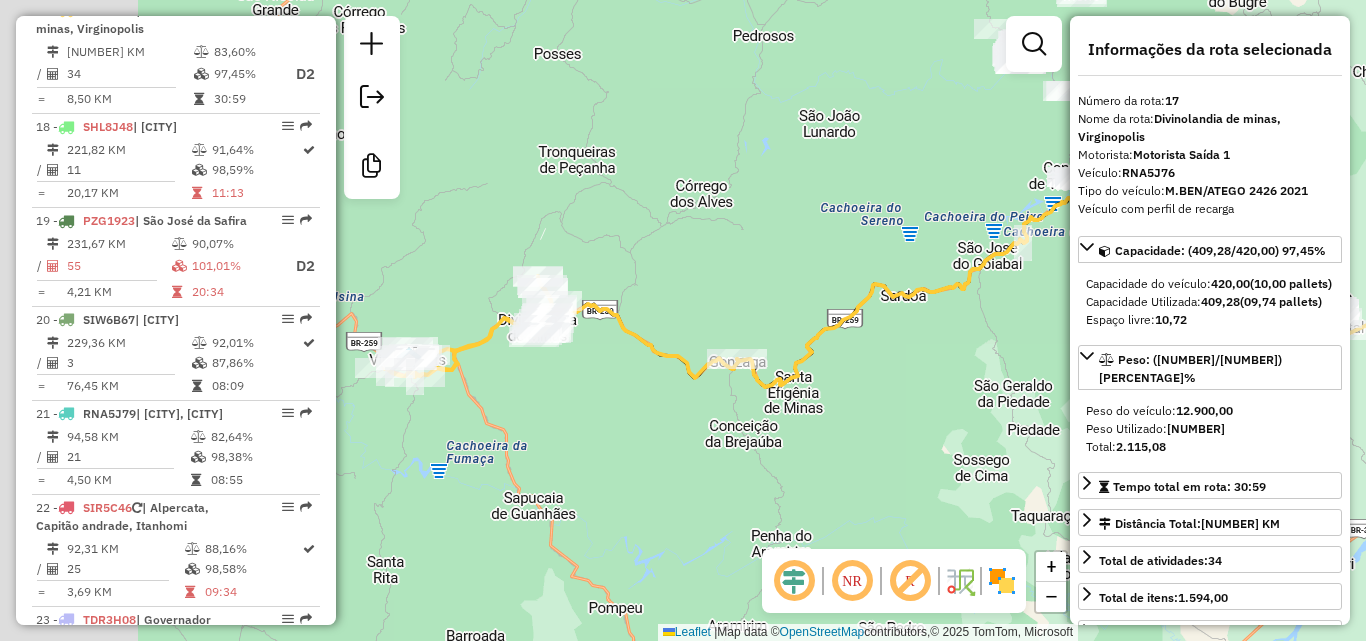 drag, startPoint x: 555, startPoint y: 236, endPoint x: 797, endPoint y: 252, distance: 242.52835 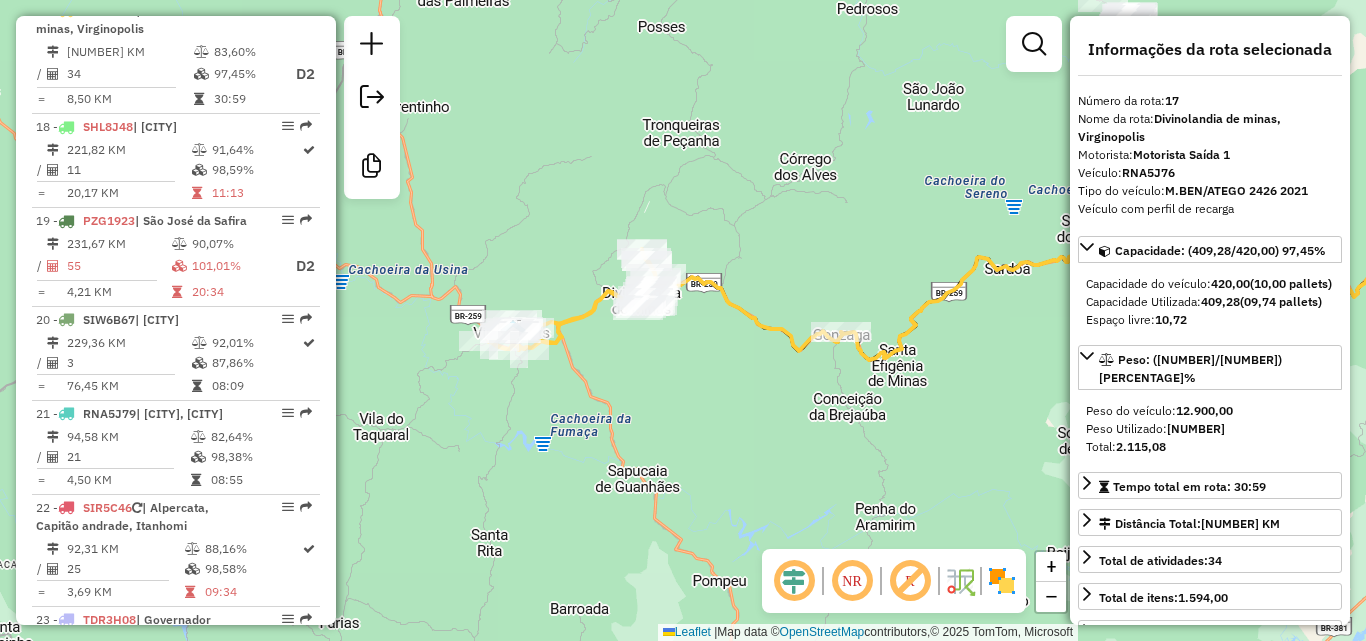 click on "Janela de atendimento Grade de atendimento Capacidade Transportadoras Veículos Cliente Pedidos  Rotas Selecione os dias de semana para filtrar as janelas de atendimento  Seg   Ter   Qua   Qui   Sex   Sáb   Dom  Informe o período da janela de atendimento: De: Até:  Filtrar exatamente a janela do cliente  Considerar janela de atendimento padrão  Selecione os dias de semana para filtrar as grades de atendimento  Seg   Ter   Qua   Qui   Sex   Sáb   Dom   Considerar clientes sem dia de atendimento cadastrado  Clientes fora do dia de atendimento selecionado Filtrar as atividades entre os valores definidos abaixo:  Peso mínimo:   Peso máximo:   Cubagem mínima:   Cubagem máxima:   De:   Até:  Filtrar as atividades entre o tempo de atendimento definido abaixo:  De:   Até:   Considerar capacidade total dos clientes não roteirizados Transportadora: Selecione um ou mais itens Tipo de veículo: Selecione um ou mais itens Veículo: Selecione um ou mais itens Motorista: Selecione um ou mais itens Nome: Rótulo:" 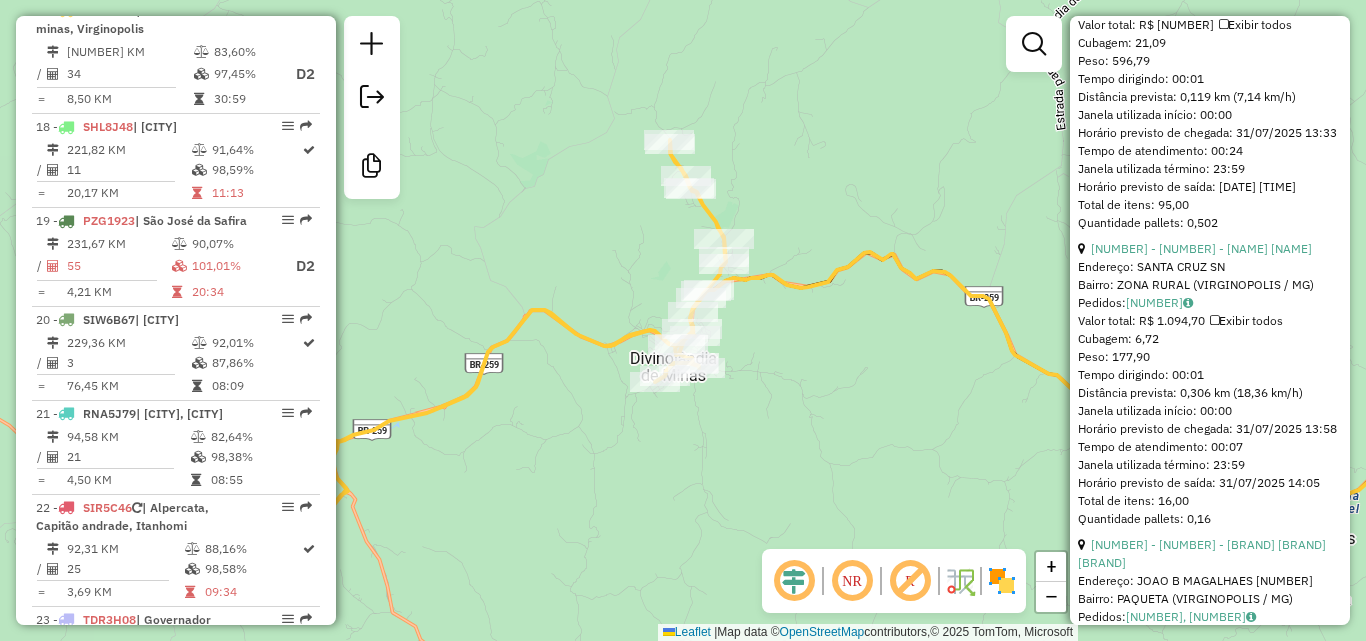 scroll, scrollTop: 2000, scrollLeft: 0, axis: vertical 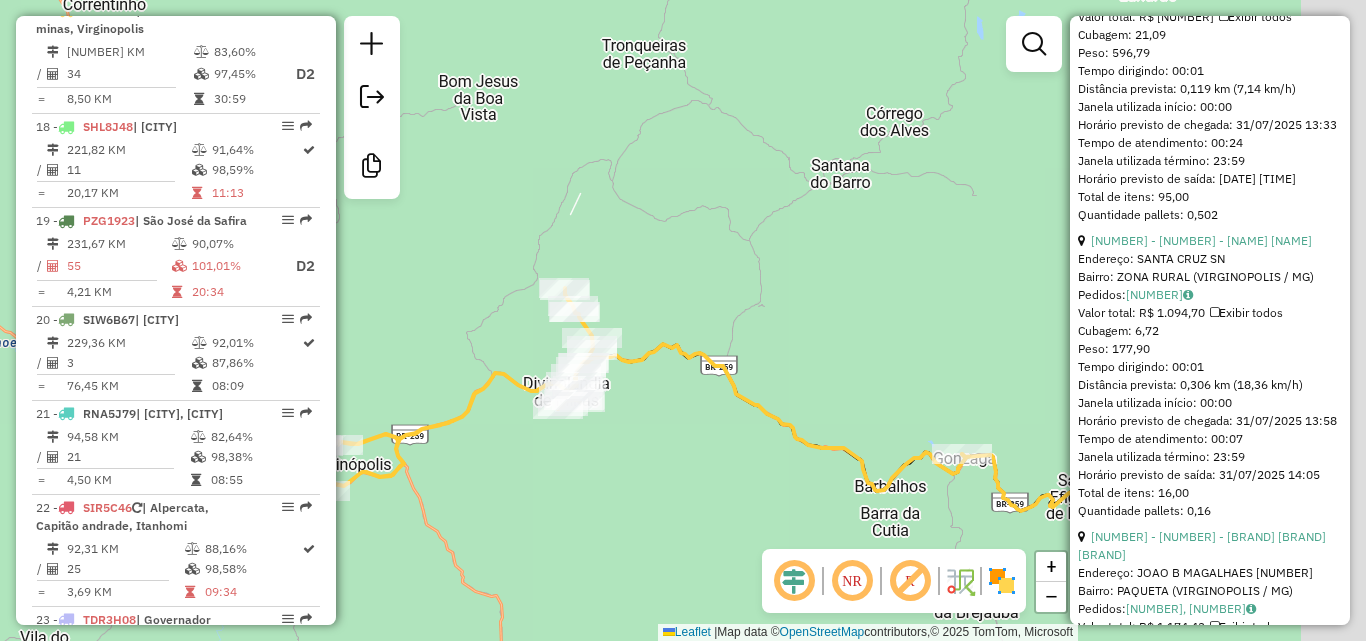 drag, startPoint x: 957, startPoint y: 445, endPoint x: 873, endPoint y: 419, distance: 87.93179 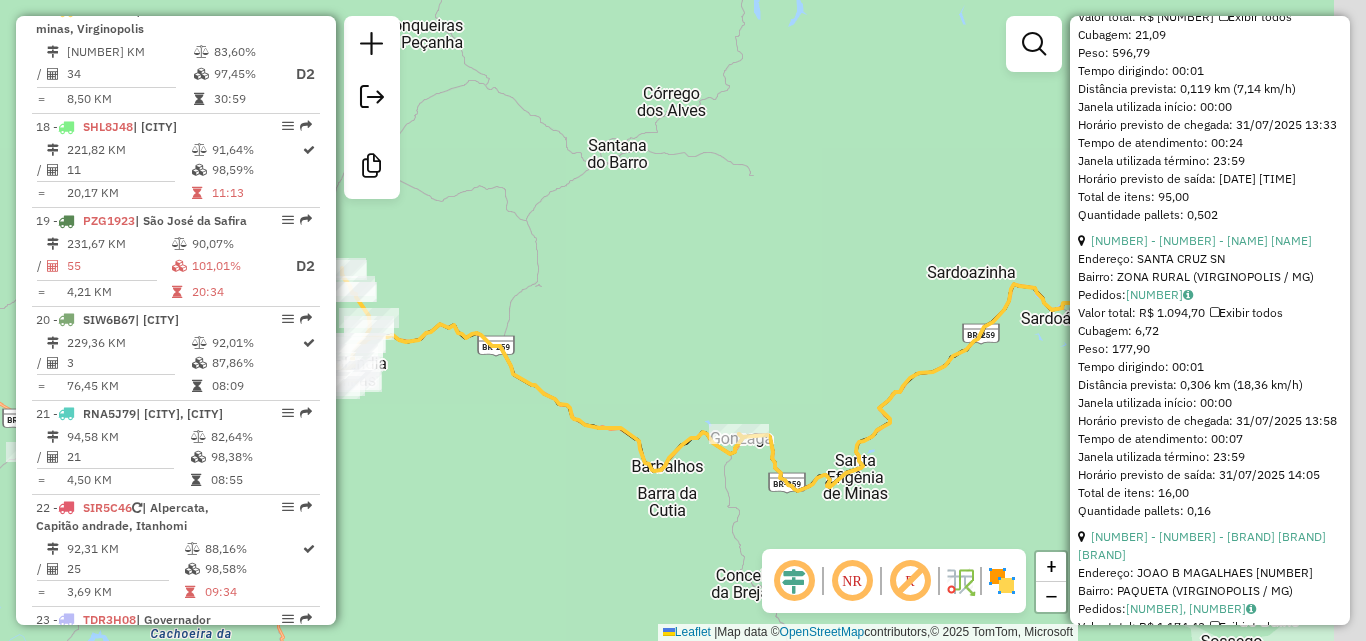 drag, startPoint x: 938, startPoint y: 409, endPoint x: 639, endPoint y: 345, distance: 305.7728 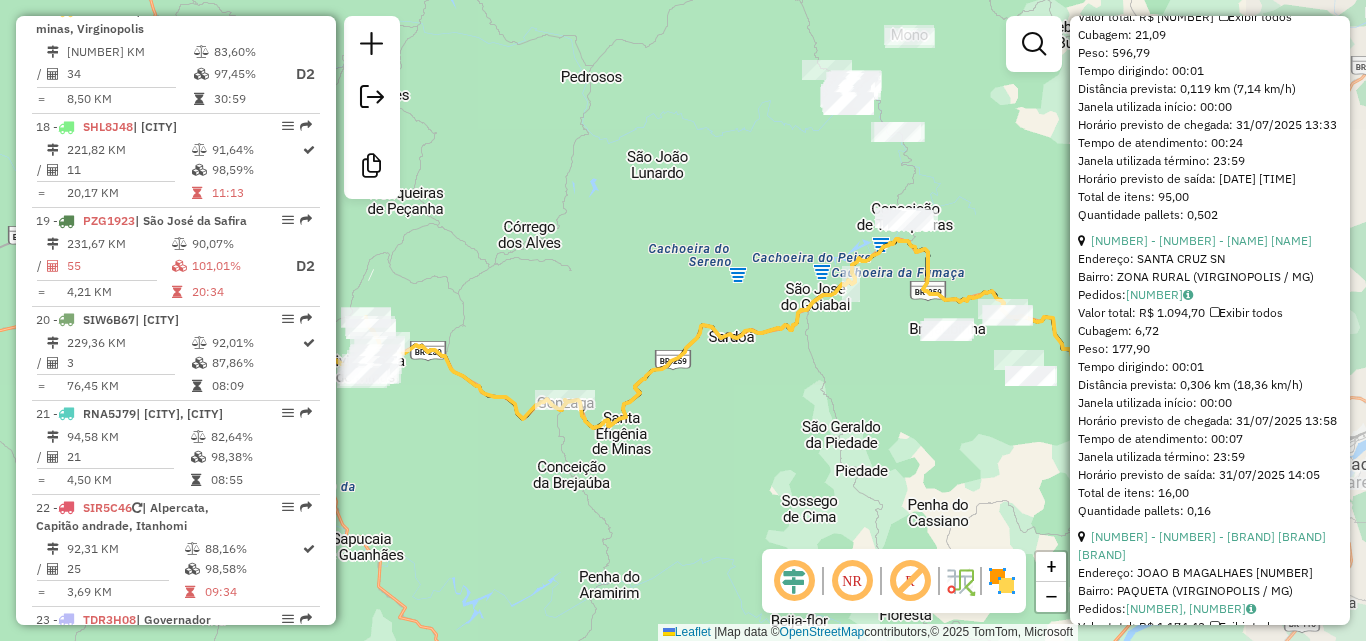 drag, startPoint x: 871, startPoint y: 399, endPoint x: 741, endPoint y: 420, distance: 131.68523 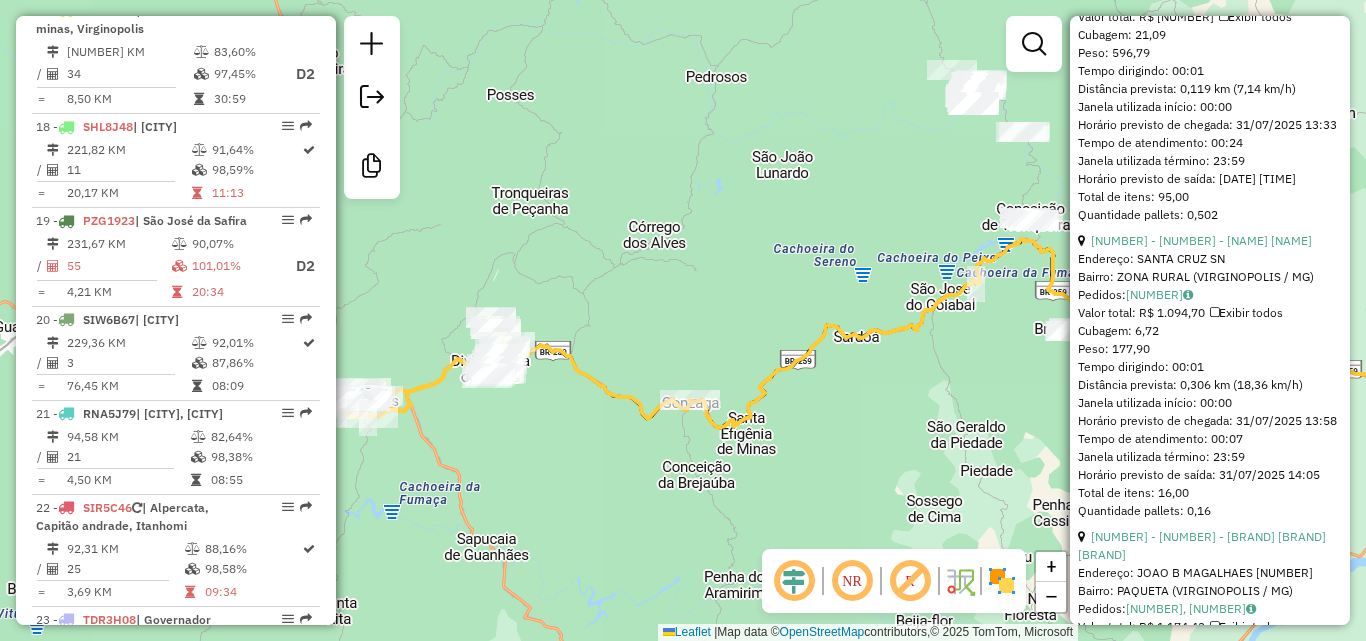 drag, startPoint x: 737, startPoint y: 332, endPoint x: 930, endPoint y: 328, distance: 193.04144 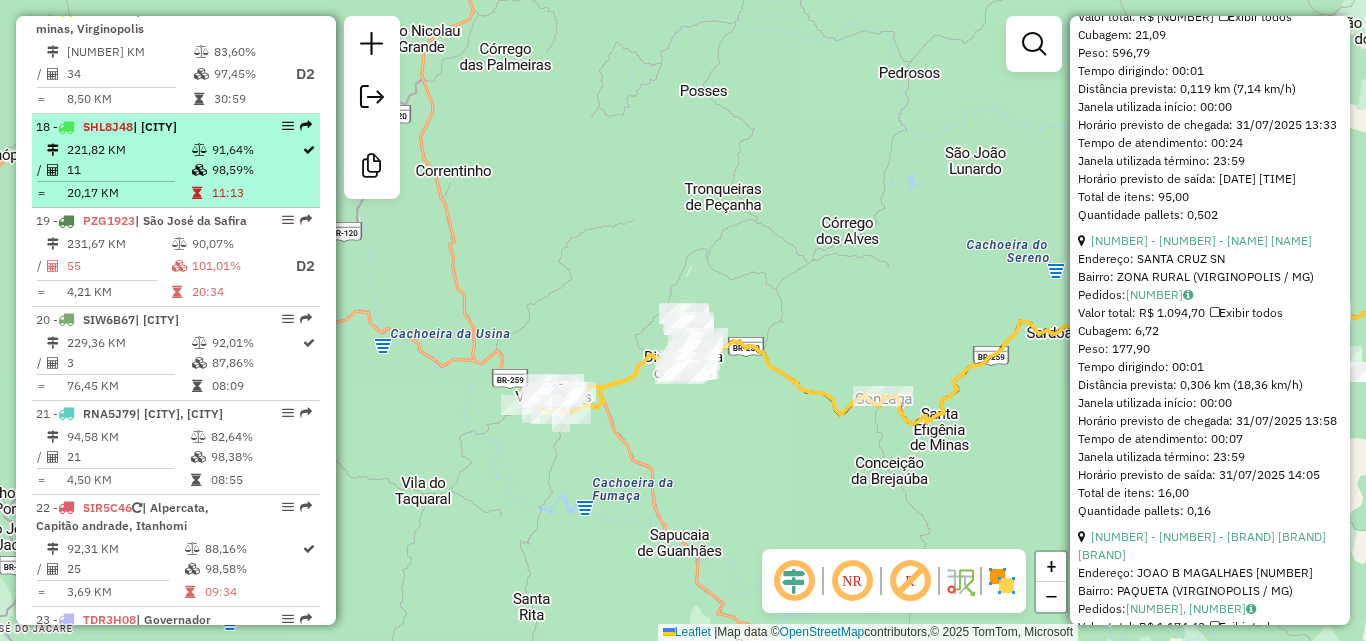 click on "18 -       SHL8J48   | Divinolandia de minas" at bounding box center [142, 127] 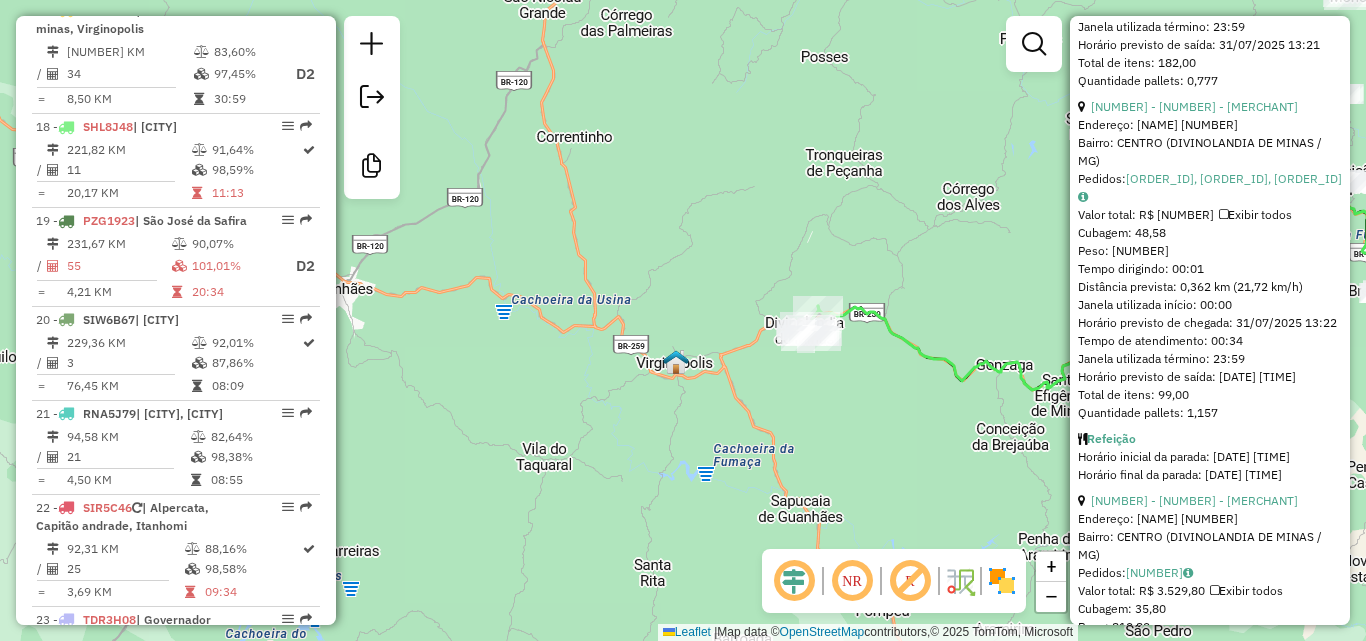 drag, startPoint x: 780, startPoint y: 396, endPoint x: 1118, endPoint y: 396, distance: 338 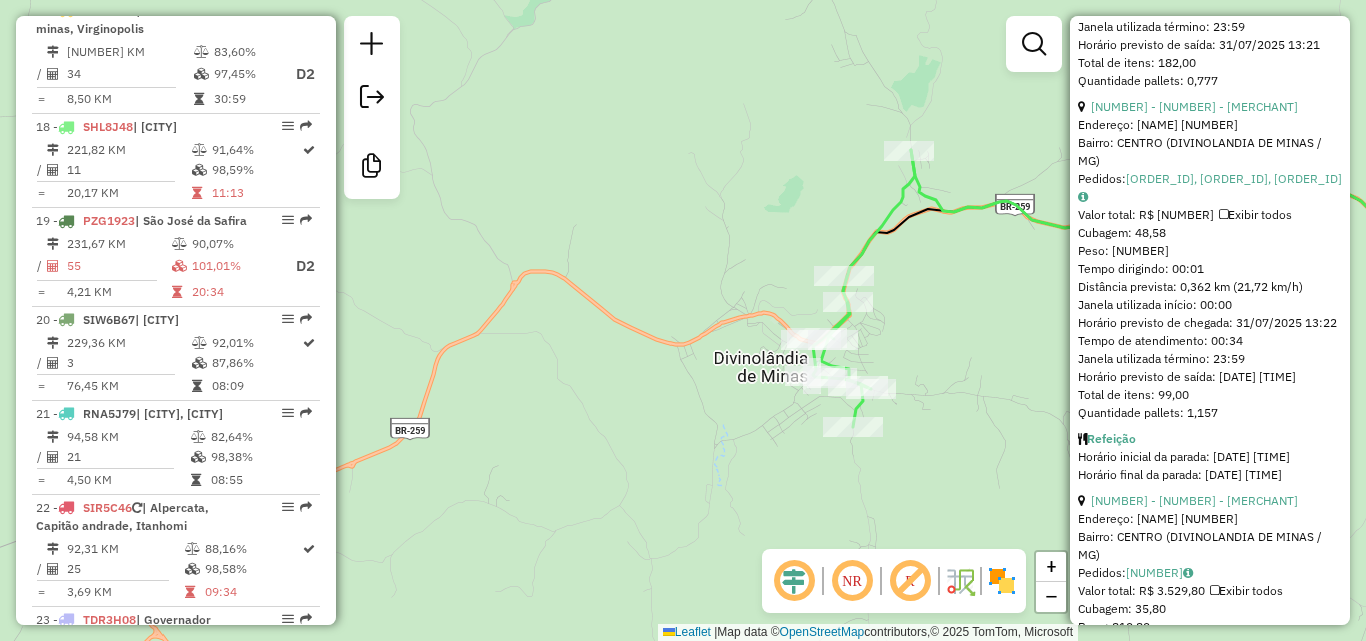 drag, startPoint x: 823, startPoint y: 306, endPoint x: 711, endPoint y: 207, distance: 149.48244 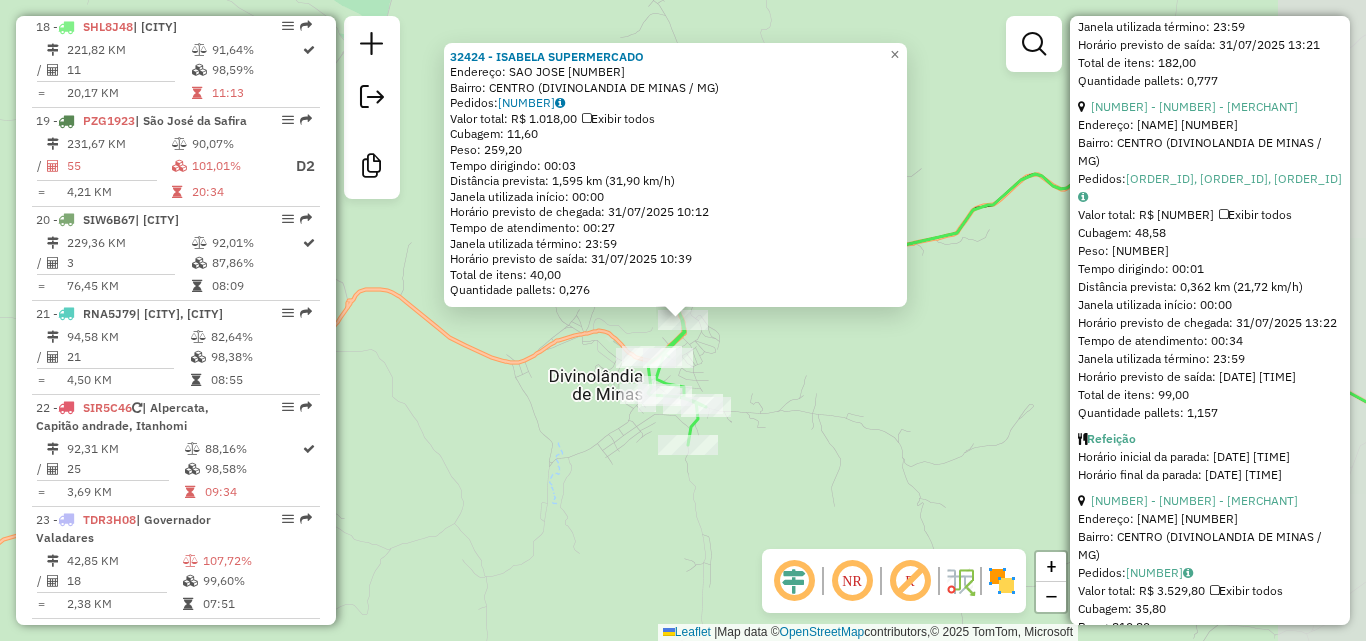 scroll, scrollTop: 2654, scrollLeft: 0, axis: vertical 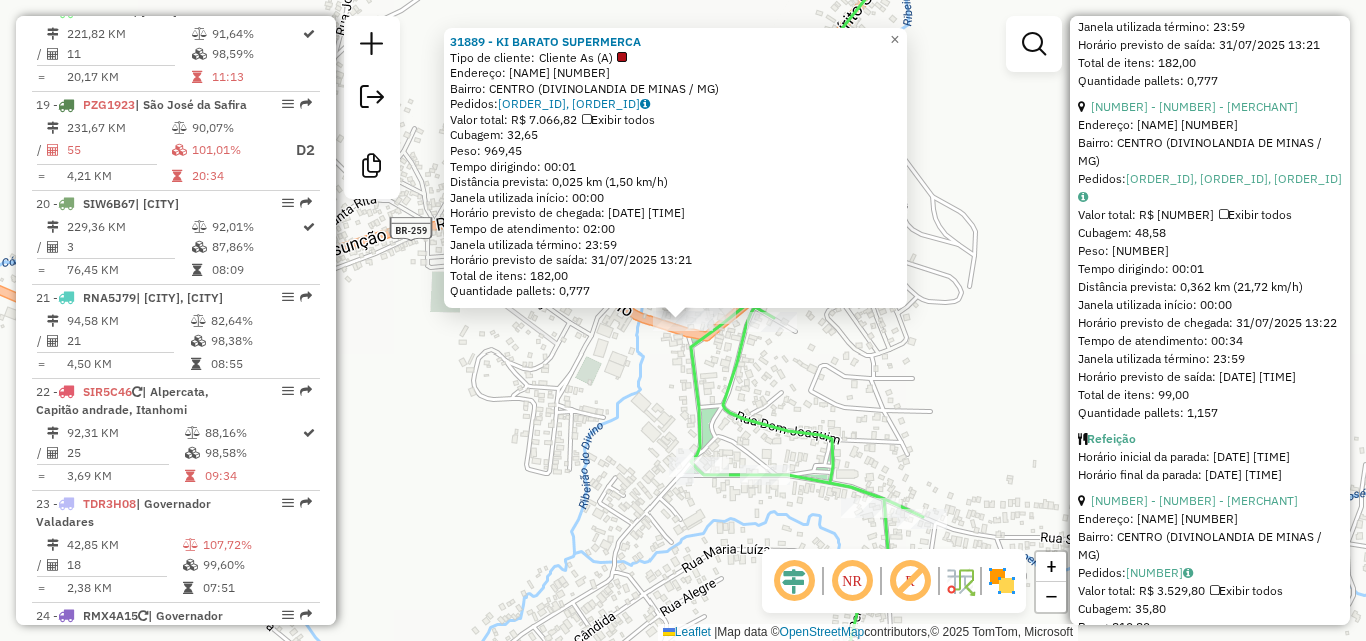 click on "31889 - KI BARATO SUPERMERCA  Tipo de cliente:   Cliente As (A)   Endereço:  JOSE DE SOUZA 305   Bairro: CENTRO (DIVINOLANDIA DE MINAS / MG)   Pedidos:  30555861, 30555862   Valor total: R$ 7.066,82   Exibir todos   Cubagem: 32,65  Peso: 969,45  Tempo dirigindo: 00:01   Distância prevista: 0,025 km (1,50 km/h)   Janela utilizada início: 00:00   Horário previsto de chegada: 31/07/2025 11:21   Tempo de atendimento: 02:00   Janela utilizada término: 23:59   Horário previsto de saída: 31/07/2025 13:21   Total de itens: 182,00   Quantidade pallets: 0,777  × Janela de atendimento Grade de atendimento Capacidade Transportadoras Veículos Cliente Pedidos  Rotas Selecione os dias de semana para filtrar as janelas de atendimento  Seg   Ter   Qua   Qui   Sex   Sáb   Dom  Informe o período da janela de atendimento: De: Até:  Filtrar exatamente a janela do cliente  Considerar janela de atendimento padrão  Selecione os dias de semana para filtrar as grades de atendimento  Seg   Ter   Qua   Qui   Sex   Sáb  De:" 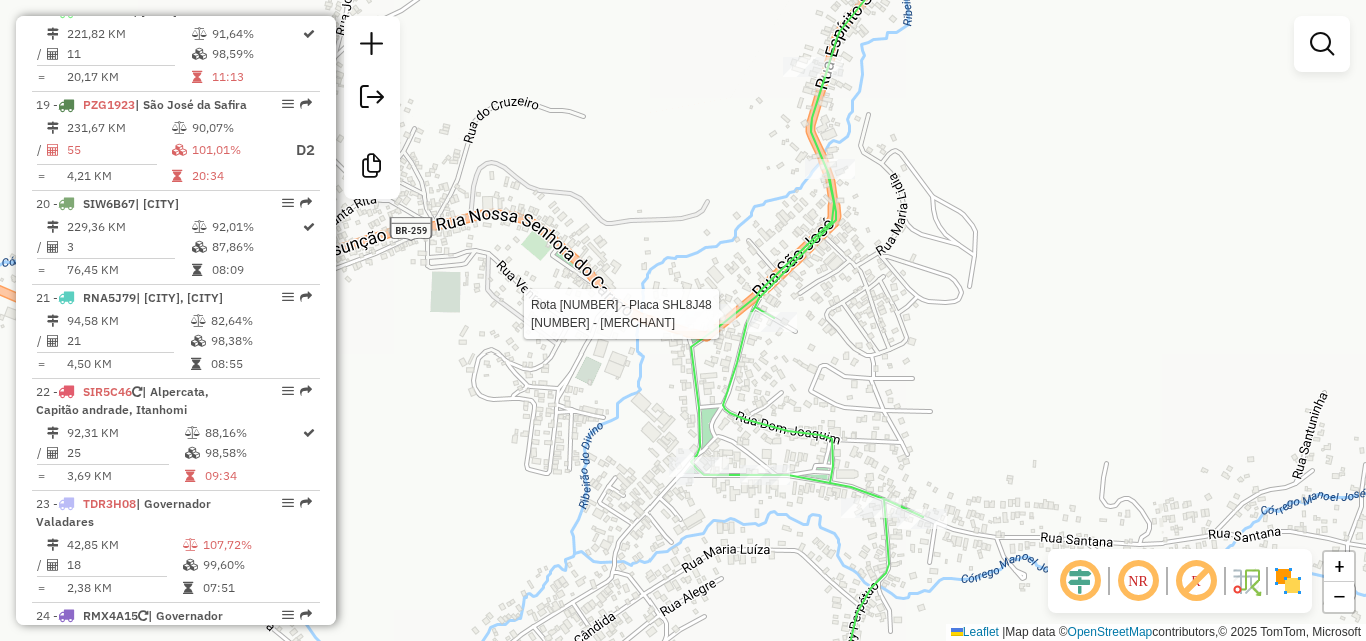 select on "**********" 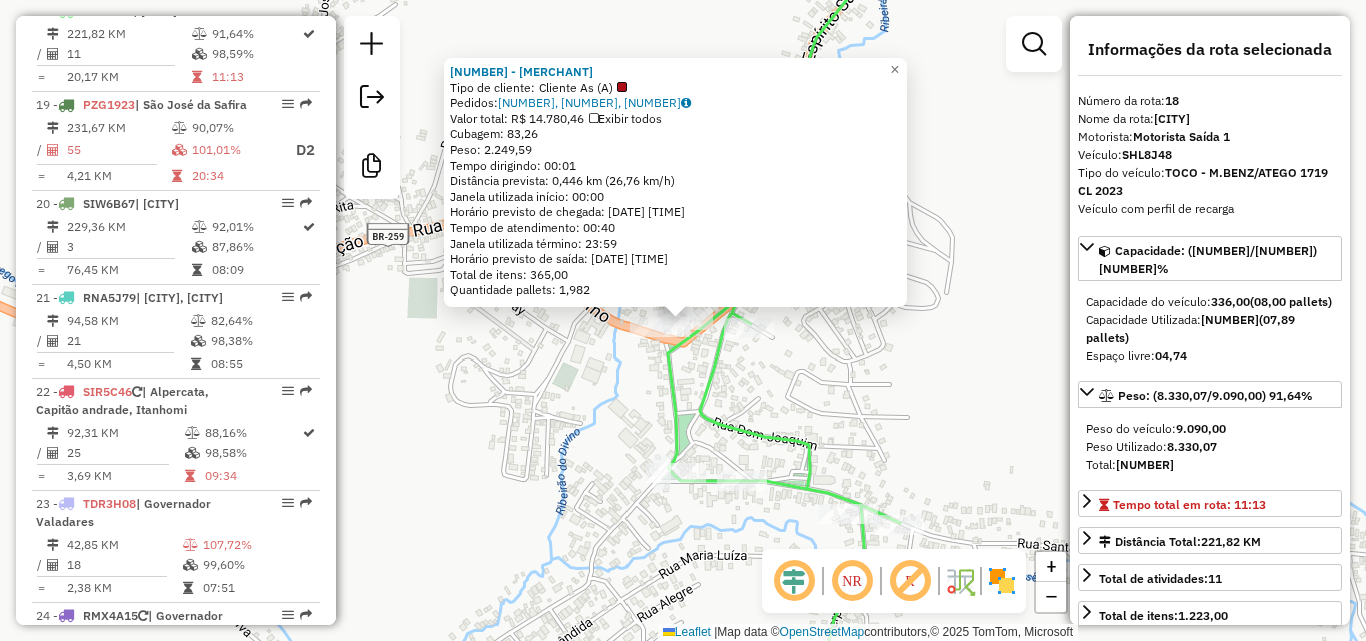 click on "24457 - COMERCIAL ROQUE  Tipo de cliente:   Cliente As (A)   Pedidos:  30555302, 30556464, 30556606   Valor total: R$ 14.780,46   Exibir todos   Cubagem: 83,26  Peso: 2.249,59  Tempo dirigindo: 00:01   Distância prevista: 0,446 km (26,76 km/h)   Janela utilizada início: 00:00   Horário previsto de chegada: 31/07/2025 10:40   Tempo de atendimento: 00:40   Janela utilizada término: 23:59   Horário previsto de saída: 31/07/2025 11:20   Total de itens: 365,00   Quantidade pallets: 1,982  × Janela de atendimento Grade de atendimento Capacidade Transportadoras Veículos Cliente Pedidos  Rotas Selecione os dias de semana para filtrar as janelas de atendimento  Seg   Ter   Qua   Qui   Sex   Sáb   Dom  Informe o período da janela de atendimento: De: Até:  Filtrar exatamente a janela do cliente  Considerar janela de atendimento padrão  Selecione os dias de semana para filtrar as grades de atendimento  Seg   Ter   Qua   Qui   Sex   Sáb   Dom   Considerar clientes sem dia de atendimento cadastrado  De:   De:" 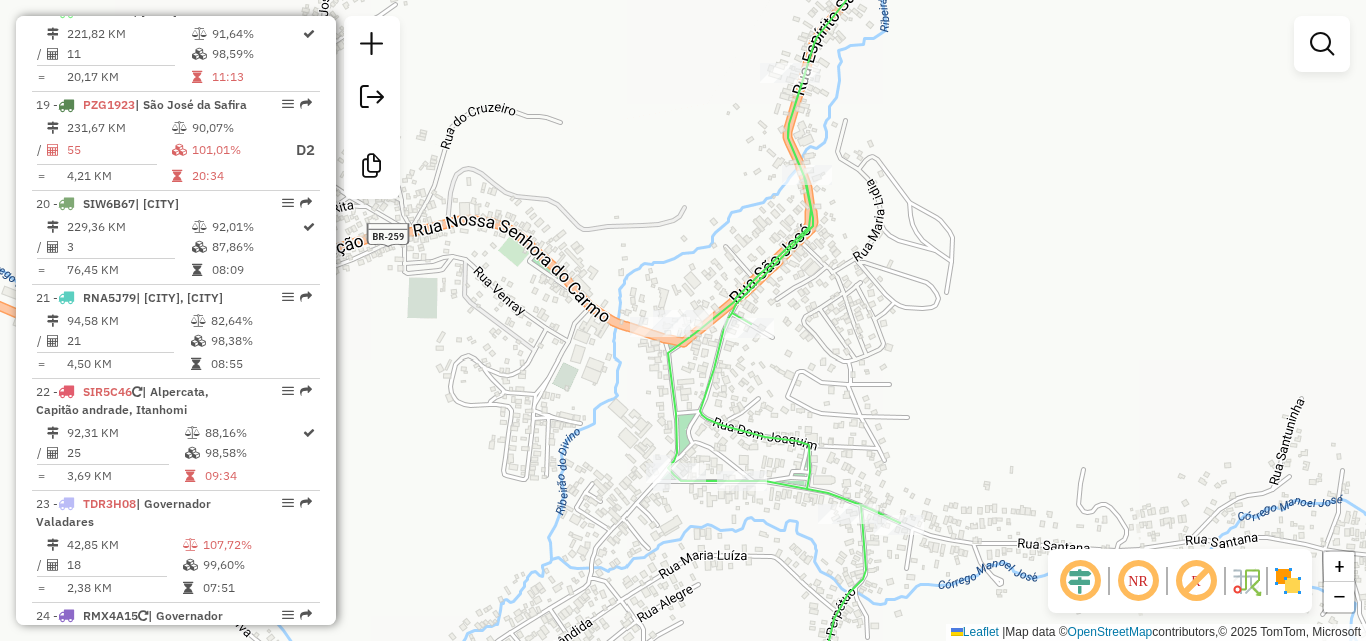 click on "Rota 18 - Placa SHL8J48  32311 - TAQUINHO LANCHES Janela de atendimento Grade de atendimento Capacidade Transportadoras Veículos Cliente Pedidos  Rotas Selecione os dias de semana para filtrar as janelas de atendimento  Seg   Ter   Qua   Qui   Sex   Sáb   Dom  Informe o período da janela de atendimento: De: Até:  Filtrar exatamente a janela do cliente  Considerar janela de atendimento padrão  Selecione os dias de semana para filtrar as grades de atendimento  Seg   Ter   Qua   Qui   Sex   Sáb   Dom   Considerar clientes sem dia de atendimento cadastrado  Clientes fora do dia de atendimento selecionado Filtrar as atividades entre os valores definidos abaixo:  Peso mínimo:   Peso máximo:   Cubagem mínima:   Cubagem máxima:   De:   Até:  Filtrar as atividades entre o tempo de atendimento definido abaixo:  De:   Até:   Considerar capacidade total dos clientes não roteirizados Transportadora: Selecione um ou mais itens Tipo de veículo: Selecione um ou mais itens Veículo: Selecione um ou mais itens +" 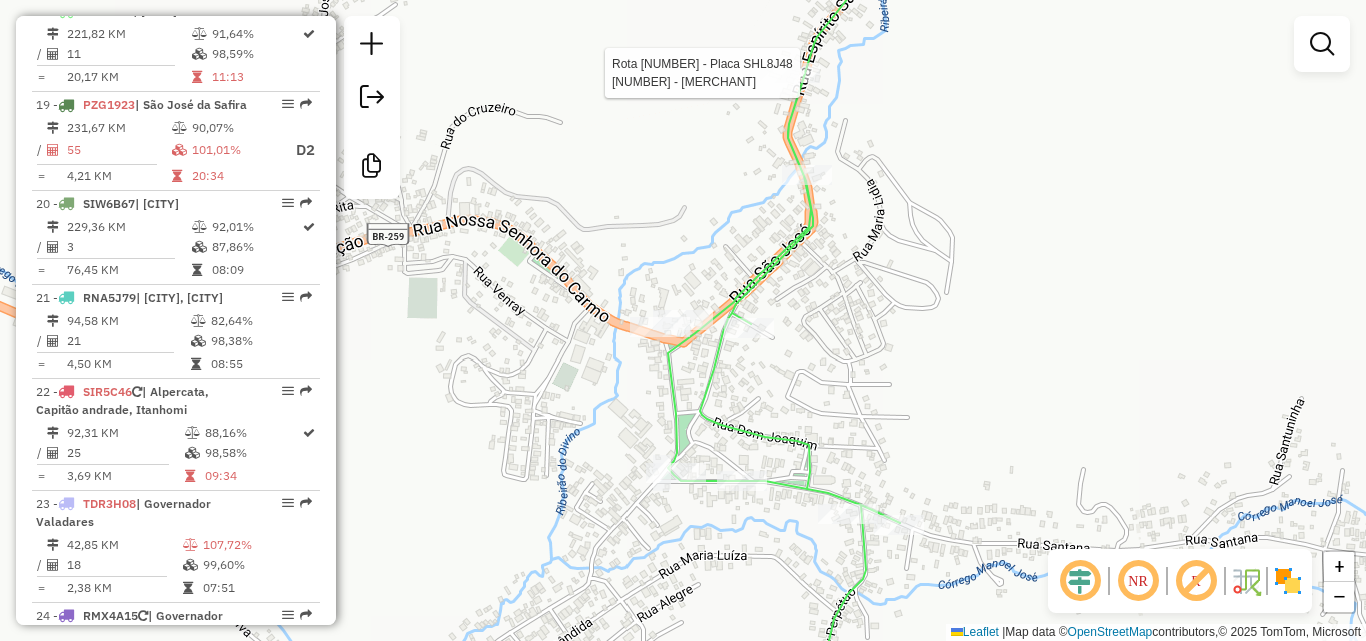 select on "**********" 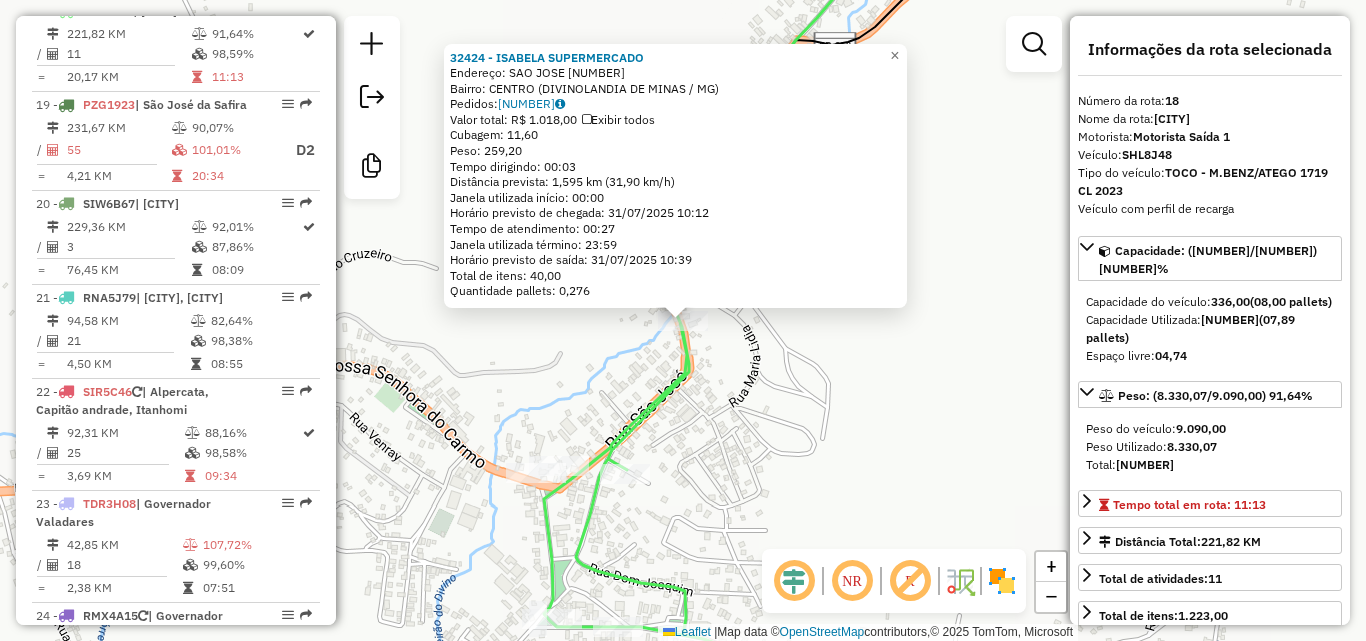 drag, startPoint x: 797, startPoint y: 456, endPoint x: 966, endPoint y: 232, distance: 280.60114 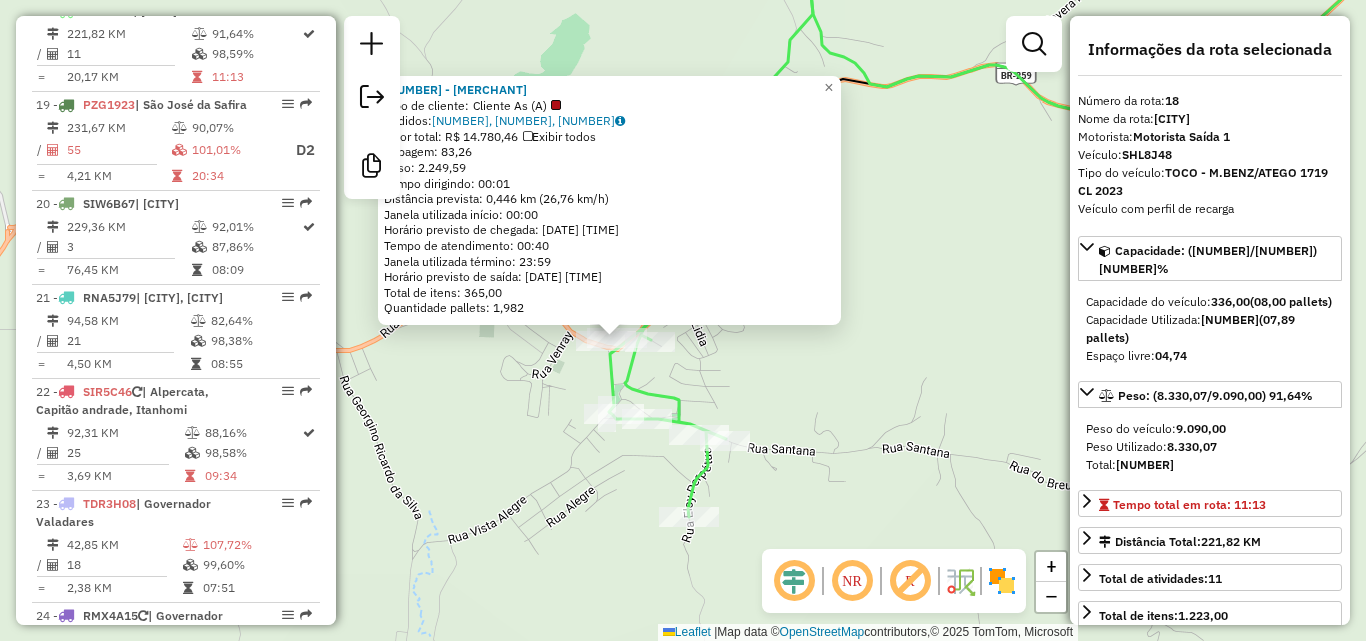 click on "24457 - COMERCIAL ROQUE  Tipo de cliente:   Cliente As (A)   Pedidos:  30555302, 30556464, 30556606   Valor total: R$ 14.780,46   Exibir todos   Cubagem: 83,26  Peso: 2.249,59  Tempo dirigindo: 00:01   Distância prevista: 0,446 km (26,76 km/h)   Janela utilizada início: 00:00   Horário previsto de chegada: 31/07/2025 10:40   Tempo de atendimento: 00:40   Janela utilizada término: 23:59   Horário previsto de saída: 31/07/2025 11:20   Total de itens: 365,00   Quantidade pallets: 1,982  × Janela de atendimento Grade de atendimento Capacidade Transportadoras Veículos Cliente Pedidos  Rotas Selecione os dias de semana para filtrar as janelas de atendimento  Seg   Ter   Qua   Qui   Sex   Sáb   Dom  Informe o período da janela de atendimento: De: Até:  Filtrar exatamente a janela do cliente  Considerar janela de atendimento padrão  Selecione os dias de semana para filtrar as grades de atendimento  Seg   Ter   Qua   Qui   Sex   Sáb   Dom   Considerar clientes sem dia de atendimento cadastrado  De:   De:" 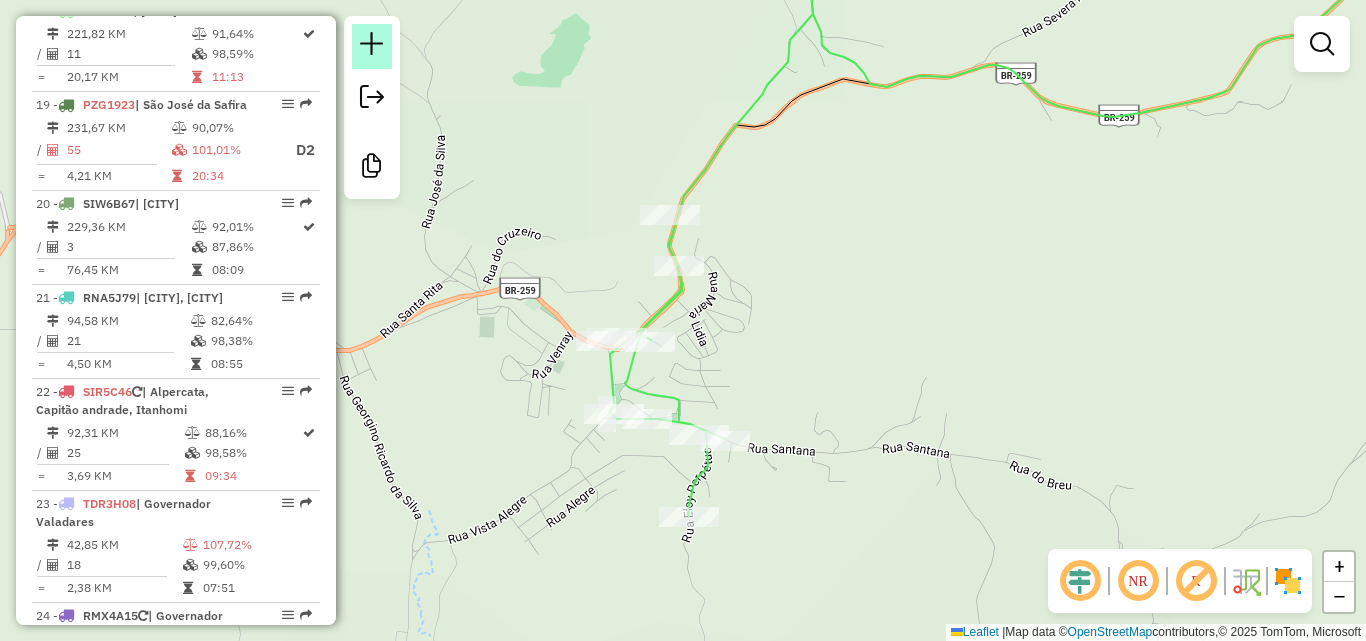 click 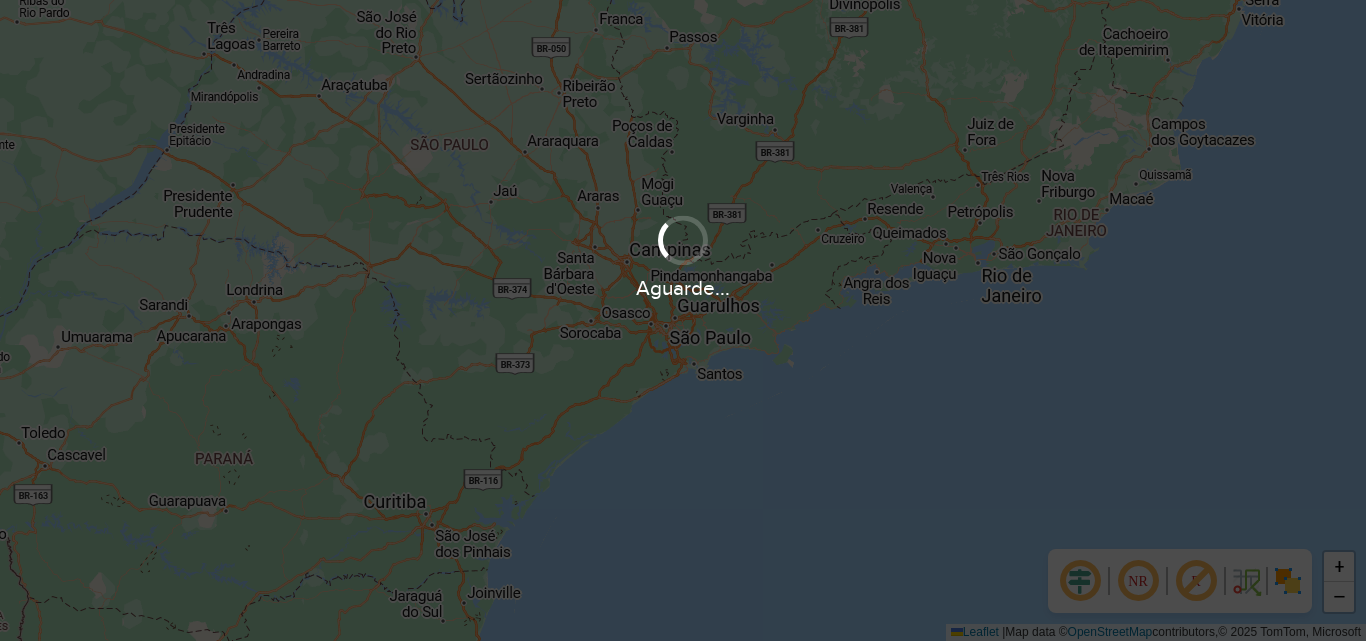 scroll, scrollTop: 0, scrollLeft: 0, axis: both 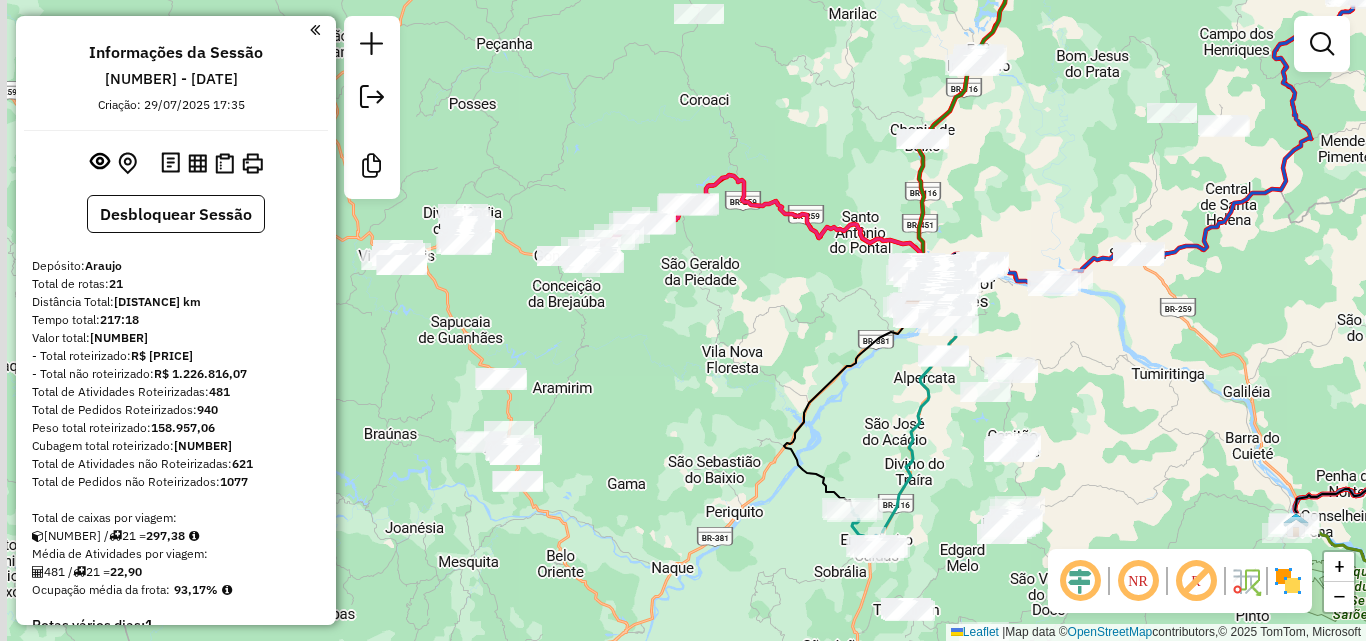 drag, startPoint x: 540, startPoint y: 325, endPoint x: 772, endPoint y: 318, distance: 232.10558 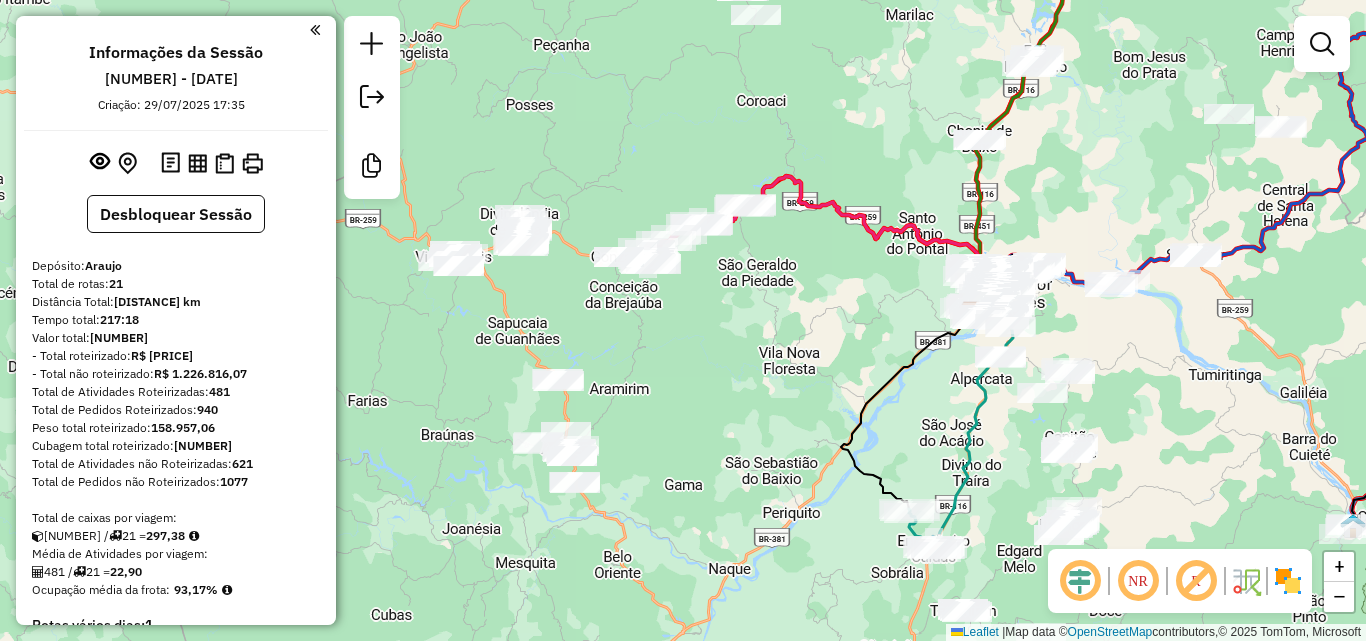 drag, startPoint x: 659, startPoint y: 310, endPoint x: 695, endPoint y: 298, distance: 37.94733 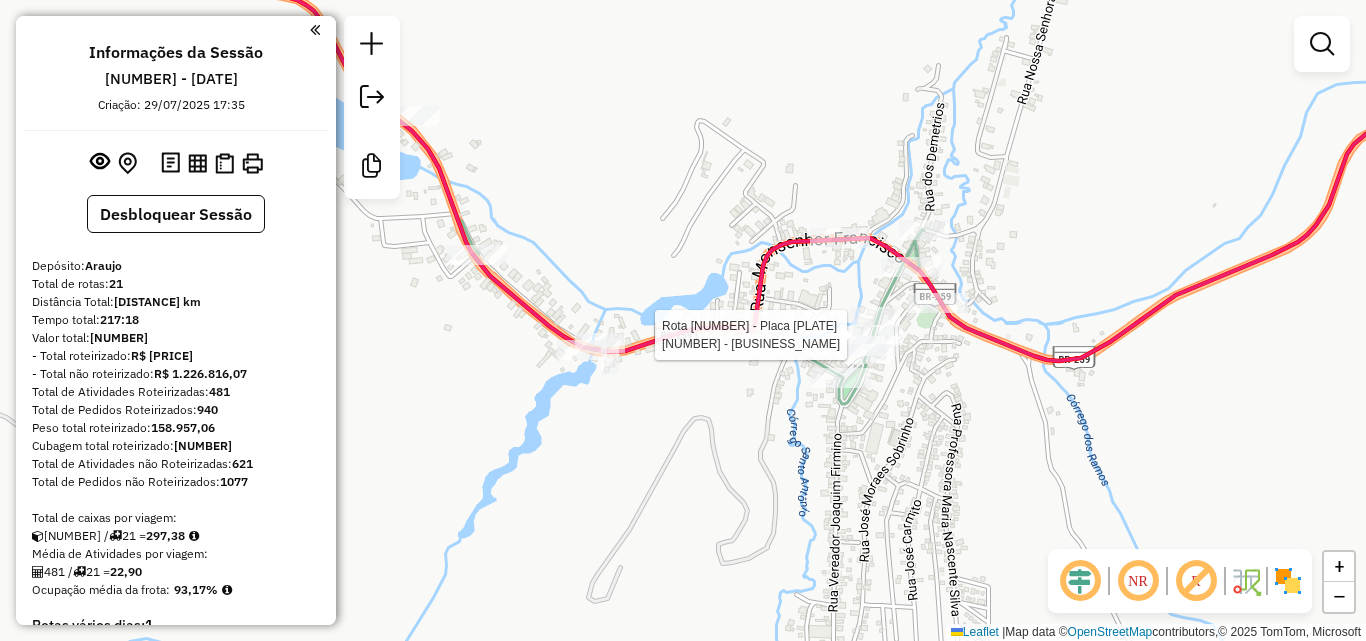 select on "**********" 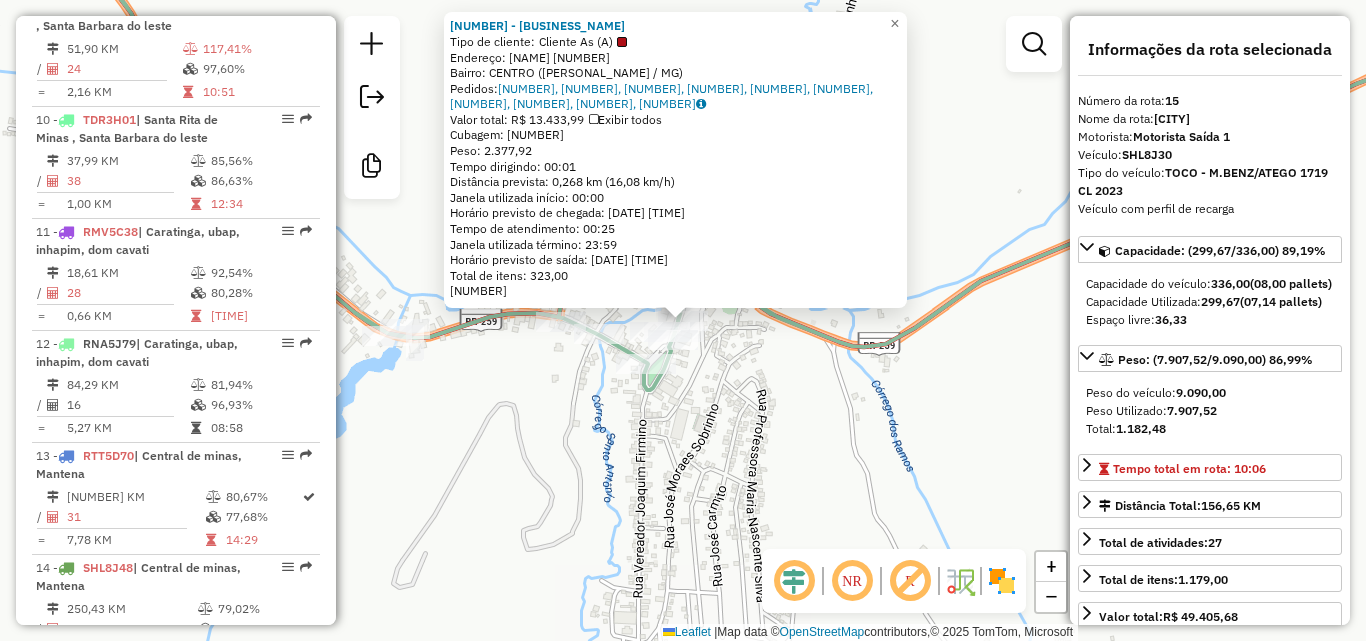 scroll, scrollTop: 2356, scrollLeft: 0, axis: vertical 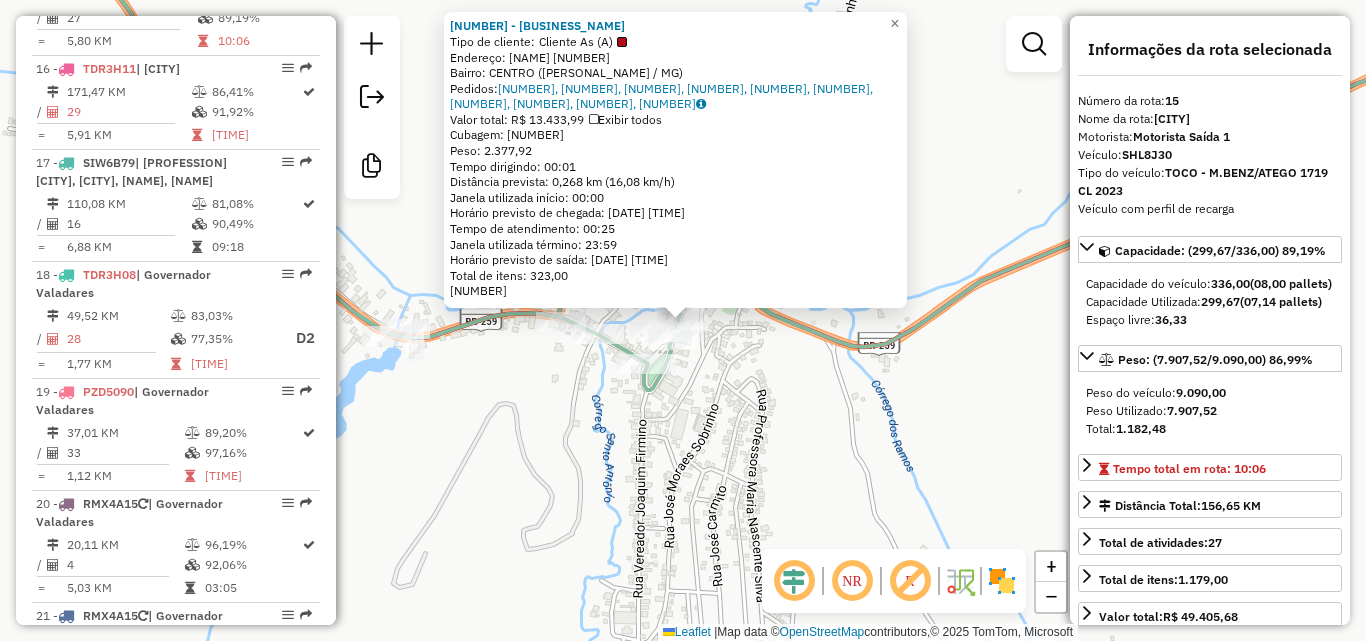 click on "26418 - PONTO CERTO SUPERMER  Tipo de cliente:   Cliente As (A)   Endereço:  PADRE SADY RABELO 26   Bairro: CENTRO (SARDOA / MG)   Pedidos:  29555308, 29555309, 29555313, 29555396, 29555397, 29555398, 29555399, 29555400, 29555401, 29555528   Valor total: R$ 13.433,99   Exibir todos   Cubagem: 91,76  Peso: 2.377,92  Tempo dirigindo: 00:01   Distância prevista: 0,268 km (16,08 km/h)   Janela utilizada início: 00:00   Horário previsto de chegada: 30/07/2025 10:12   Tempo de atendimento: 00:25   Janela utilizada término: 23:59   Horário previsto de saída: 30/07/2025 10:37   Total de itens: 323,00   Quantidade pallets: 2,185  × Janela de atendimento Grade de atendimento Capacidade Transportadoras Veículos Cliente Pedidos  Rotas Selecione os dias de semana para filtrar as janelas de atendimento  Seg   Ter   Qua   Qui   Sex   Sáb   Dom  Informe o período da janela de atendimento: De: Até:  Filtrar exatamente a janela do cliente  Considerar janela de atendimento padrão   Seg   Ter   Qua   Qui   Sex  De:" 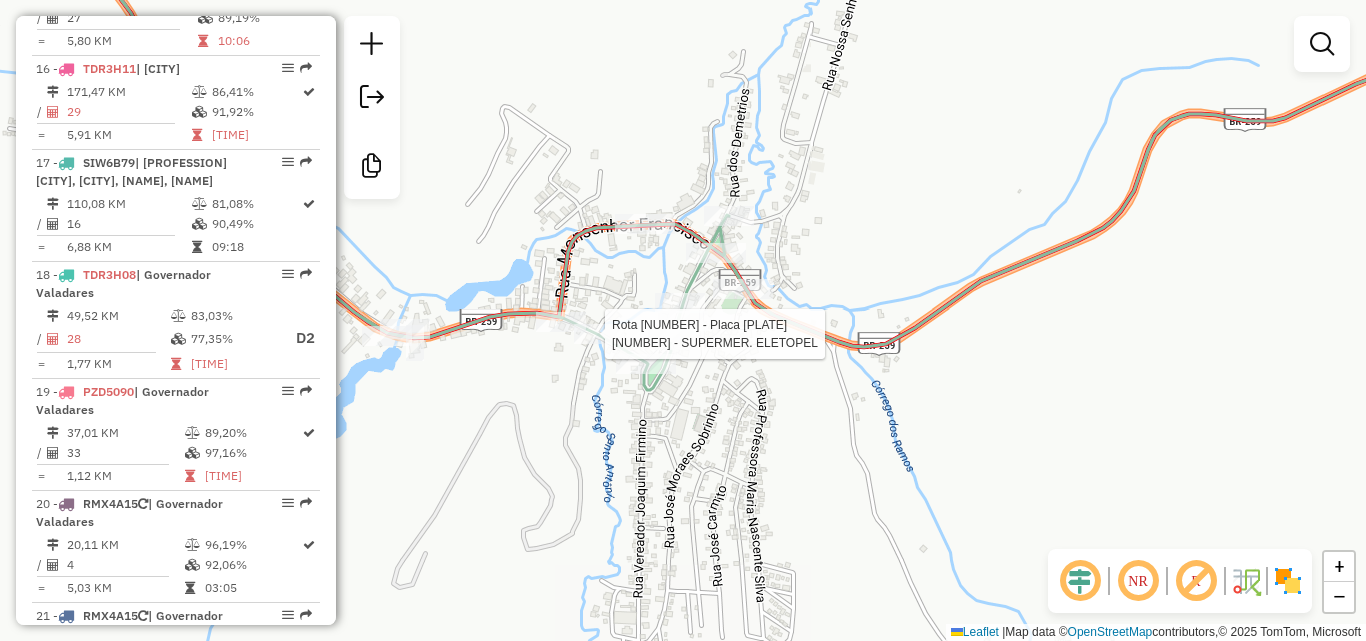 select on "**********" 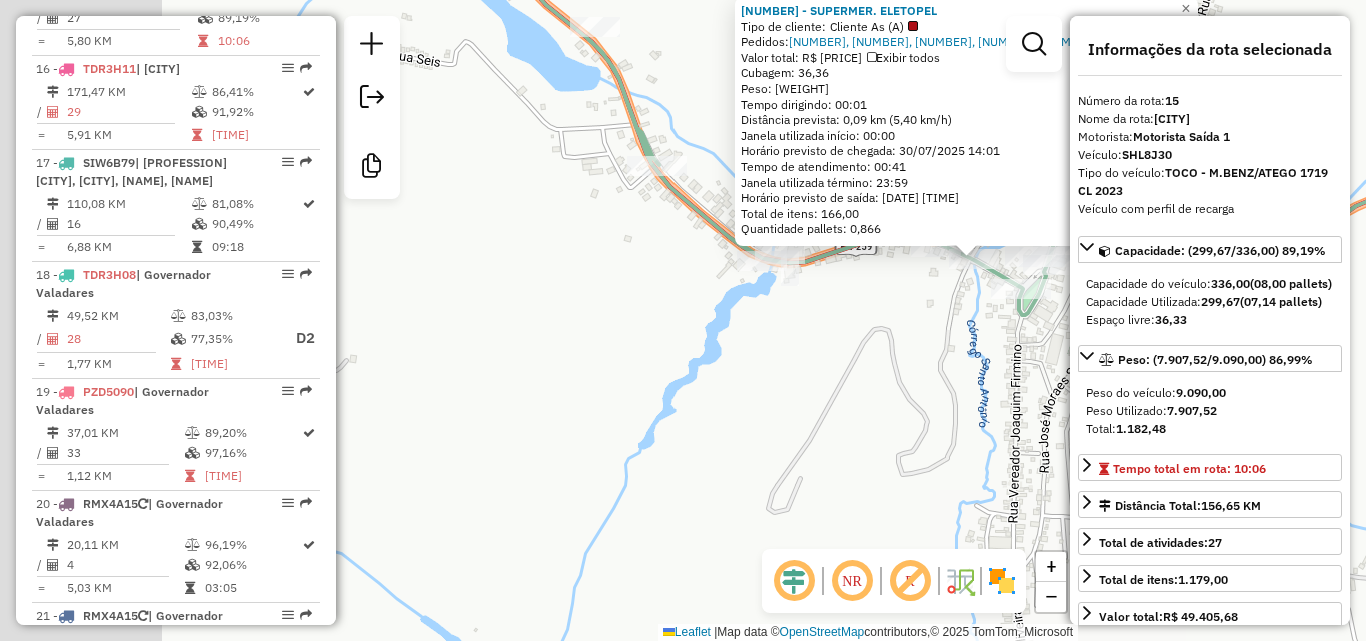 drag, startPoint x: 619, startPoint y: 397, endPoint x: 992, endPoint y: 302, distance: 384.90778 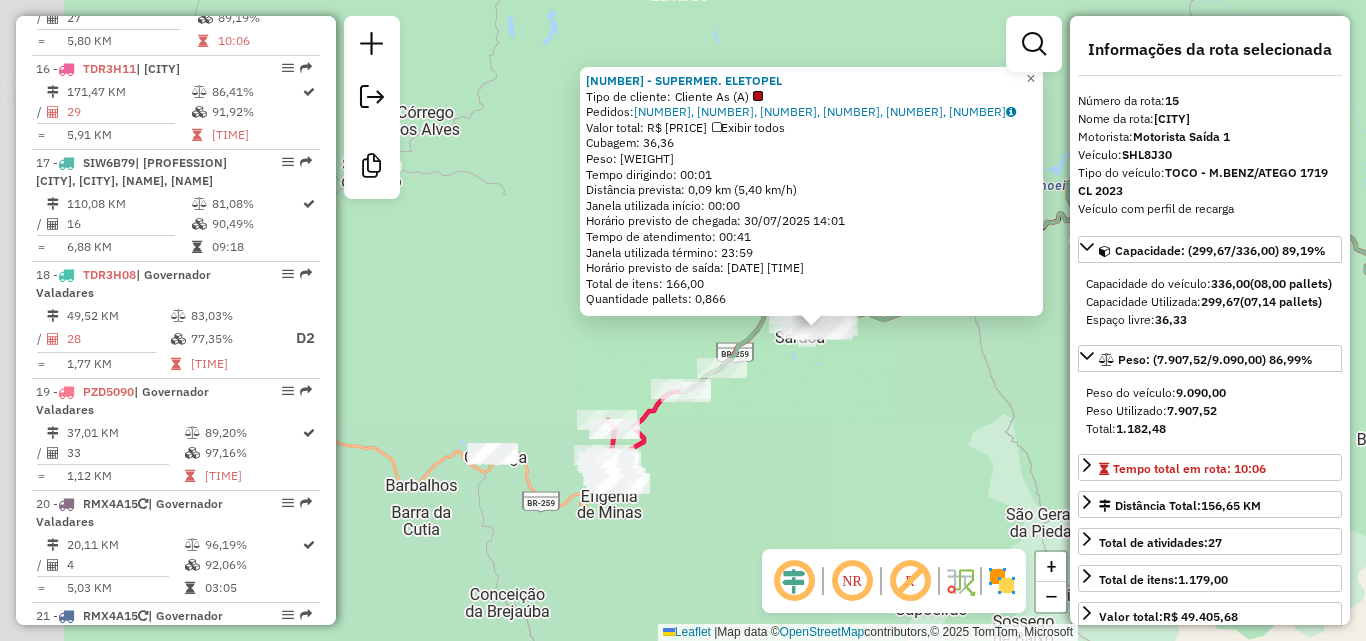 click on "32187 - SUPERMER. ELETOPEL  Tipo de cliente:   Cliente As (A)   Pedidos:  29555317, 29555319, 29555321, 29555323, 29555326, 29556727   Valor total: R$ 7.660,92   Exibir todos   Cubagem: 36,36  Peso: 1.079,09  Tempo dirigindo: 00:01   Distância prevista: 0,09 km (5,40 km/h)   Janela utilizada início: 00:00   Horário previsto de chegada: 30/07/2025 14:01   Tempo de atendimento: 00:41   Janela utilizada término: 23:59   Horário previsto de saída: 30/07/2025 14:42   Total de itens: 166,00   Quantidade pallets: 0,866  × Janela de atendimento Grade de atendimento Capacidade Transportadoras Veículos Cliente Pedidos  Rotas Selecione os dias de semana para filtrar as janelas de atendimento  Seg   Ter   Qua   Qui   Sex   Sáb   Dom  Informe o período da janela de atendimento: De: Até:  Filtrar exatamente a janela do cliente  Considerar janela de atendimento padrão  Selecione os dias de semana para filtrar as grades de atendimento  Seg   Ter   Qua   Qui   Sex   Sáb   Dom   Peso mínimo:   Peso máximo:  De:" 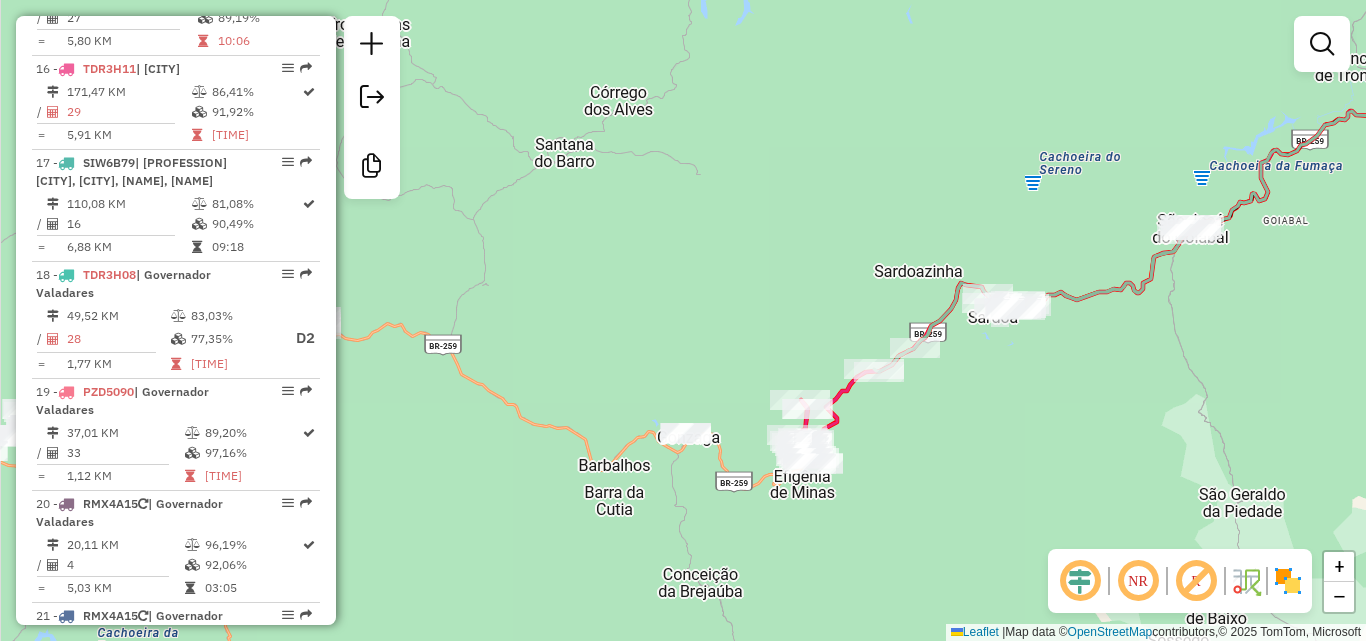 click on "Janela de atendimento Grade de atendimento Capacidade Transportadoras Veículos Cliente Pedidos  Rotas Selecione os dias de semana para filtrar as janelas de atendimento  Seg   Ter   Qua   Qui   Sex   Sáb   Dom  Informe o período da janela de atendimento: De: Até:  Filtrar exatamente a janela do cliente  Considerar janela de atendimento padrão  Selecione os dias de semana para filtrar as grades de atendimento  Seg   Ter   Qua   Qui   Sex   Sáb   Dom   Considerar clientes sem dia de atendimento cadastrado  Clientes fora do dia de atendimento selecionado Filtrar as atividades entre os valores definidos abaixo:  Peso mínimo:   Peso máximo:   Cubagem mínima:   Cubagem máxima:   De:   Até:  Filtrar as atividades entre o tempo de atendimento definido abaixo:  De:   Até:   Considerar capacidade total dos clientes não roteirizados Transportadora: Selecione um ou mais itens Tipo de veículo: Selecione um ou mais itens Veículo: Selecione um ou mais itens Motorista: Selecione um ou mais itens Nome: Rótulo:" 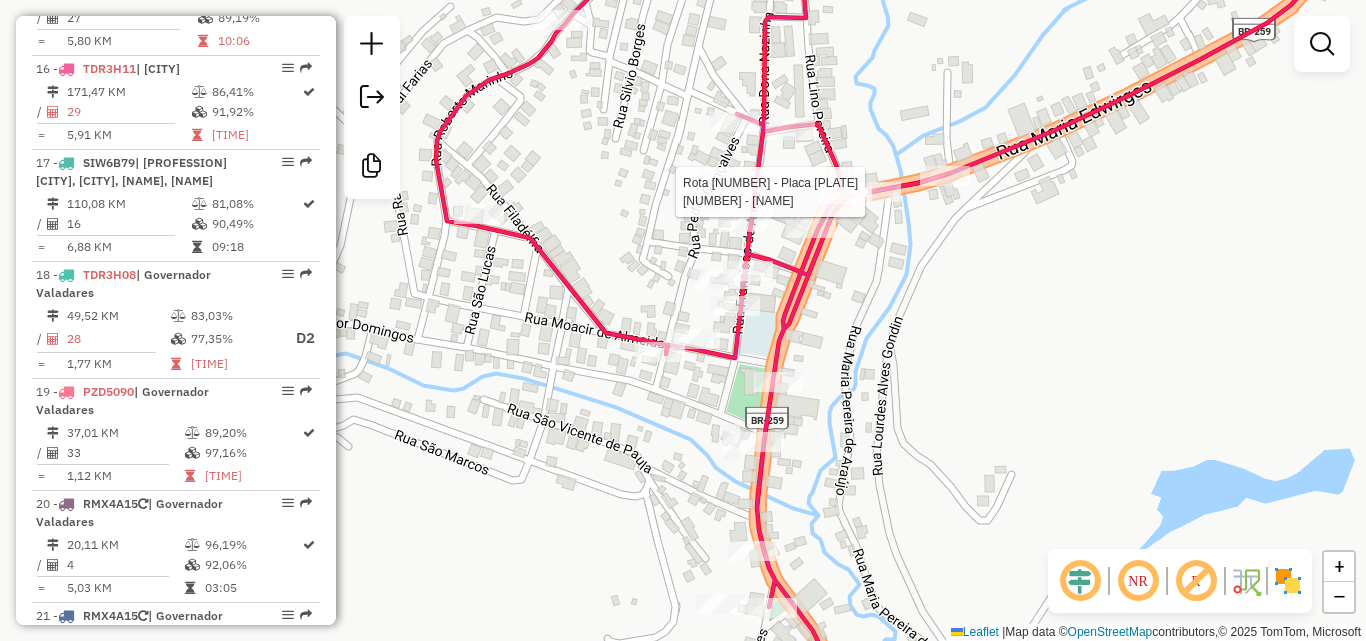 select on "**********" 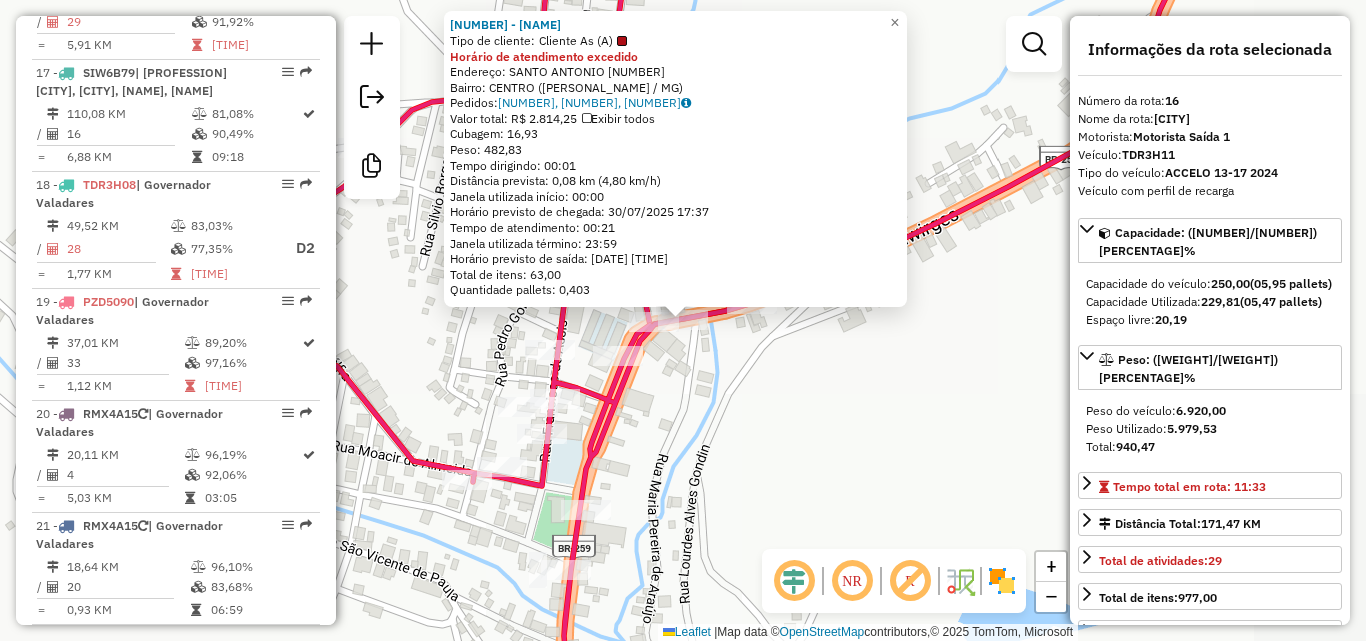 scroll, scrollTop: 2468, scrollLeft: 0, axis: vertical 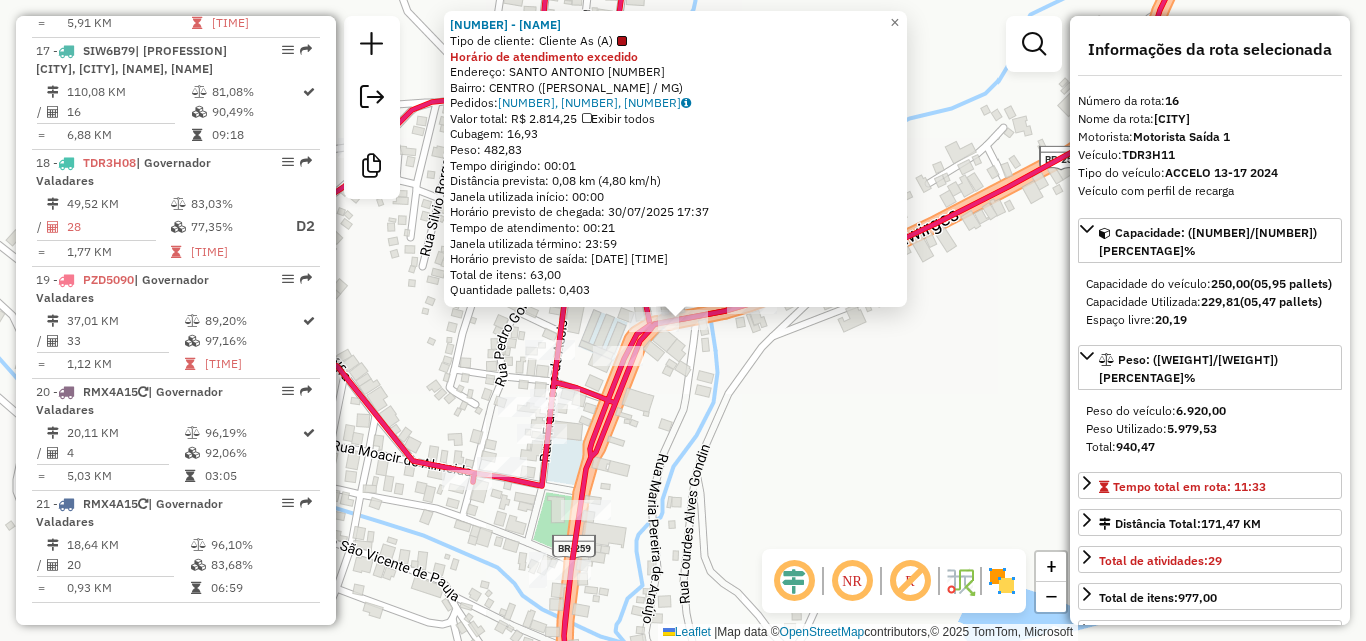 drag, startPoint x: 834, startPoint y: 470, endPoint x: 929, endPoint y: 256, distance: 234.13885 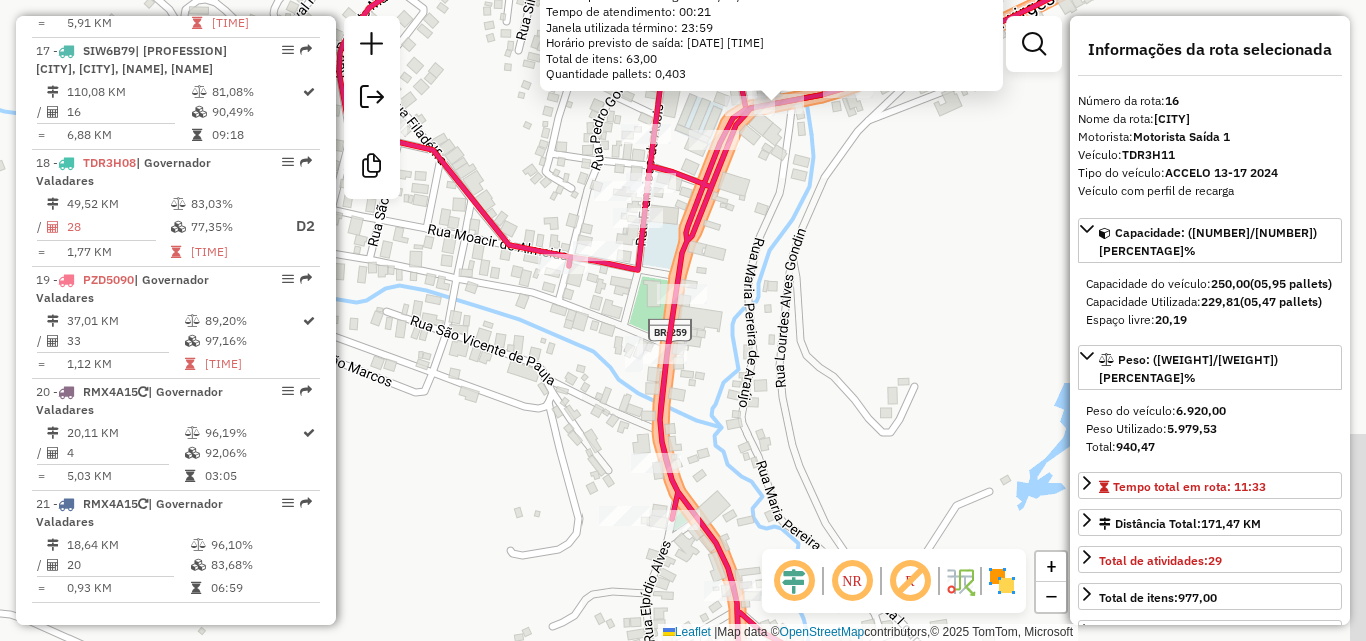 click on "28552 - MERCEARIA DO EMILIO  Tipo de cliente:   Cliente As (A)  Horário de atendimento excedido  Endereço:  SANTO ANTONIO 368   Bairro: CENTRO (SANTA EFIGENIA DE MINAS / MG)   Pedidos:  29555466, 29555467, 29556618   Valor total: R$ 2.814,25   Exibir todos   Cubagem: 16,93  Peso: 482,83  Tempo dirigindo: 00:01   Distância prevista: 0,08 km (4,80 km/h)   Janela utilizada início: 00:00   Horário previsto de chegada: 30/07/2025 17:37   Tempo de atendimento: 00:21   Janela utilizada término: 23:59   Horário previsto de saída: 30/07/2025 17:58   Total de itens: 63,00   Quantidade pallets: 0,403  × Janela de atendimento Grade de atendimento Capacidade Transportadoras Veículos Cliente Pedidos  Rotas Selecione os dias de semana para filtrar as janelas de atendimento  Seg   Ter   Qua   Qui   Sex   Sáb   Dom  Informe o período da janela de atendimento: De: Até:  Filtrar exatamente a janela do cliente  Considerar janela de atendimento padrão   Seg   Ter   Qua   Qui   Sex   Sáb   Dom   Peso mínimo:   De:" 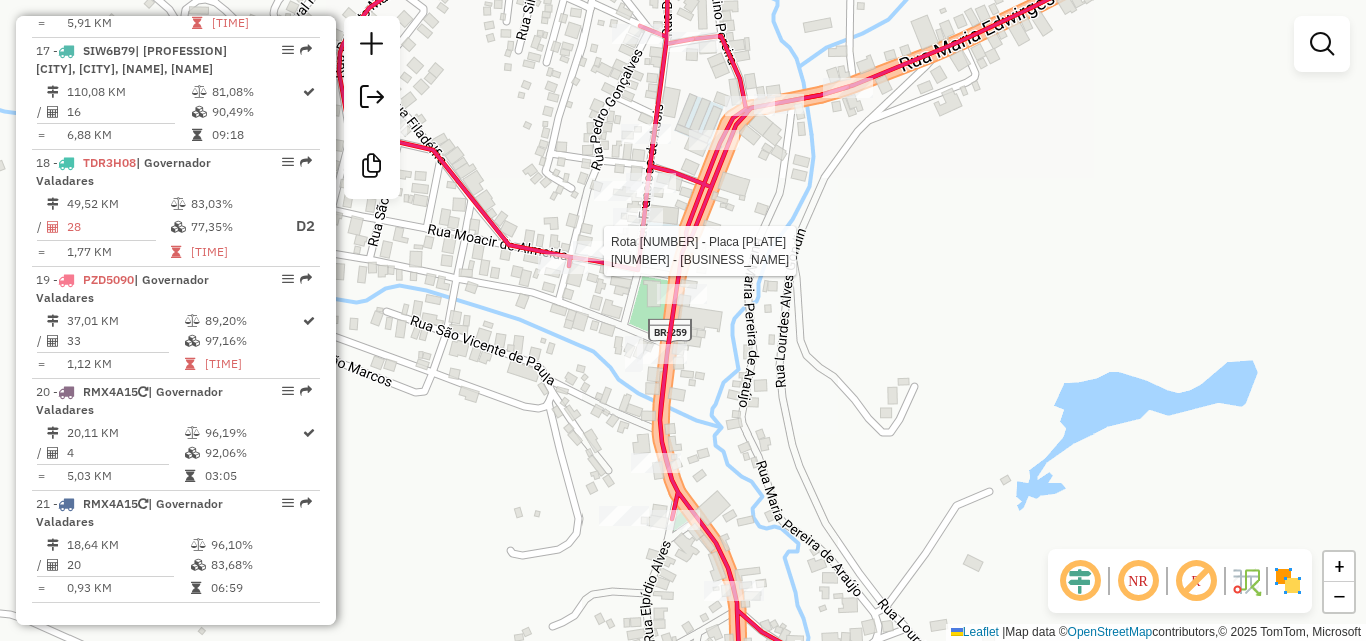 select on "**********" 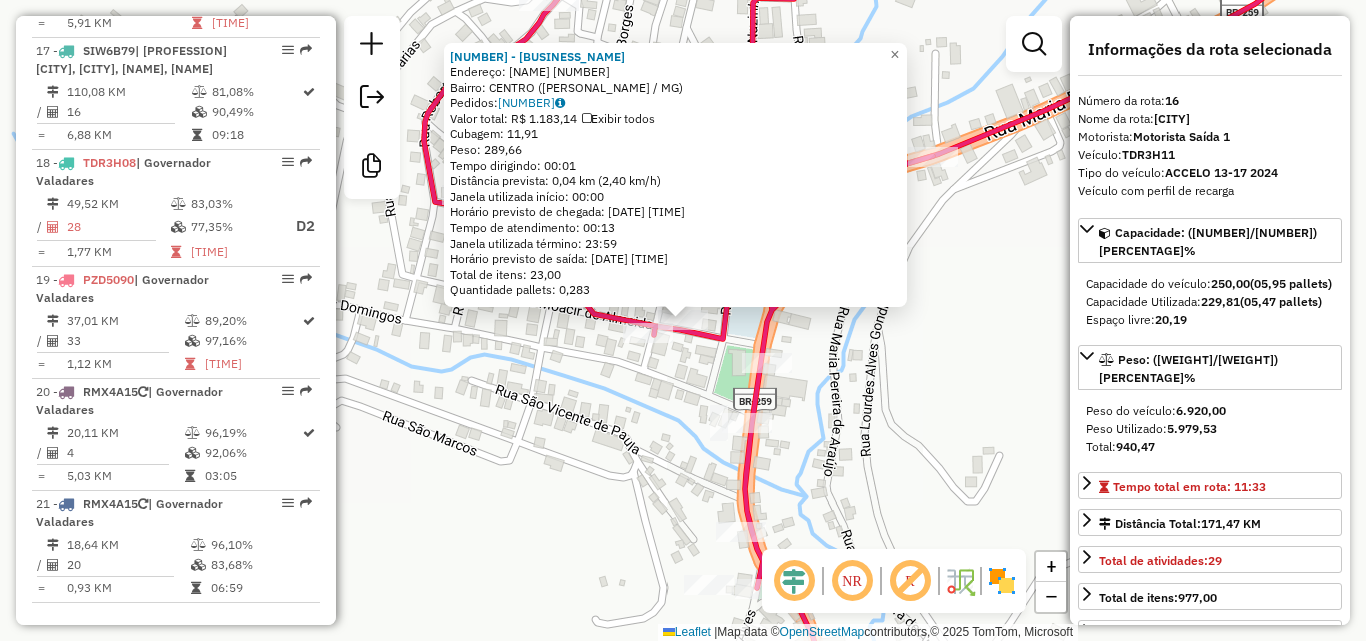 click on "41449 - BAR DO MONTEIRO  Endereço:  MOACIR DE ALMEIDA 43   Bairro: CENTRO (SANTA EFIGENIA DE MINAS / MG)   Pedidos:  29554088   Valor total: R$ 1.183,14   Exibir todos   Cubagem: 11,91  Peso: 289,66  Tempo dirigindo: 00:01   Distância prevista: 0,04 km (2,40 km/h)   Janela utilizada início: 00:00   Horário previsto de chegada: 30/07/2025 16:33   Tempo de atendimento: 00:13   Janela utilizada término: 23:59   Horário previsto de saída: 30/07/2025 16:46   Total de itens: 23,00   Quantidade pallets: 0,283  × Janela de atendimento Grade de atendimento Capacidade Transportadoras Veículos Cliente Pedidos  Rotas Selecione os dias de semana para filtrar as janelas de atendimento  Seg   Ter   Qua   Qui   Sex   Sáb   Dom  Informe o período da janela de atendimento: De: Até:  Filtrar exatamente a janela do cliente  Considerar janela de atendimento padrão  Selecione os dias de semana para filtrar as grades de atendimento  Seg   Ter   Qua   Qui   Sex   Sáb   Dom   Peso mínimo:   Peso máximo:   De:   Até:" 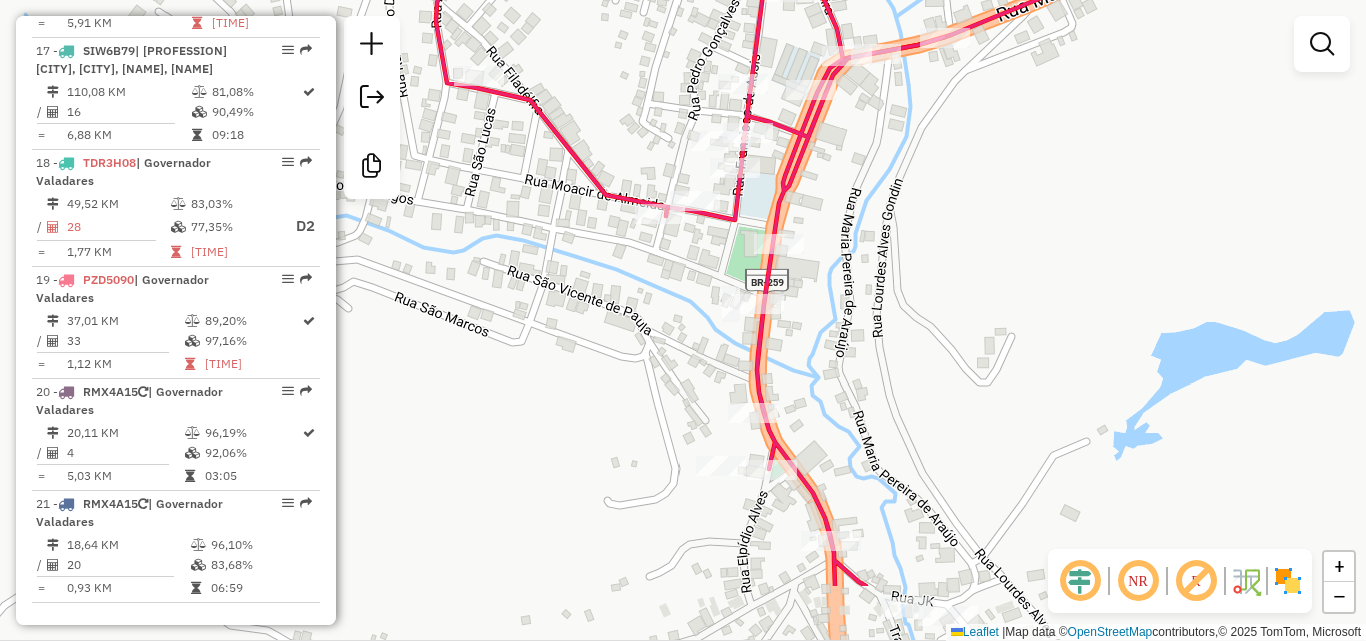drag, startPoint x: 842, startPoint y: 375, endPoint x: 864, endPoint y: 158, distance: 218.11235 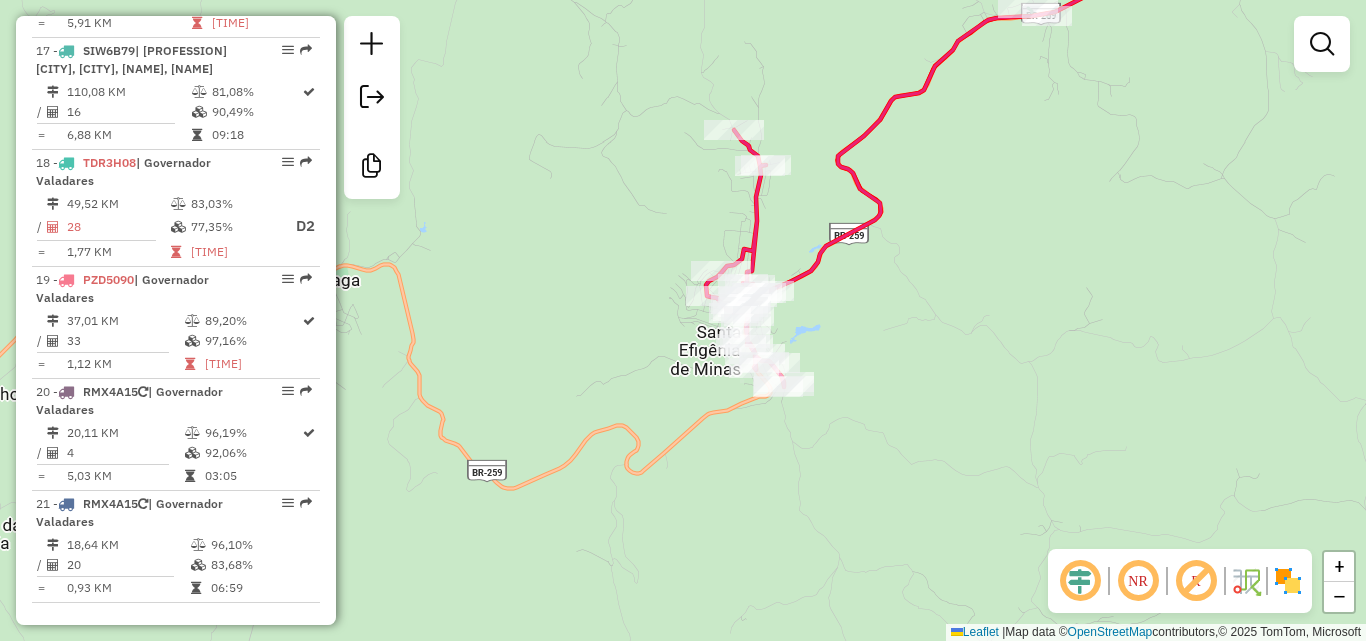 drag, startPoint x: 970, startPoint y: 283, endPoint x: 855, endPoint y: 338, distance: 127.47549 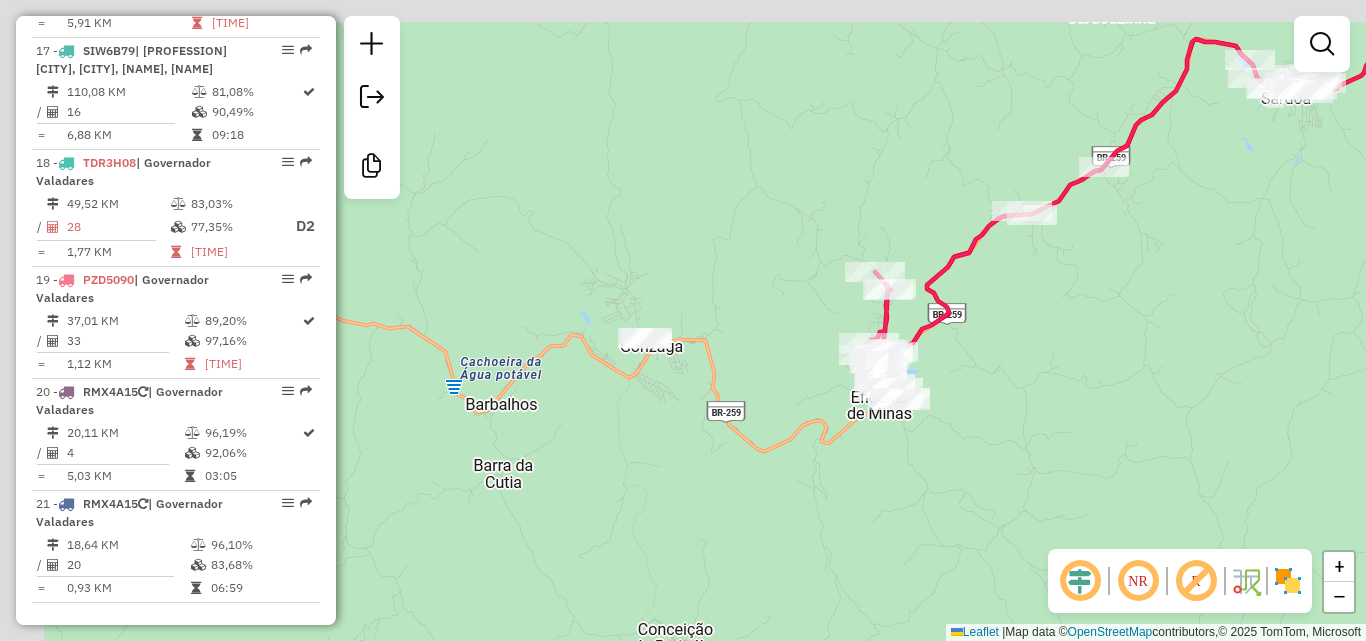 drag, startPoint x: 692, startPoint y: 297, endPoint x: 764, endPoint y: 334, distance: 80.9506 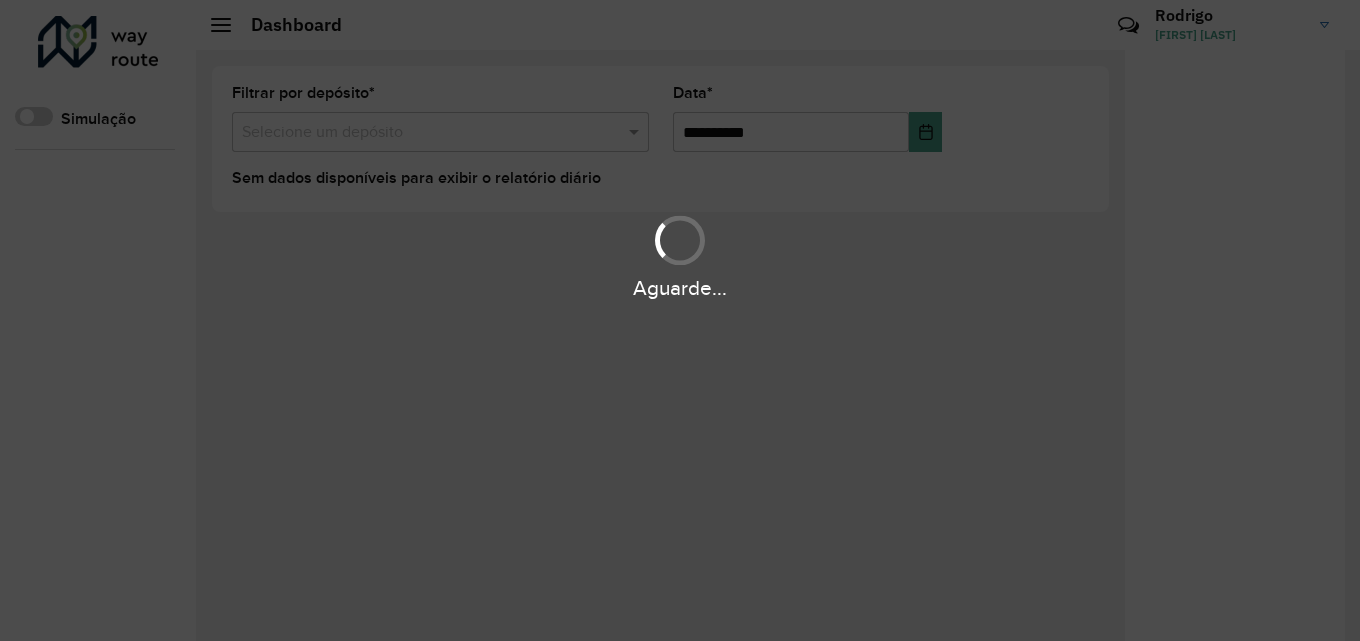 scroll, scrollTop: 0, scrollLeft: 0, axis: both 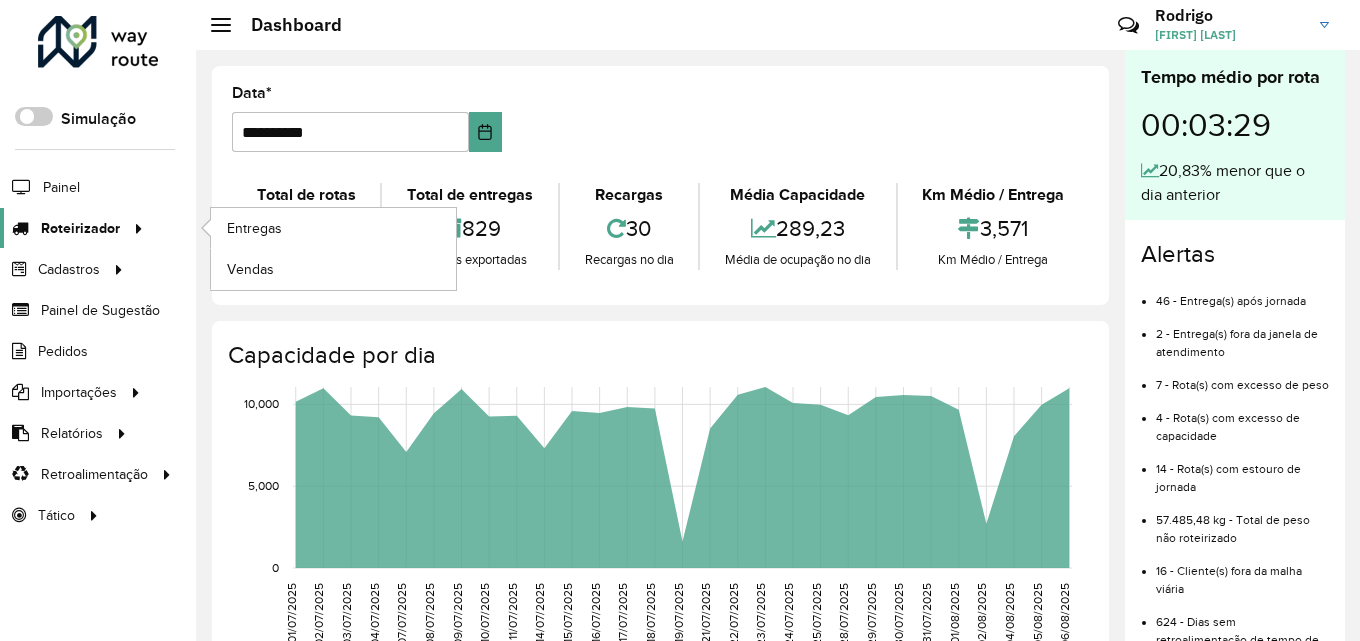 click 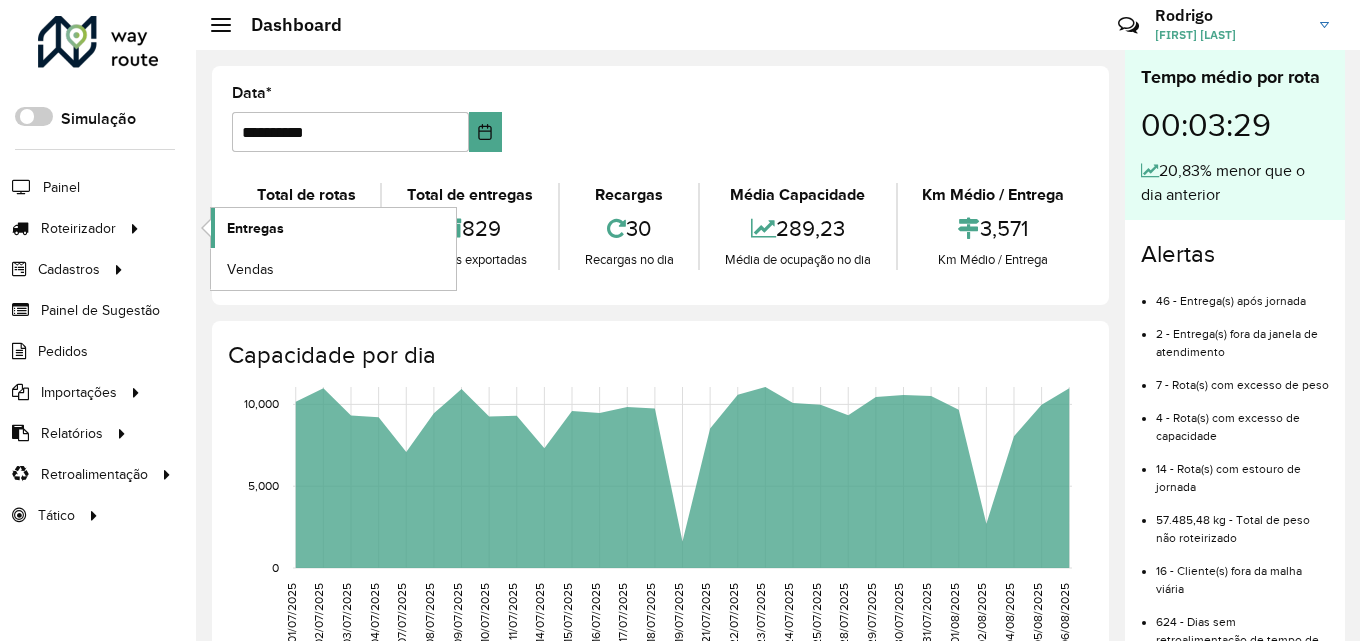 click on "Entregas" 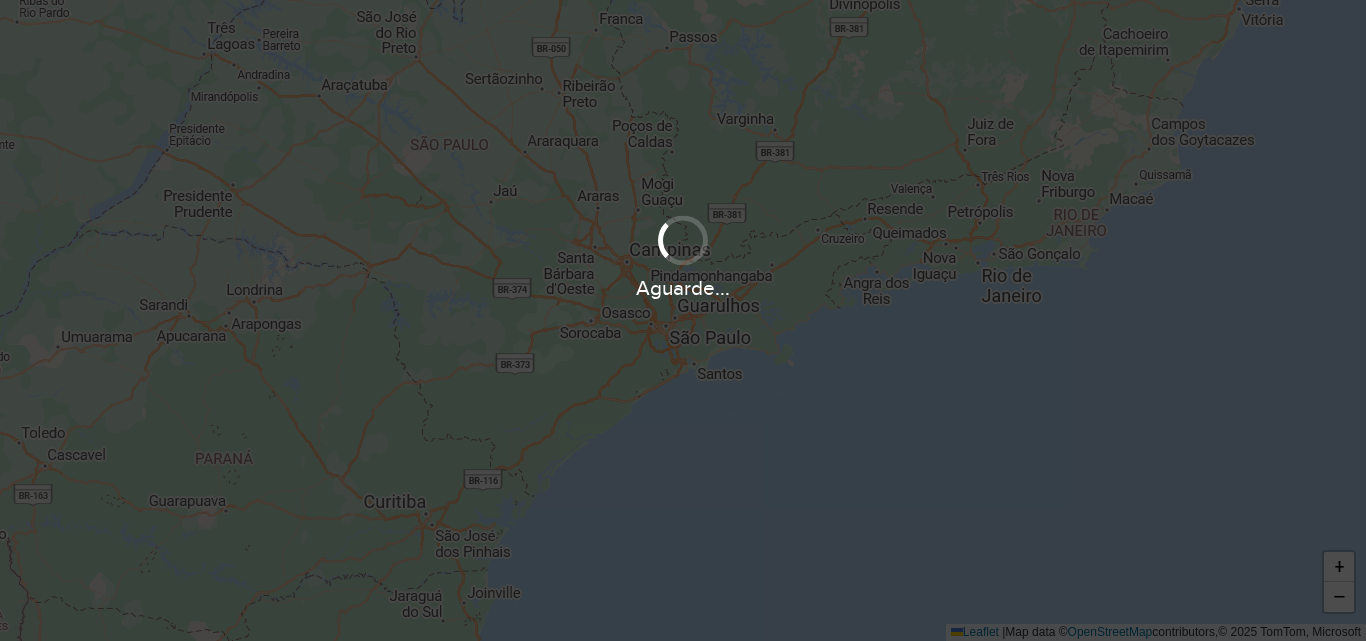 scroll, scrollTop: 0, scrollLeft: 0, axis: both 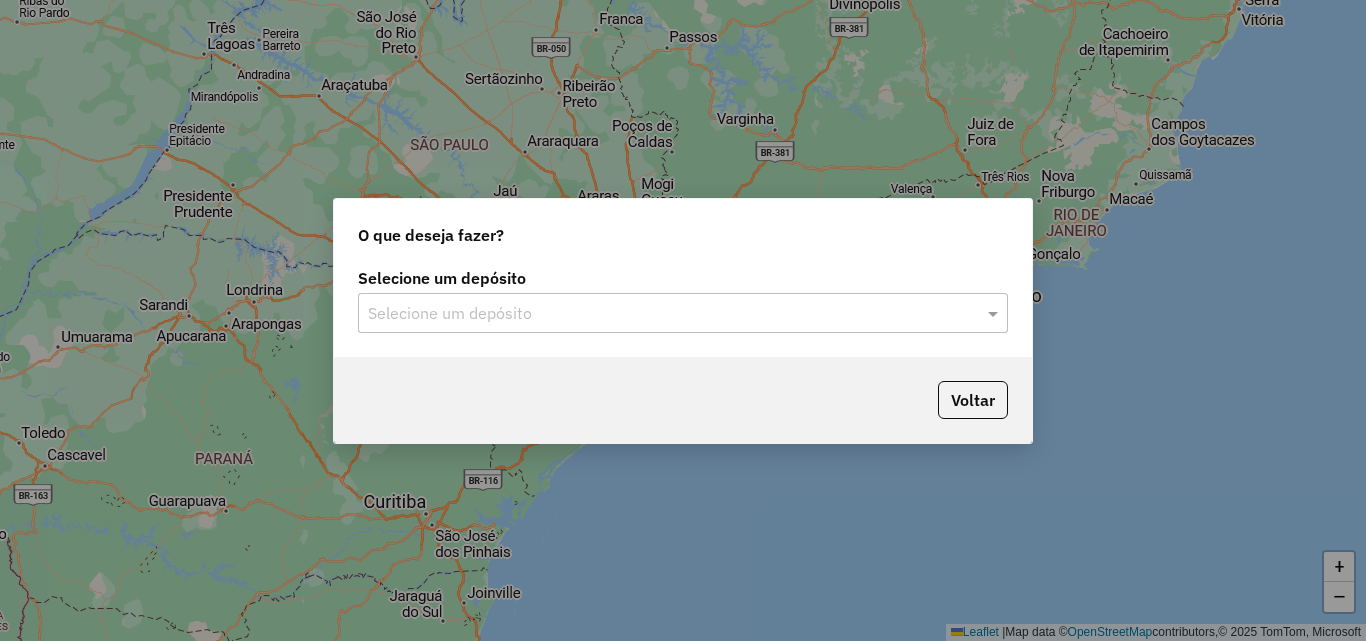 click 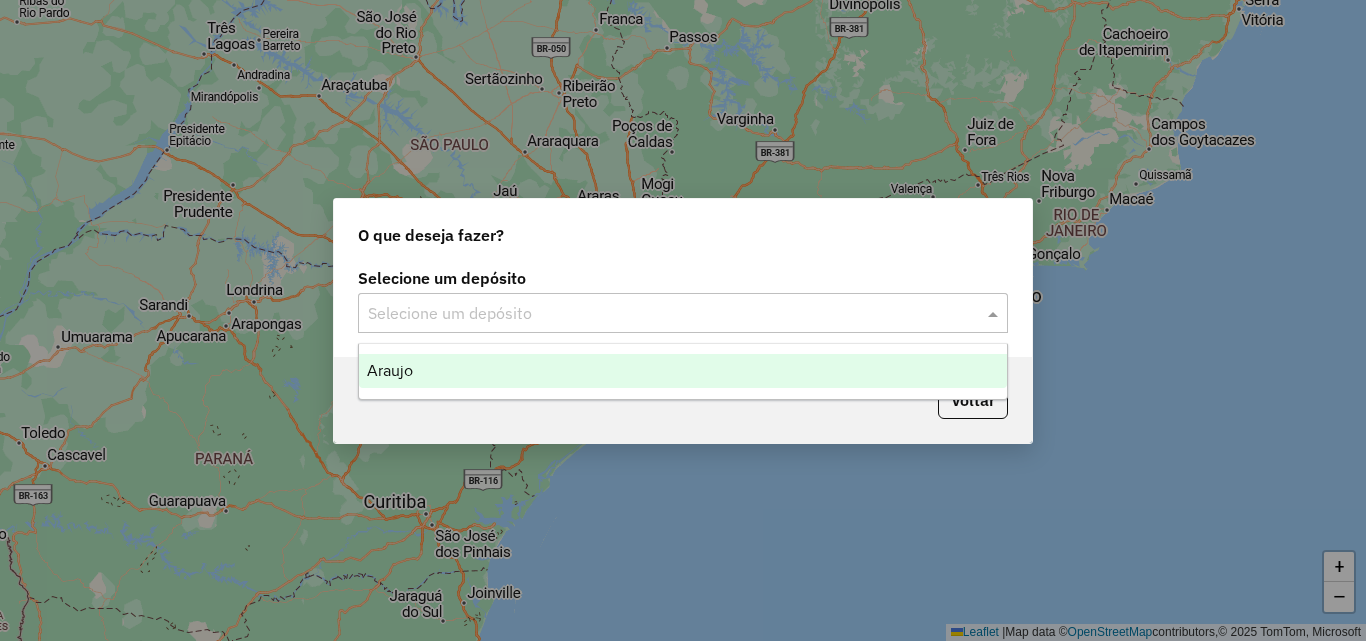 click on "Araujo" at bounding box center (683, 371) 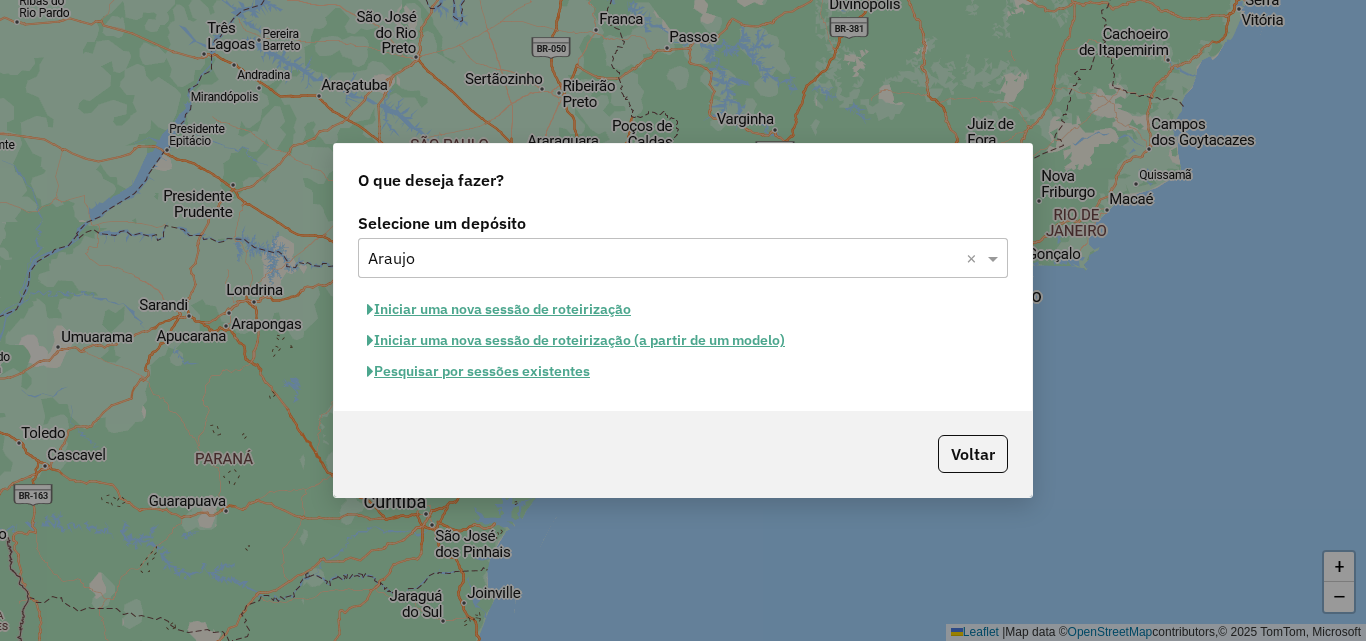 click on "Pesquisar por sessões existentes" 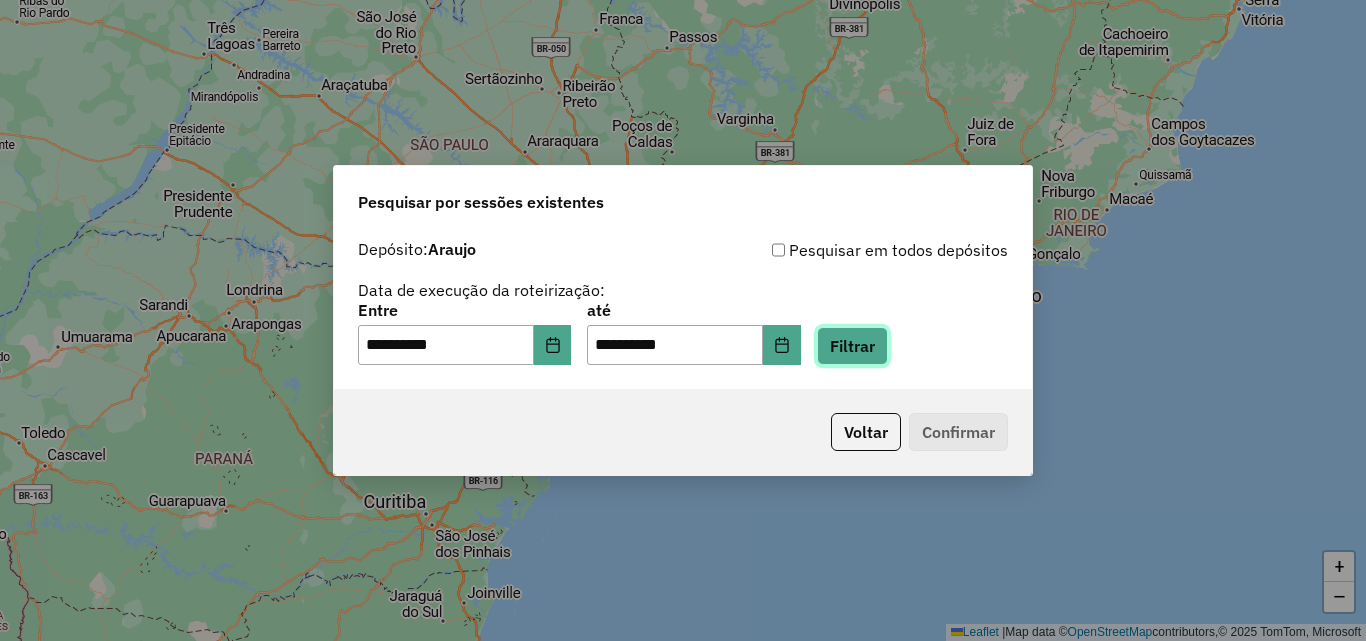 click on "Filtrar" 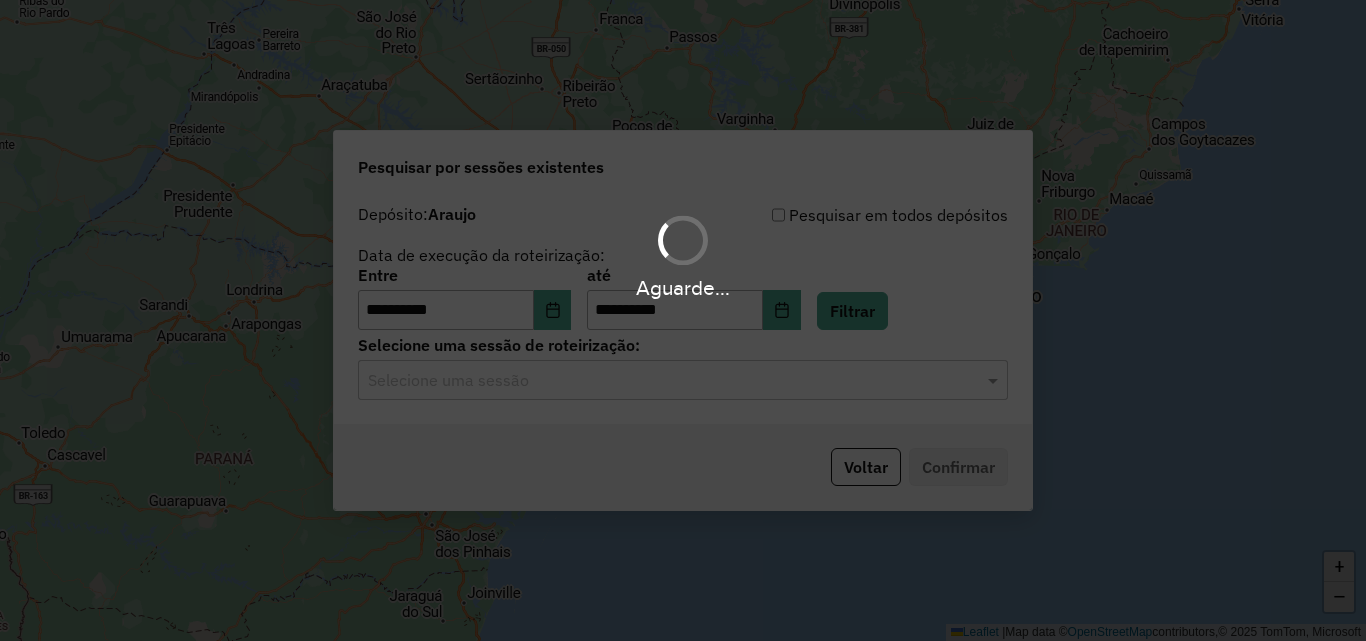 click on "Aguarde..." at bounding box center (683, 320) 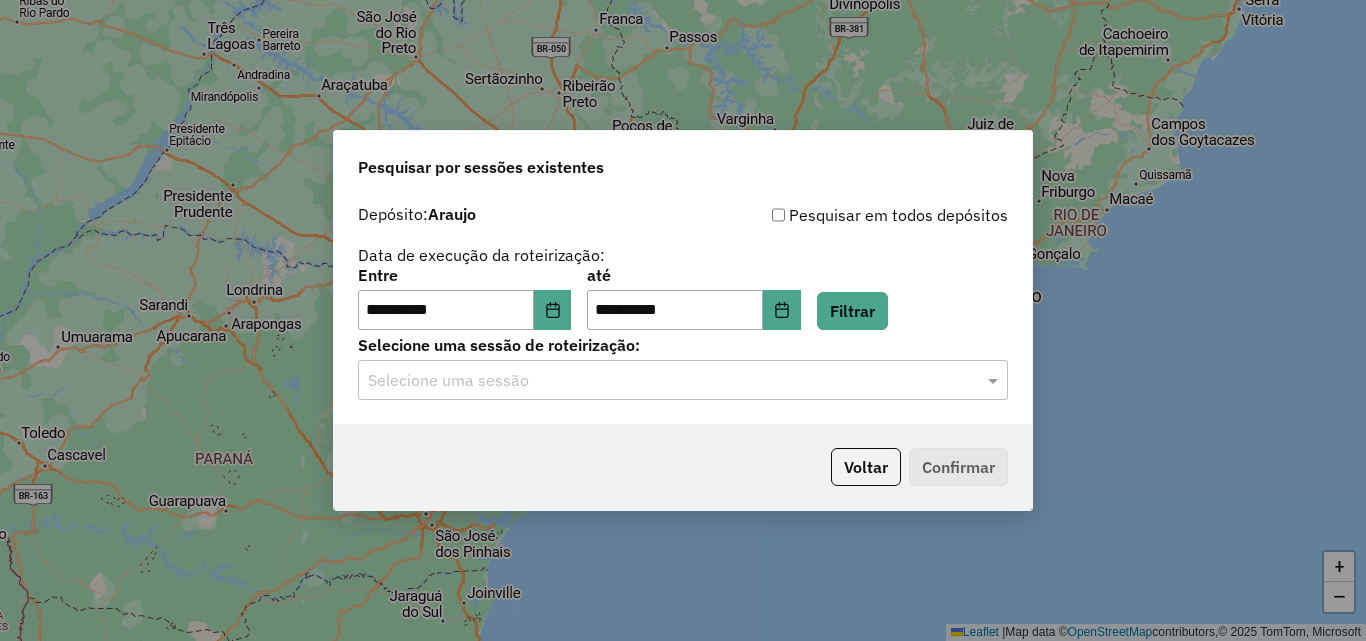 click 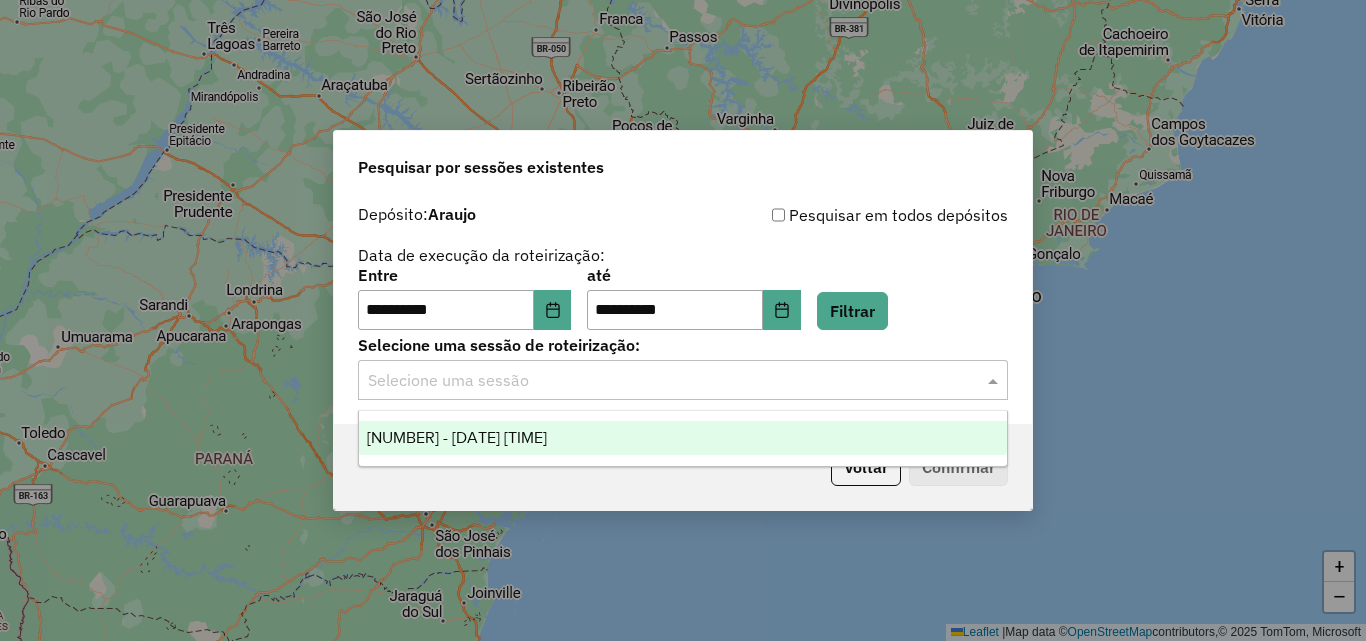 click on "[NUMBER] - [DATE] [TIME]" at bounding box center [683, 438] 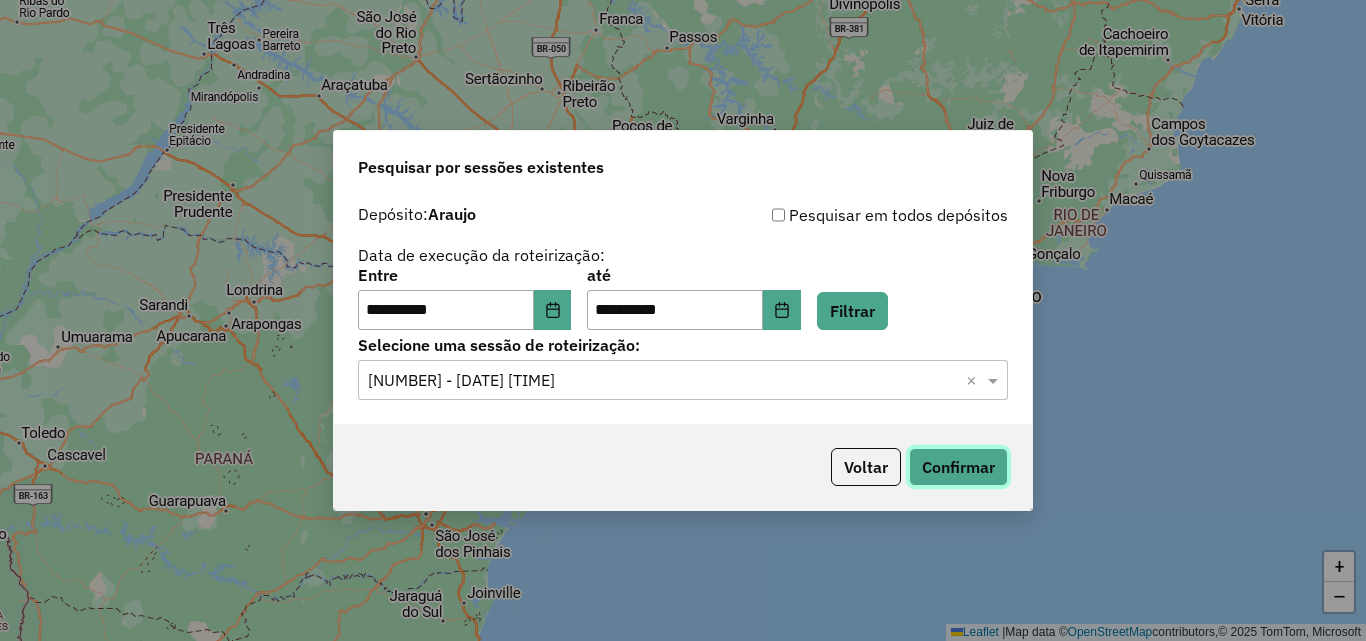 click on "Confirmar" 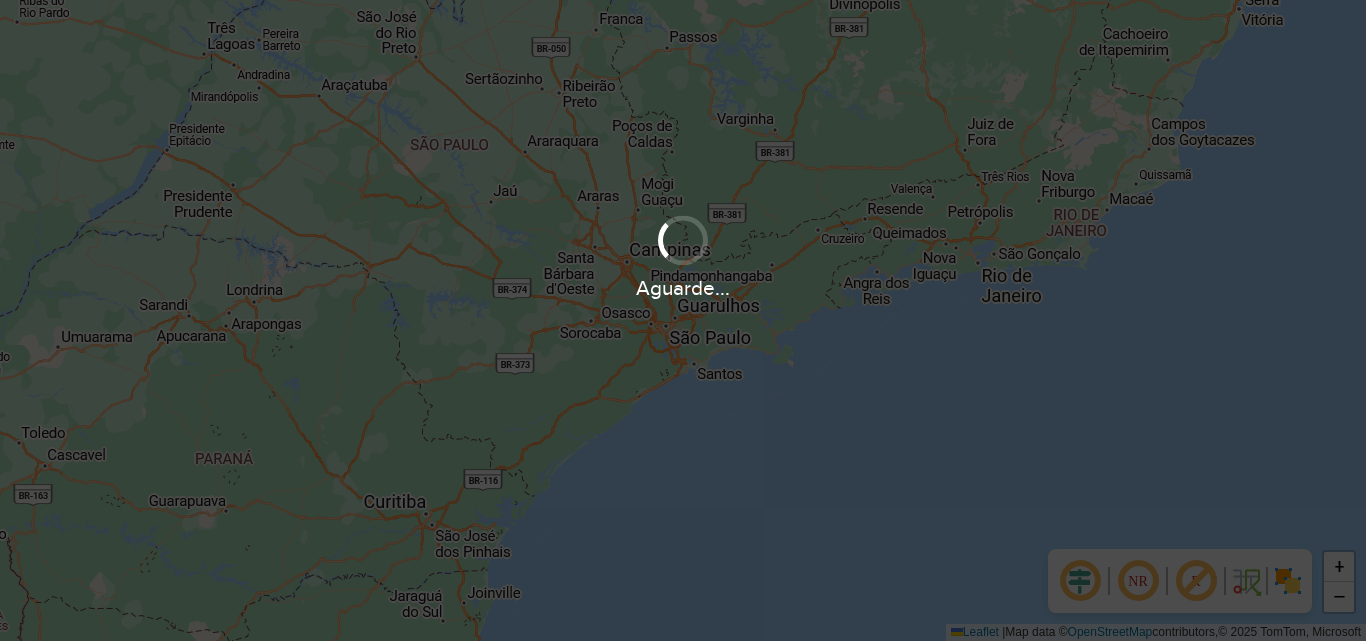 scroll, scrollTop: 0, scrollLeft: 0, axis: both 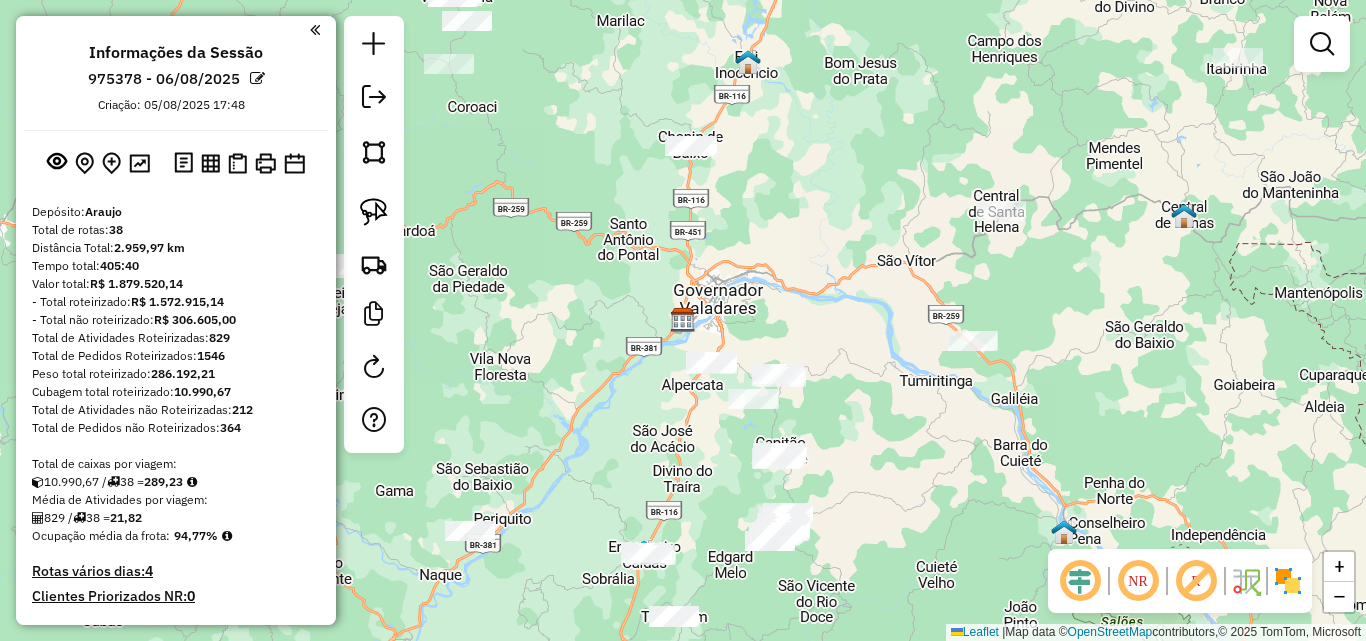 click on "Janela de atendimento Grade de atendimento Capacidade Transportadoras Veículos Cliente Pedidos  Rotas Selecione os dias de semana para filtrar as janelas de atendimento  Seg   Ter   Qua   Qui   Sex   Sáb   Dom  Informe o período da janela de atendimento: De: Até:  Filtrar exatamente a janela do cliente  Considerar janela de atendimento padrão  Selecione os dias de semana para filtrar as grades de atendimento  Seg   Ter   Qua   Qui   Sex   Sáb   Dom   Considerar clientes sem dia de atendimento cadastrado  Clientes fora do dia de atendimento selecionado Filtrar as atividades entre os valores definidos abaixo:  Peso mínimo:   Peso máximo:   Cubagem mínima:   Cubagem máxima:   De:   Até:  Filtrar as atividades entre o tempo de atendimento definido abaixo:  De:   Até:   Considerar capacidade total dos clientes não roteirizados Transportadora: Selecione um ou mais itens Tipo de veículo: Selecione um ou mais itens Veículo: Selecione um ou mais itens Motorista: Selecione um ou mais itens Nome: Rótulo:" 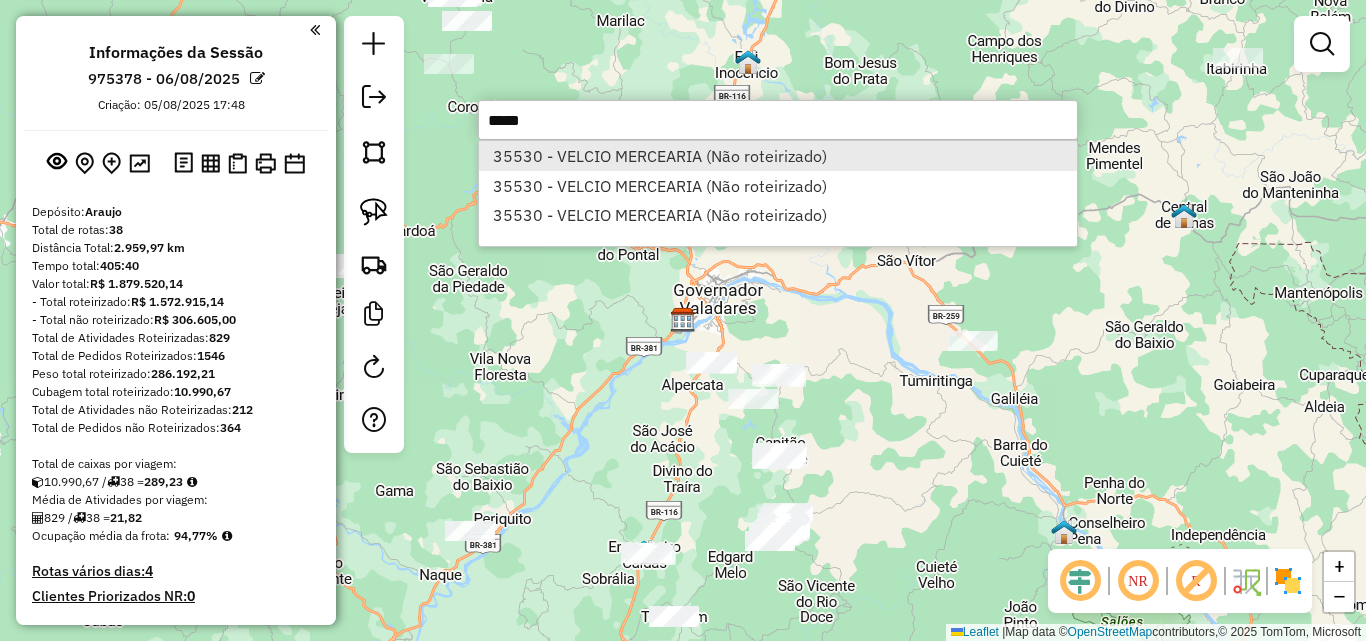 type on "*****" 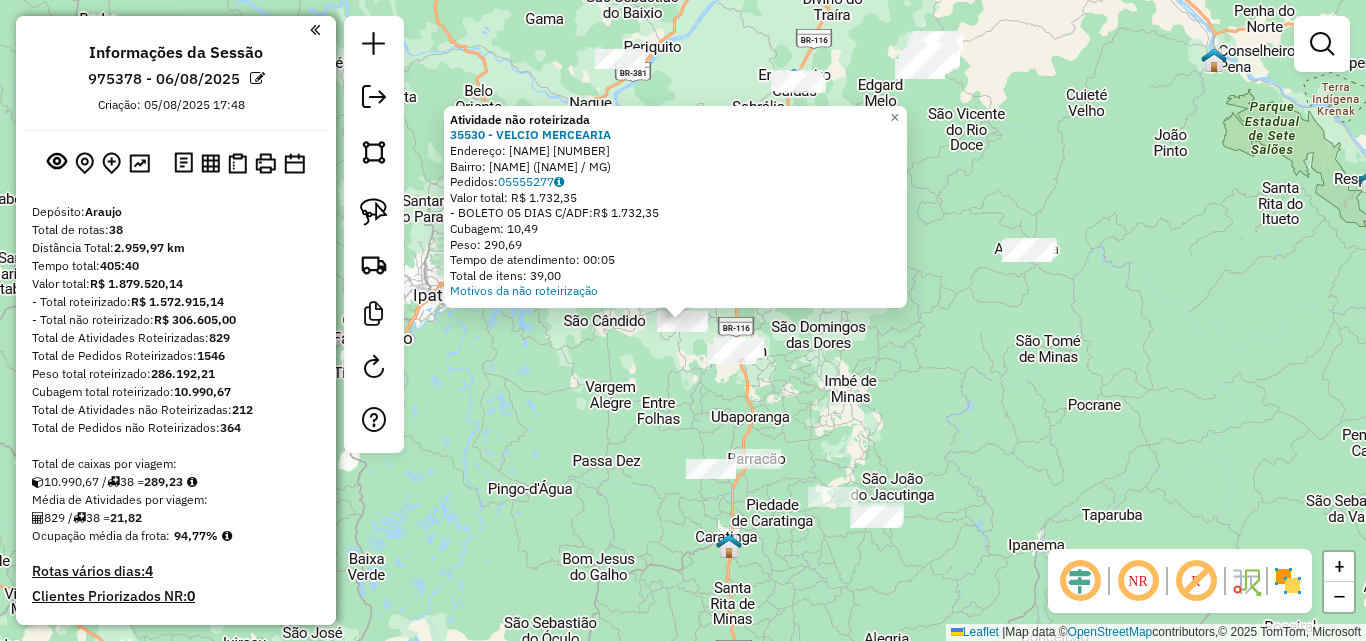 click on "Endereço: [NAME] [NUMBER] Bairro: [NAME] ([CITY] / [STATE])" 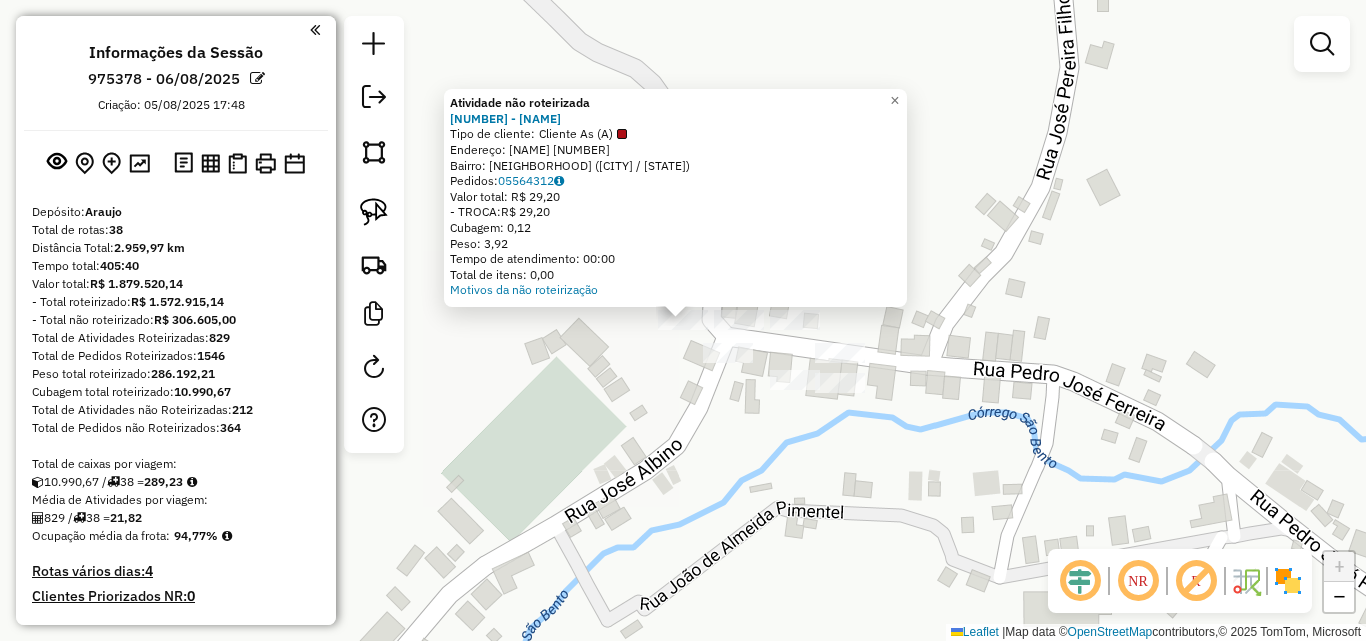 click on "Endereço: [NAME] [NUMBER] Bairro: [NAME] ([CITY] / [STATE])" 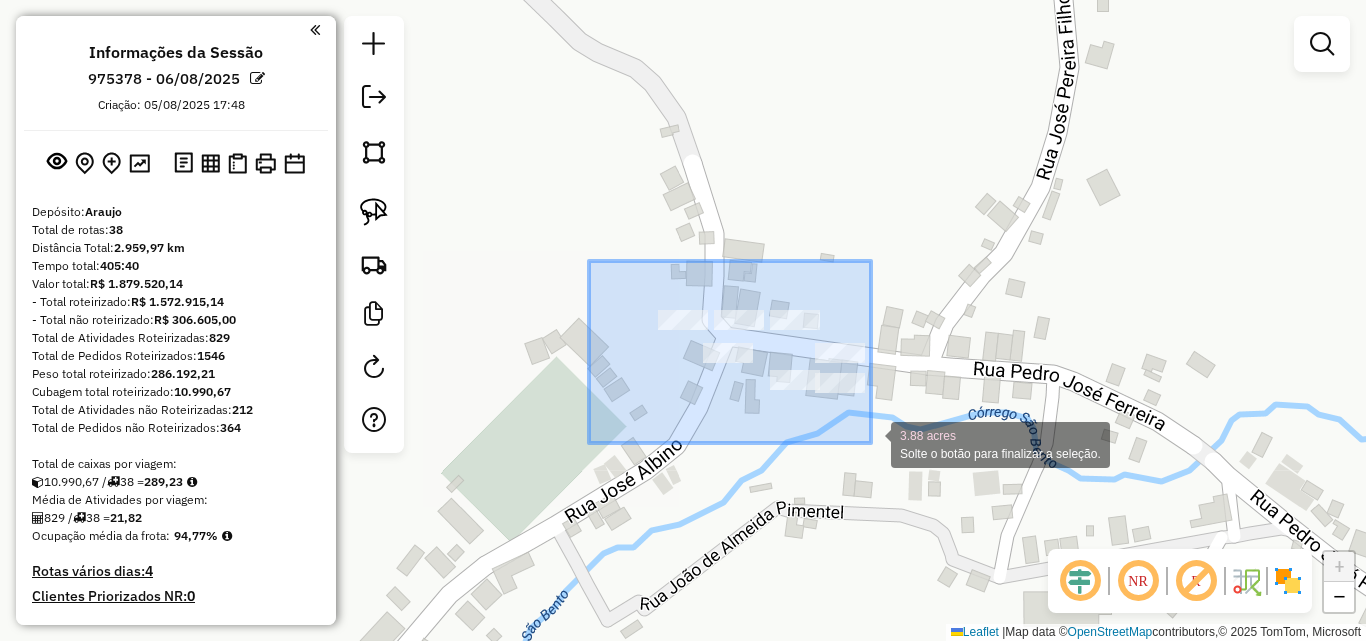 drag, startPoint x: 589, startPoint y: 261, endPoint x: 880, endPoint y: 450, distance: 346.9899 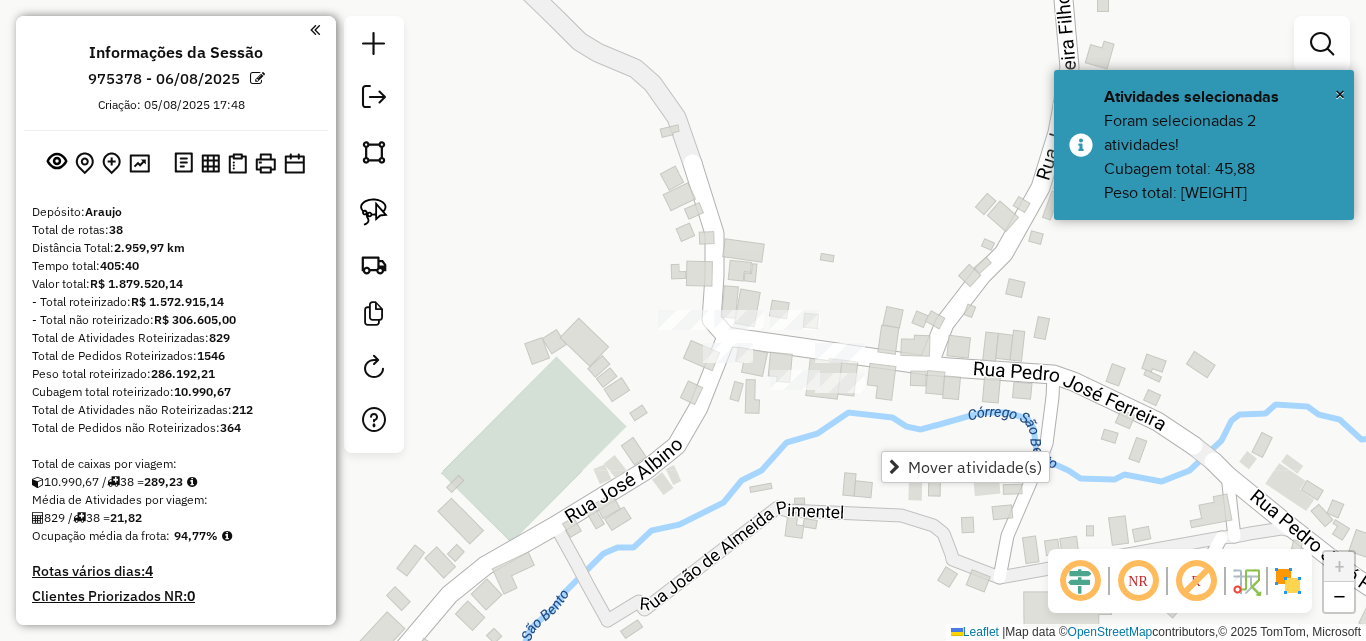 click on "Janela de atendimento Grade de atendimento Capacidade Transportadoras Veículos Cliente Pedidos  Rotas Selecione os dias de semana para filtrar as janelas de atendimento  Seg   Ter   Qua   Qui   Sex   Sáb   Dom  Informe o período da janela de atendimento: De: Até:  Filtrar exatamente a janela do cliente  Considerar janela de atendimento padrão  Selecione os dias de semana para filtrar as grades de atendimento  Seg   Ter   Qua   Qui   Sex   Sáb   Dom   Considerar clientes sem dia de atendimento cadastrado  Clientes fora do dia de atendimento selecionado Filtrar as atividades entre os valores definidos abaixo:  Peso mínimo:   Peso máximo:   Cubagem mínima:   Cubagem máxima:   De:   Até:  Filtrar as atividades entre o tempo de atendimento definido abaixo:  De:   Até:   Considerar capacidade total dos clientes não roteirizados Transportadora: Selecione um ou mais itens Tipo de veículo: Selecione um ou mais itens Veículo: Selecione um ou mais itens Motorista: Selecione um ou mais itens Nome: Rótulo:" 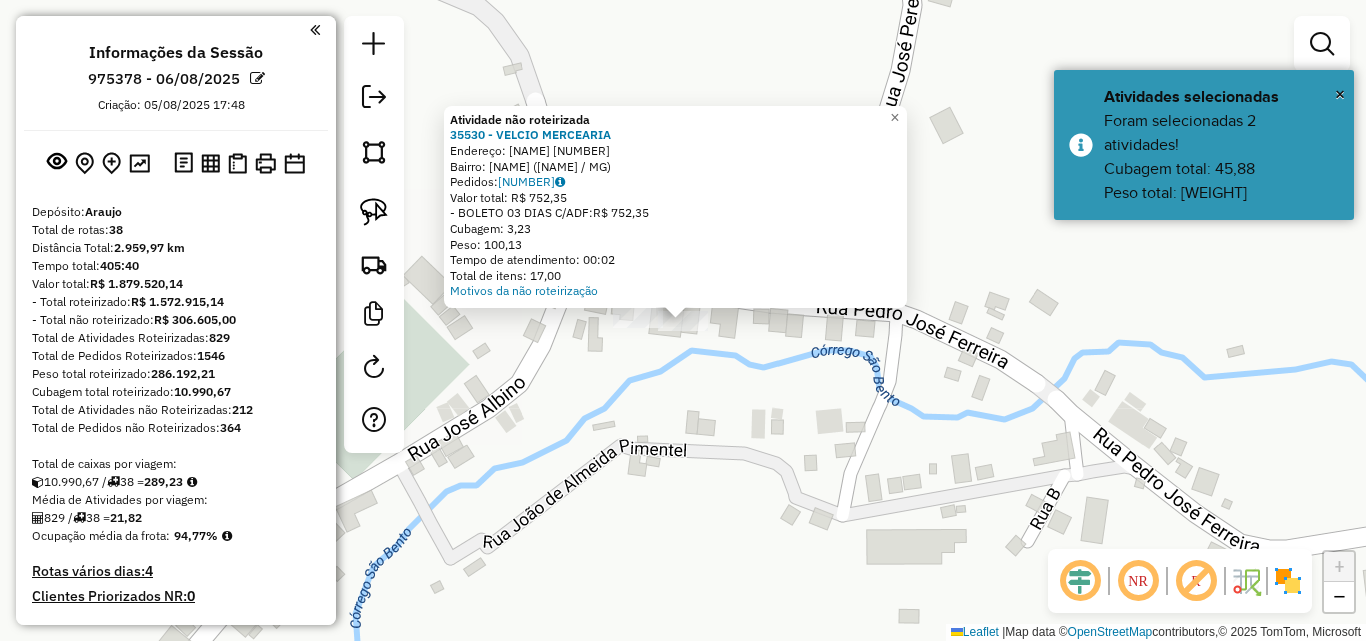 click on "Endereço: [NAME] [NUMBER] Bairro: [NAME] ([CITY] / [STATE])" 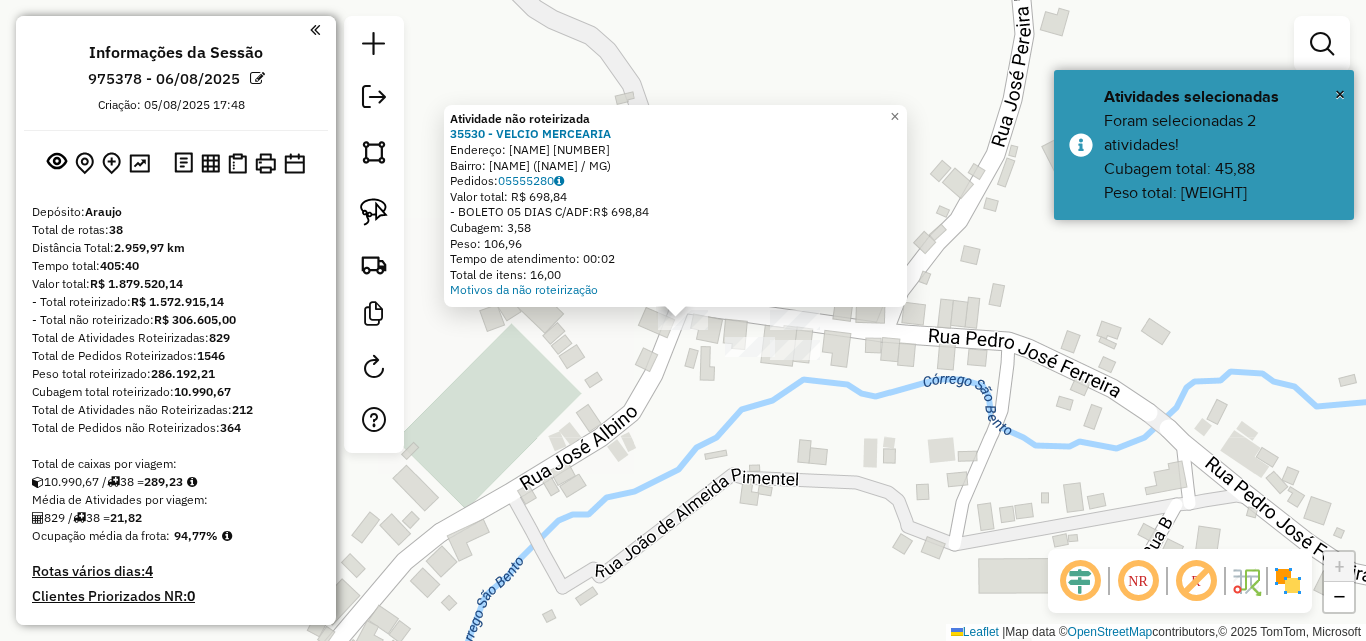 click on "Endereço: [NAME] [NUMBER] Bairro: [NAME] ([CITY] / [STATE])" 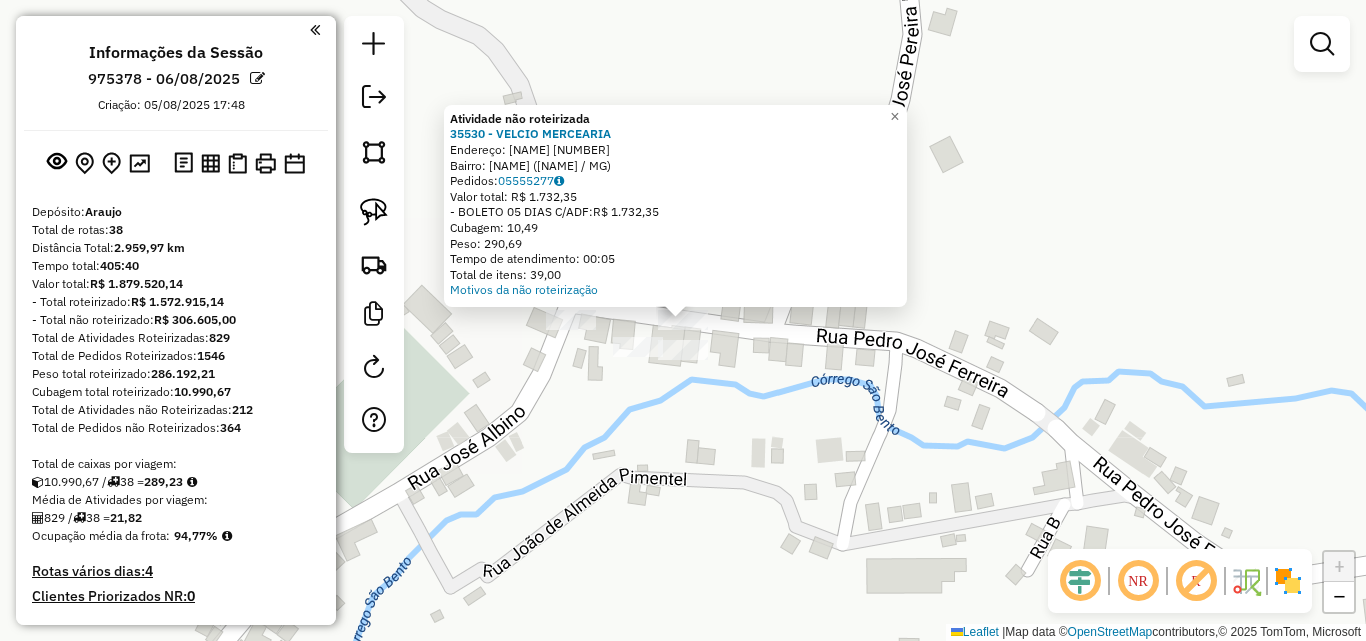 click on "Endereço: [NAME] [NUMBER] Bairro: [NAME] ([CITY] / [STATE])" 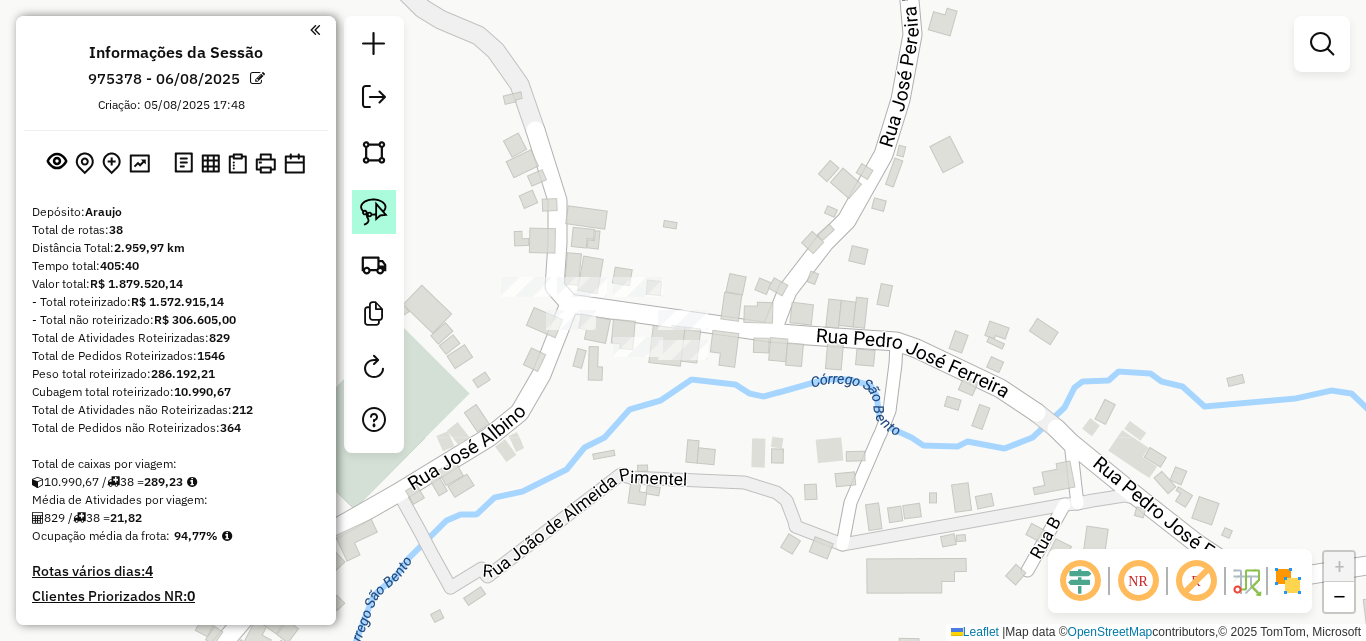 click 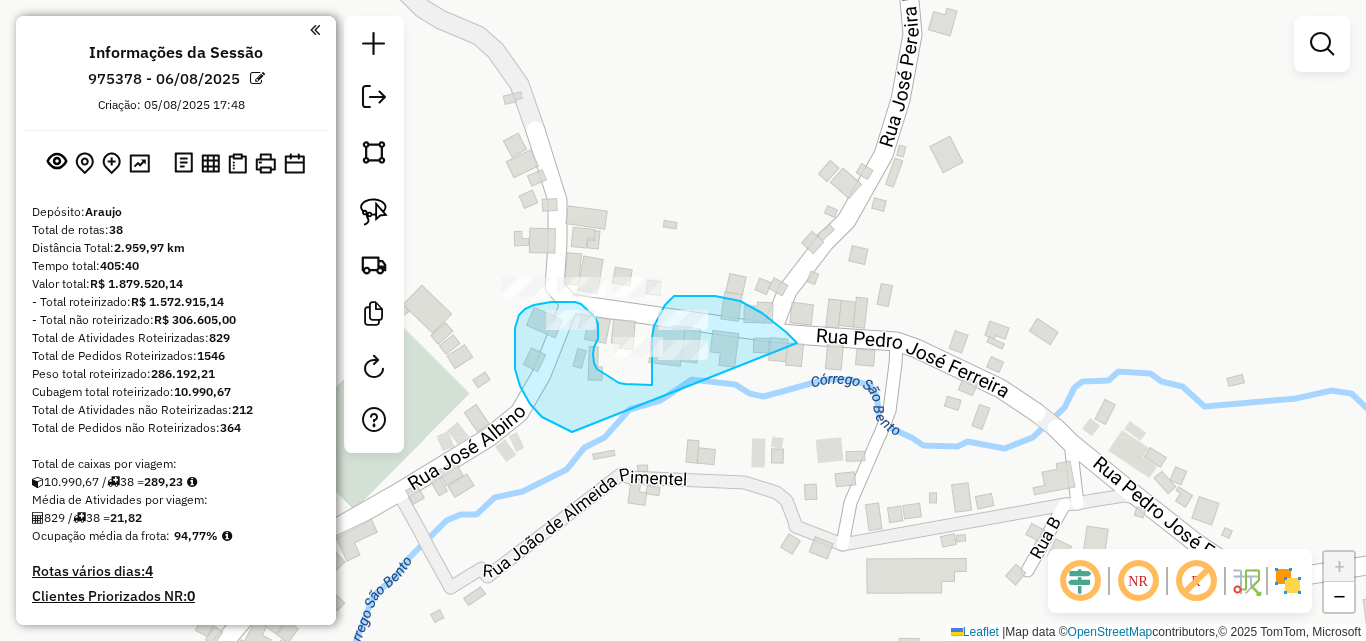 drag, startPoint x: 772, startPoint y: 321, endPoint x: 674, endPoint y: 448, distance: 160.41508 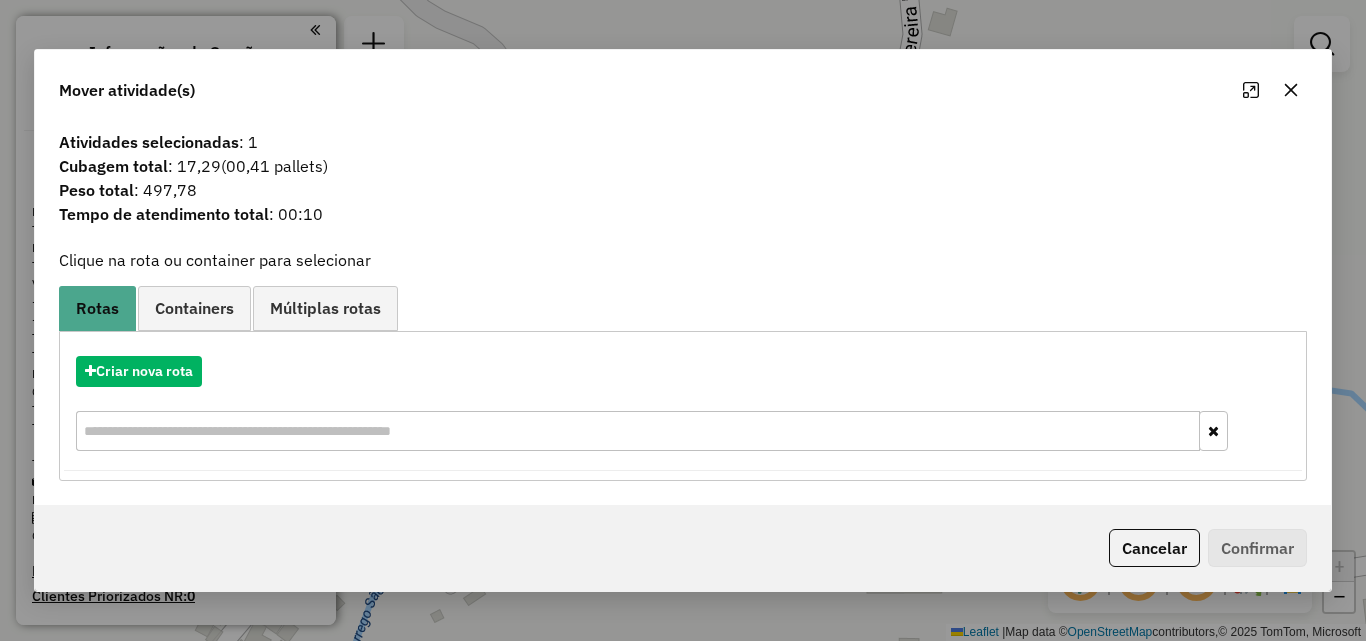 click 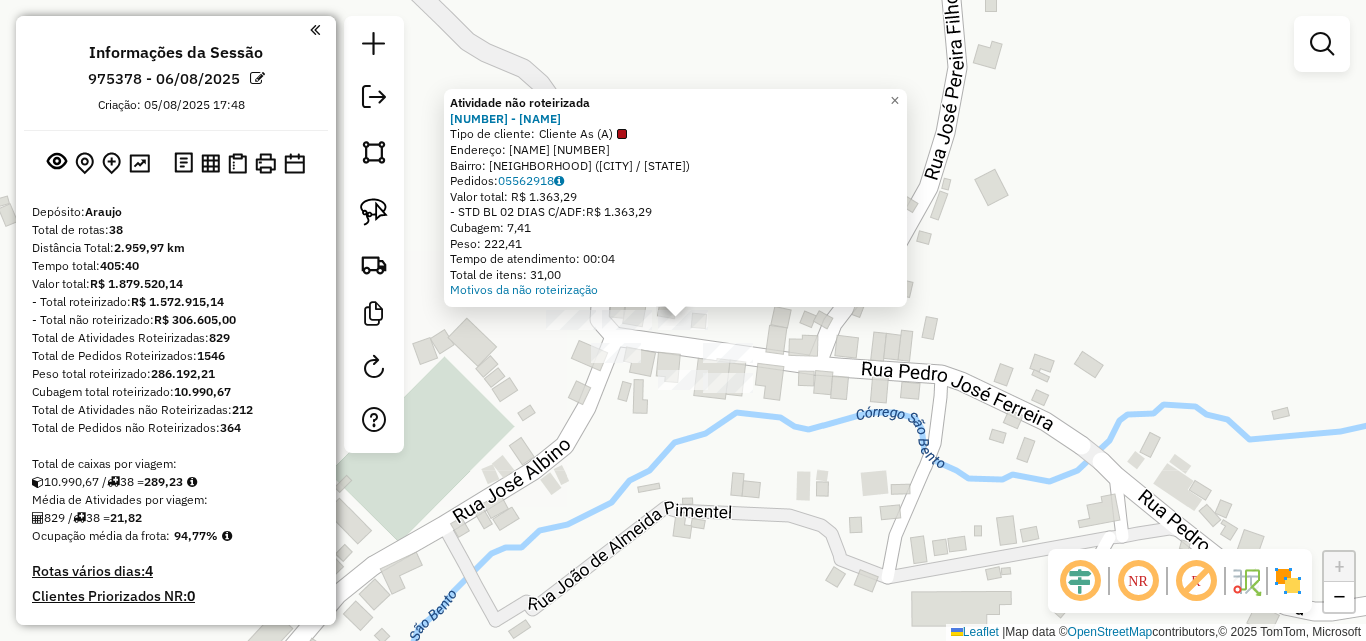 click on "Atividade não roteirizada [NUMBER] - [NAME] [NAME] Tipo de cliente: Cliente As (A) Endereço: [NAME] [NAME] [NUMBER] Bairro: [NAME] ([NAME] / MG) Pedidos: [NUMBER] Valor total: [PRICE] - STD BL [DATE] DIAS C/ADF: [PRICE] Cubagem: [NUMBER] Peso: [NUMBER] Tempo de atendimento: [TIME] Total de itens: [NUMBER] Motivos da não roteirização × Janela de atendimento Grade de atendimento Capacidade Transportadoras Veículos Cliente Pedidos Rotas Selecione os dias de semana para filtrar as janelas de atendimento Seg Ter Qua Qui Sex Sáb Dom Informe o período da janela de atendimento: De: Até: Filtrar exatamente a janela do cliente Considerar janela de atendimento padrão Selecione os dias de semana para filtrar as grades de atendimento Seg Ter Qua Qui Sex Sáb Dom Considerar clientes sem dia de atendimento cadastrado Clientes fora do dia de atendimento selecionado Filtrar as atividades entre os valores definidos abaixo: Peso mínimo: Peso máximo: De:" 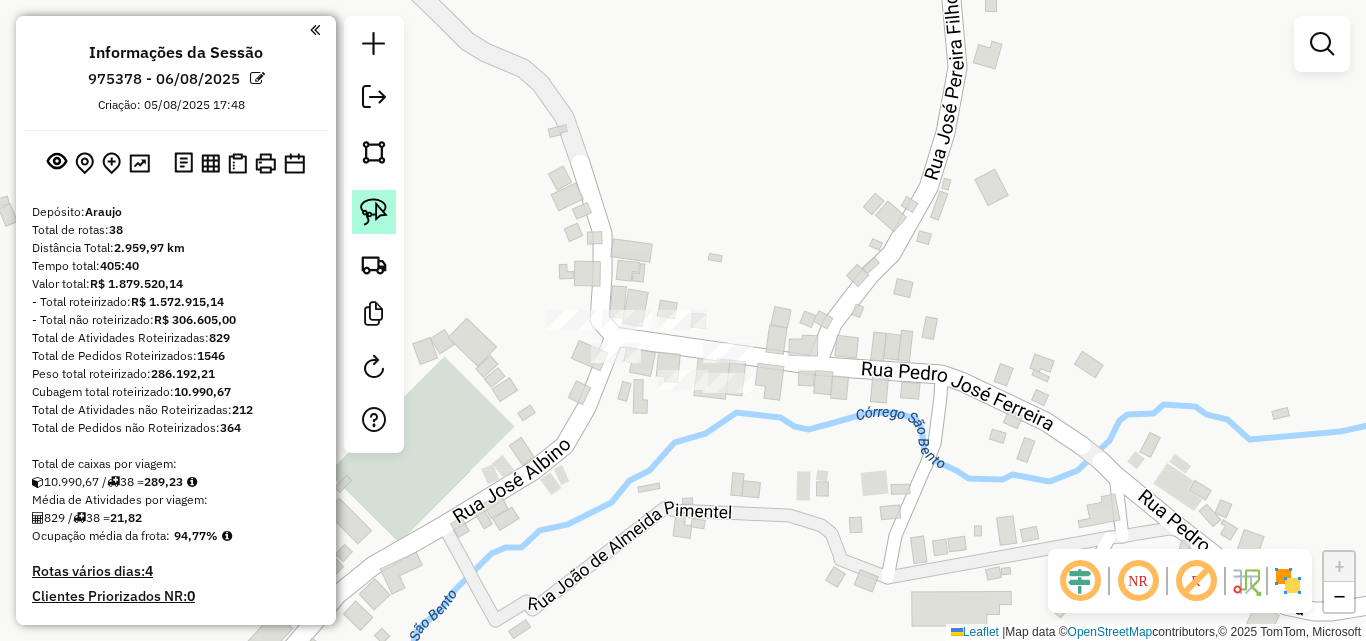 click 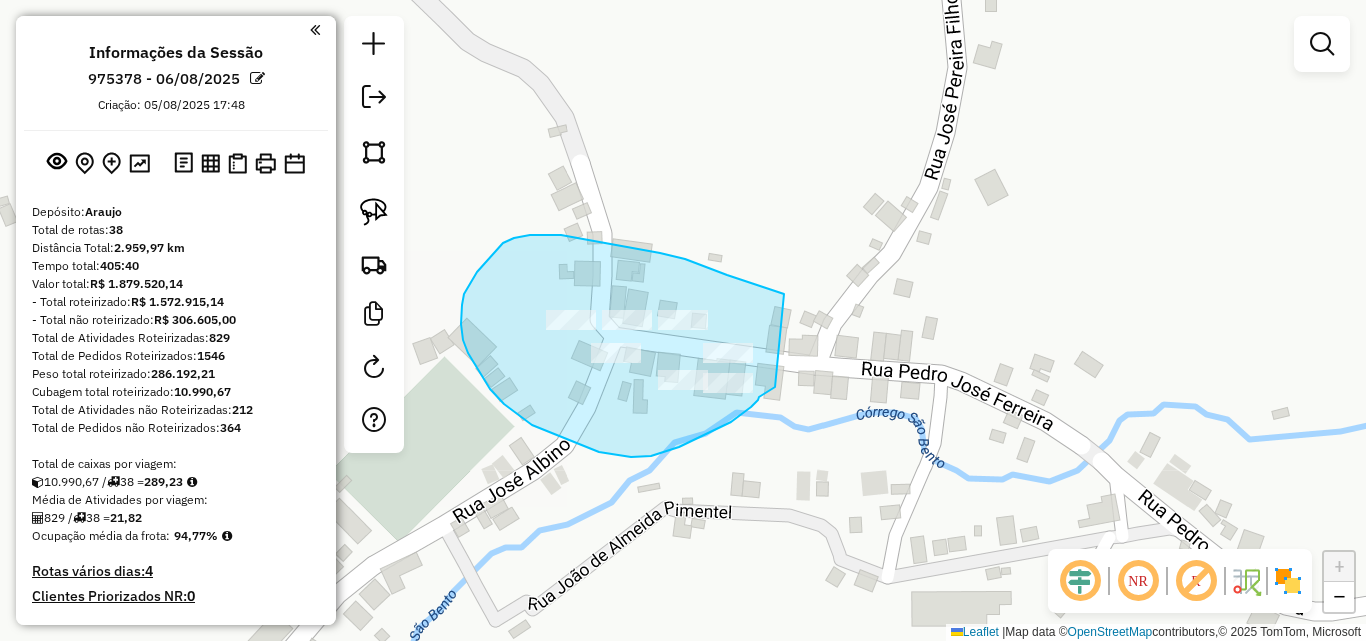 drag, startPoint x: 784, startPoint y: 294, endPoint x: 775, endPoint y: 387, distance: 93.43447 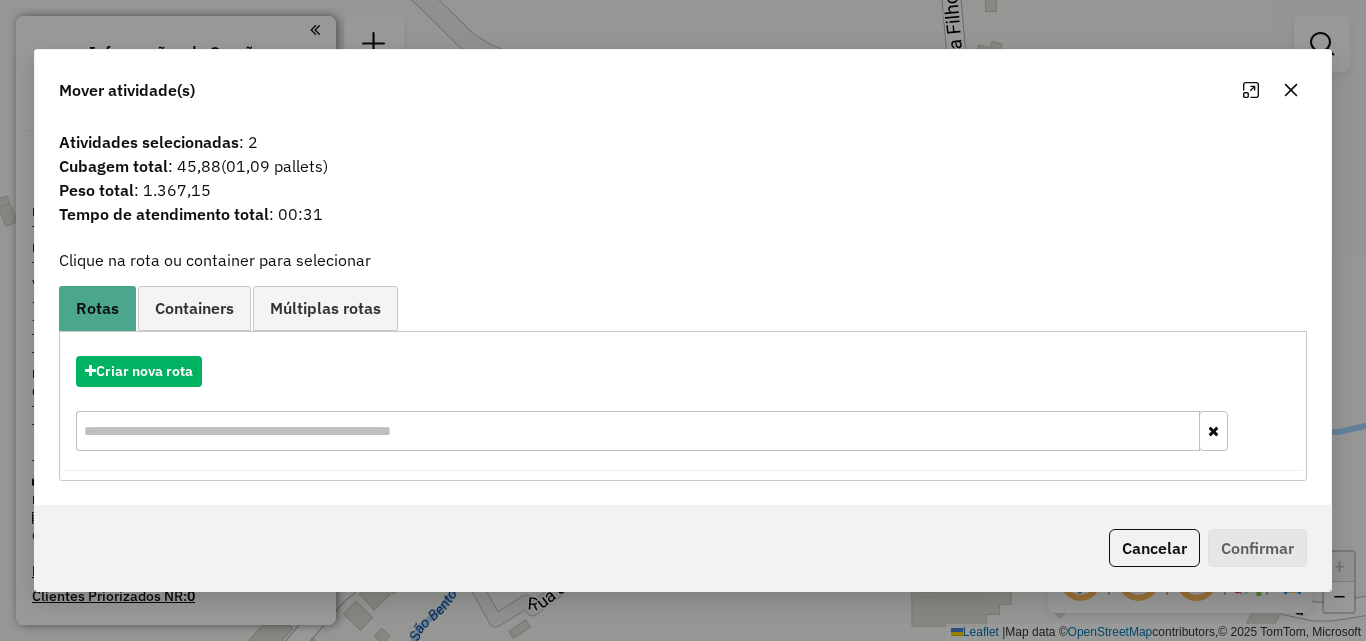 click 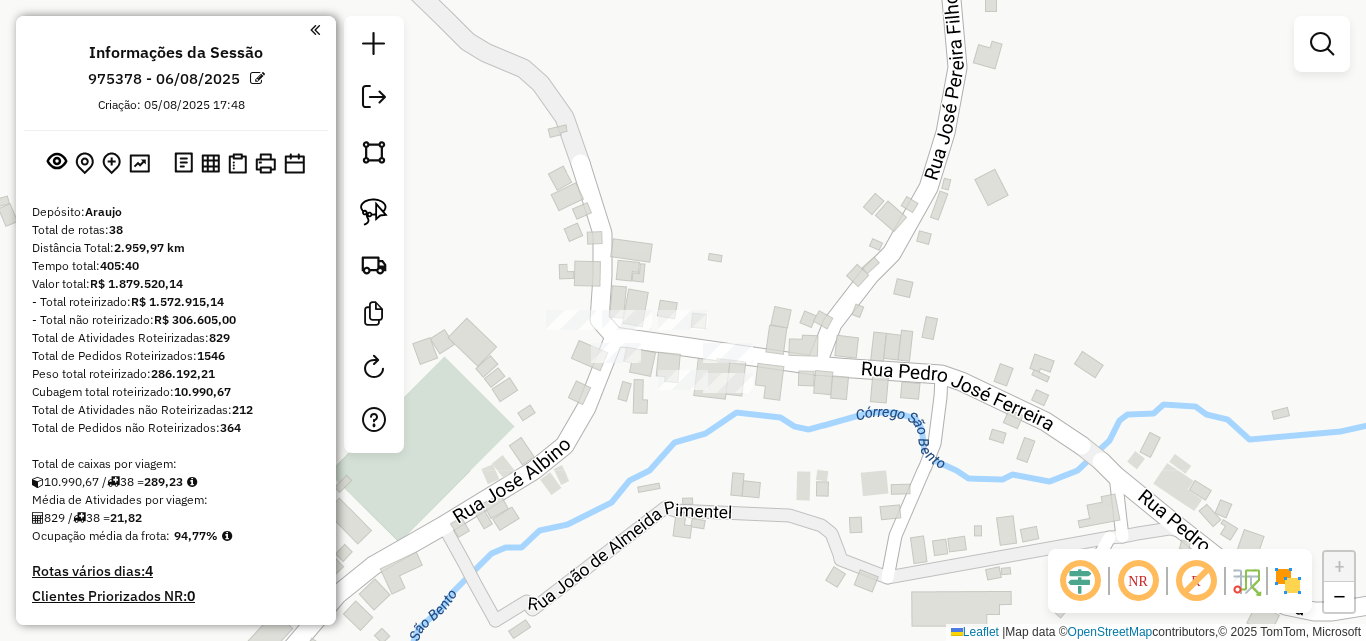 click on "Janela de atendimento Grade de atendimento Capacidade Transportadoras Veículos Cliente Pedidos  Rotas Selecione os dias de semana para filtrar as janelas de atendimento  Seg   Ter   Qua   Qui   Sex   Sáb   Dom  Informe o período da janela de atendimento: De: Até:  Filtrar exatamente a janela do cliente  Considerar janela de atendimento padrão  Selecione os dias de semana para filtrar as grades de atendimento  Seg   Ter   Qua   Qui   Sex   Sáb   Dom   Considerar clientes sem dia de atendimento cadastrado  Clientes fora do dia de atendimento selecionado Filtrar as atividades entre os valores definidos abaixo:  Peso mínimo:   Peso máximo:   Cubagem mínima:   Cubagem máxima:   De:   Até:  Filtrar as atividades entre o tempo de atendimento definido abaixo:  De:   Até:   Considerar capacidade total dos clientes não roteirizados Transportadora: Selecione um ou mais itens Tipo de veículo: Selecione um ou mais itens Veículo: Selecione um ou mais itens Motorista: Selecione um ou mais itens Nome: Rótulo:" 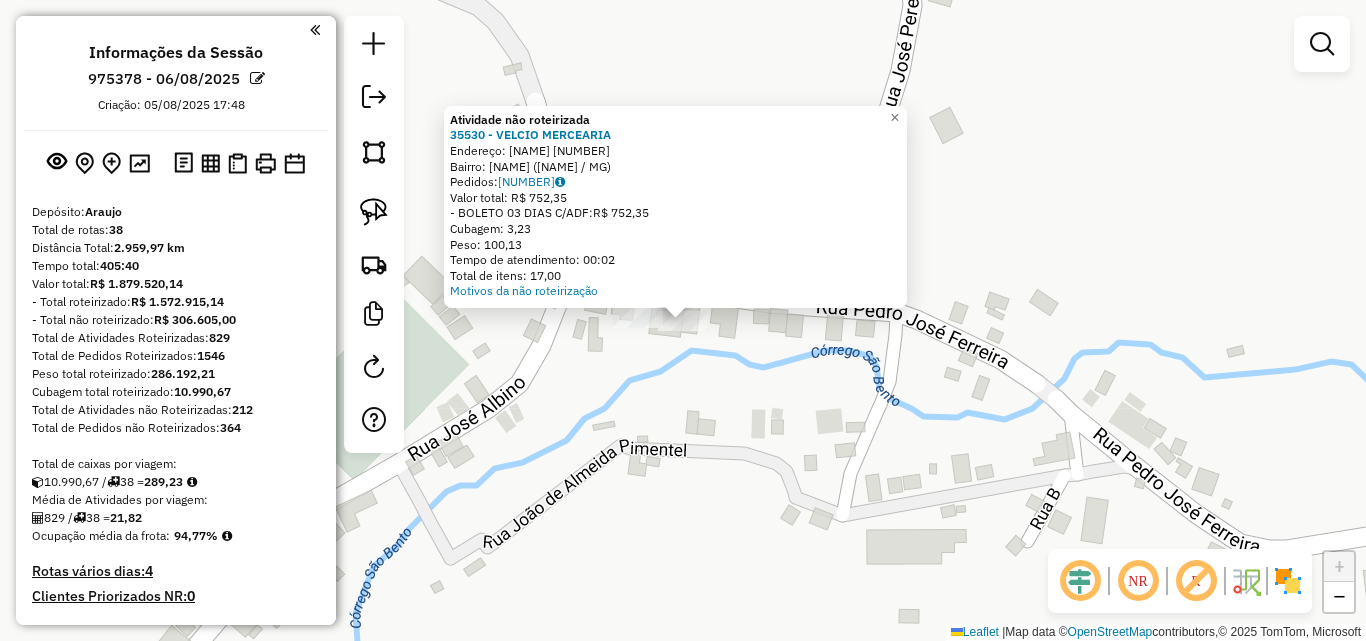 click on "Endereço: [NAME] [NUMBER] Bairro: [NAME] ([CITY] / [STATE])" 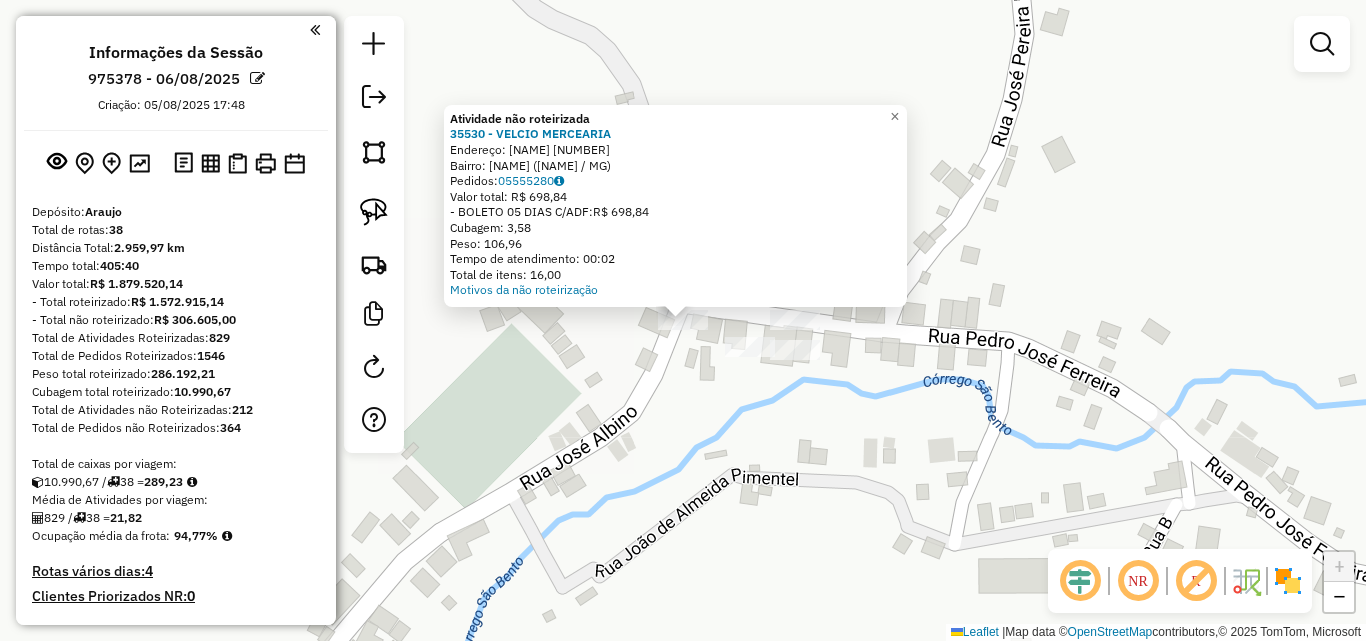 click on "Endereço: [NAME] [NUMBER] Bairro: [NAME] ([CITY] / [STATE])" 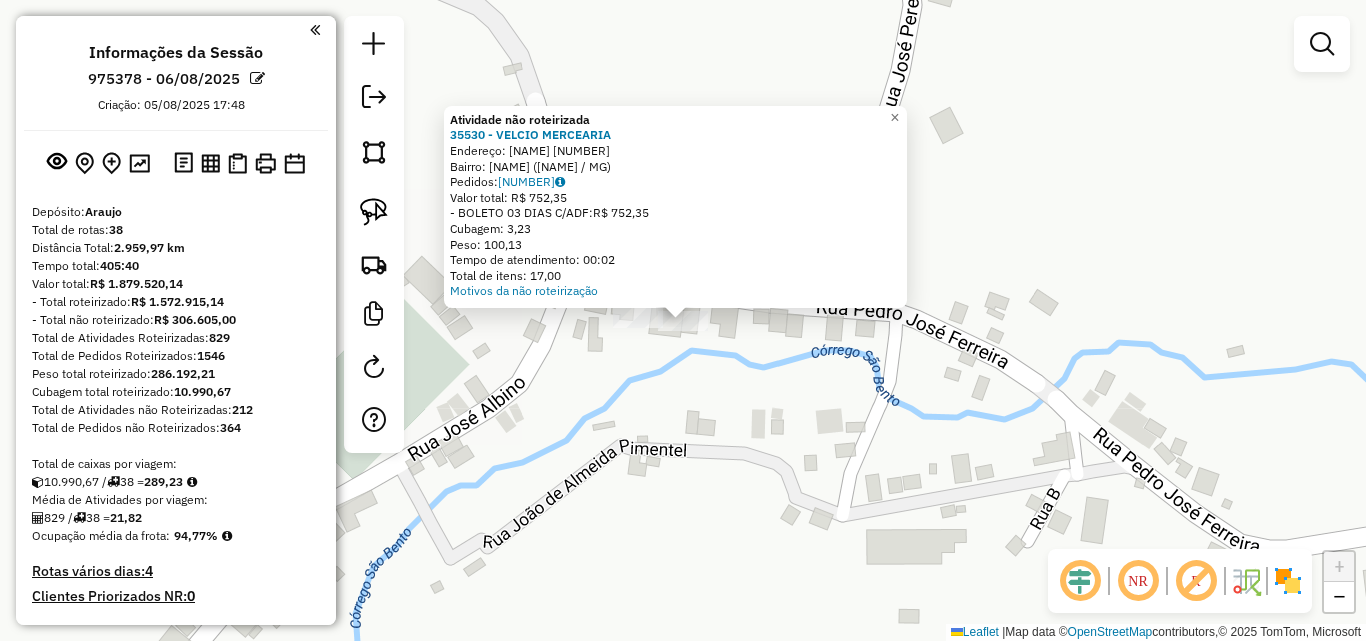 click on "Atividade não roteirizada [NUMBER] - [NAME] [NAME] Endereço: [NAME] [NAME] [NUMBER] Bairro: [NAME] ([NAME] / MG) Pedidos: [NUMBER] Valor total: [PRICE] - BOLETO [DATE] C/ADF: [PRICE] Cubagem: [NUMBER] Peso: [NUMBER] Tempo de atendimento: [TIME] Total de itens: [NUMBER] Motivos da não roteirização × Janela de atendimento Grade de atendimento Capacidade Transportadoras Veículos Cliente Pedidos Rotas Selecione os dias de semana para filtrar as janelas de atendimento Seg Ter Qua Qui Sex Sáb Dom Informe o período da janela de atendimento: De: Até: Filtrar exatamente a janela do cliente Considerar janela de atendimento padrão Selecione os dias de semana para filtrar as grades de atendimento Seg Ter Qua Qui Sex Sáb Dom Considerar clientes sem dia de atendimento cadastrado Clientes fora do dia de atendimento selecionado Filtrar as atividades entre os valores definidos abaixo: Peso mínimo: Peso máximo: Cubagem mínima: De: +" 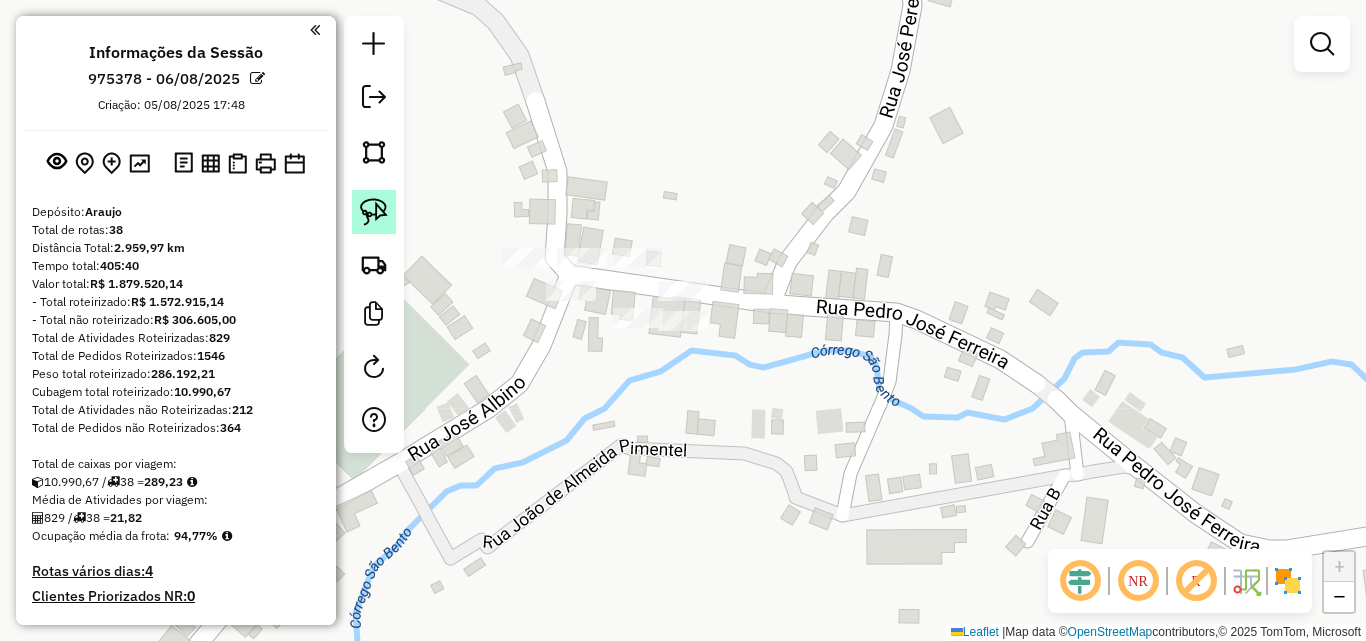 click 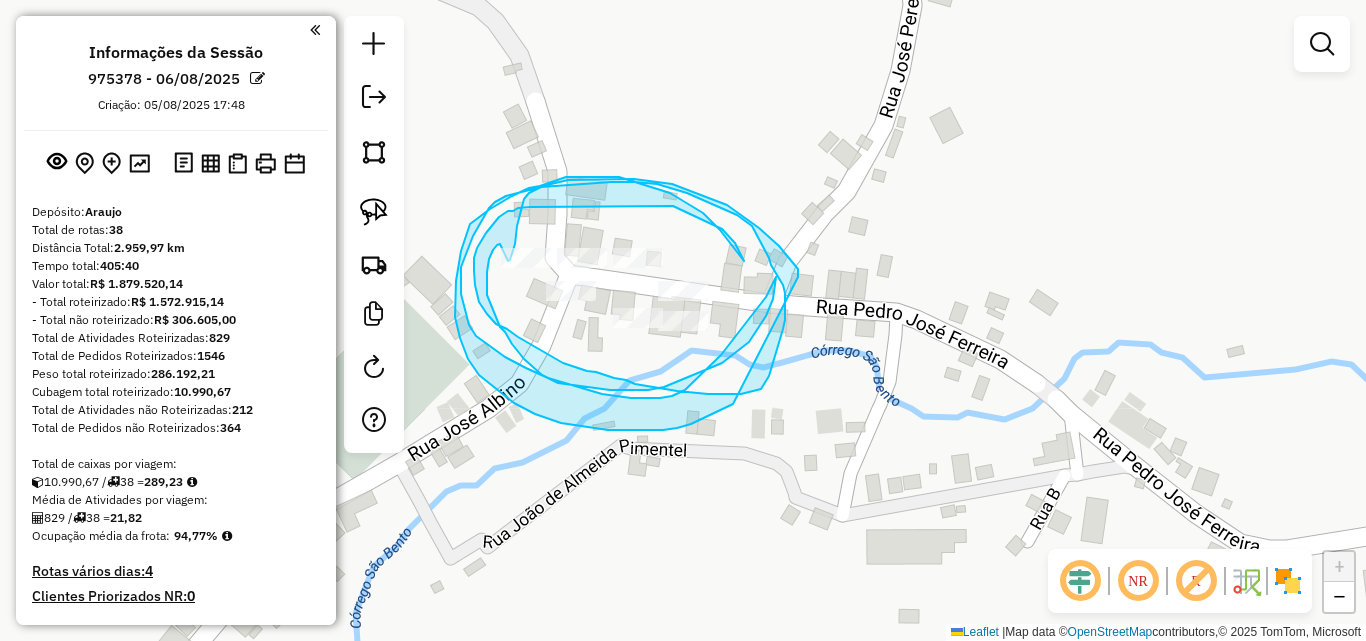 drag, startPoint x: 798, startPoint y: 277, endPoint x: 760, endPoint y: 379, distance: 108.84852 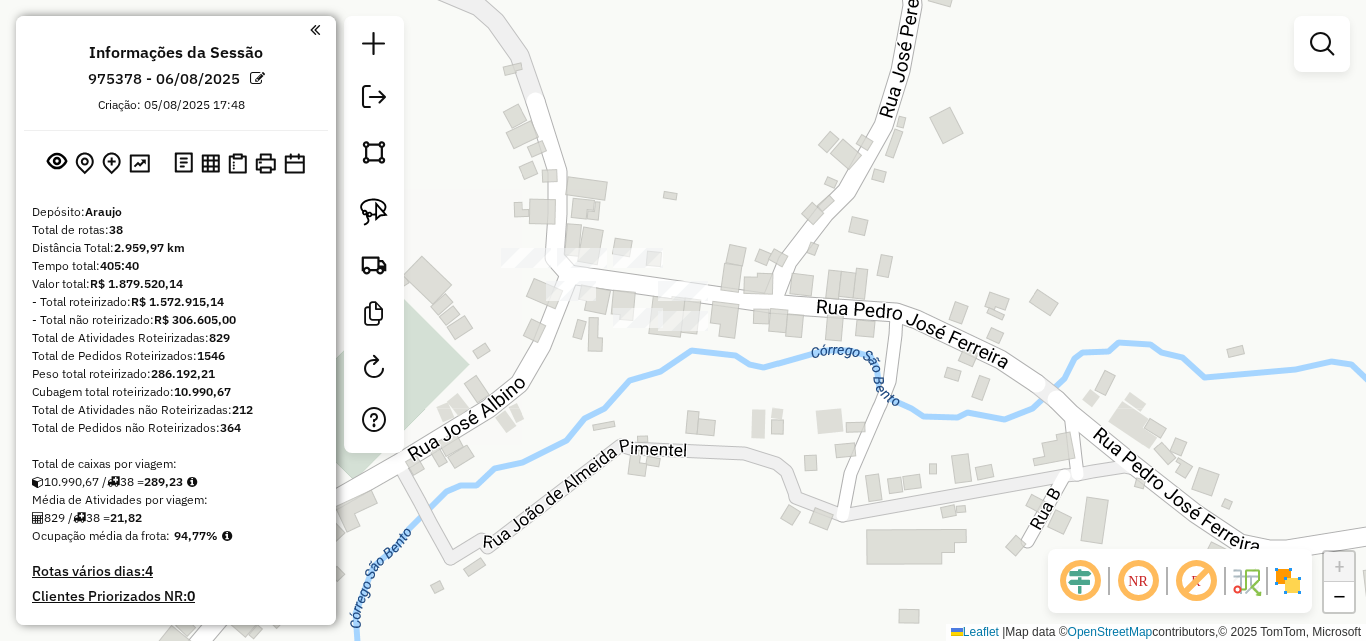 click on "Janela de atendimento Grade de atendimento Capacidade Transportadoras Veículos Cliente Pedidos  Rotas Selecione os dias de semana para filtrar as janelas de atendimento  Seg   Ter   Qua   Qui   Sex   Sáb   Dom  Informe o período da janela de atendimento: De: Até:  Filtrar exatamente a janela do cliente  Considerar janela de atendimento padrão  Selecione os dias de semana para filtrar as grades de atendimento  Seg   Ter   Qua   Qui   Sex   Sáb   Dom   Considerar clientes sem dia de atendimento cadastrado  Clientes fora do dia de atendimento selecionado Filtrar as atividades entre os valores definidos abaixo:  Peso mínimo:   Peso máximo:   Cubagem mínima:   Cubagem máxima:   De:   Até:  Filtrar as atividades entre o tempo de atendimento definido abaixo:  De:   Até:   Considerar capacidade total dos clientes não roteirizados Transportadora: Selecione um ou mais itens Tipo de veículo: Selecione um ou mais itens Veículo: Selecione um ou mais itens Motorista: Selecione um ou mais itens Nome: Rótulo:" 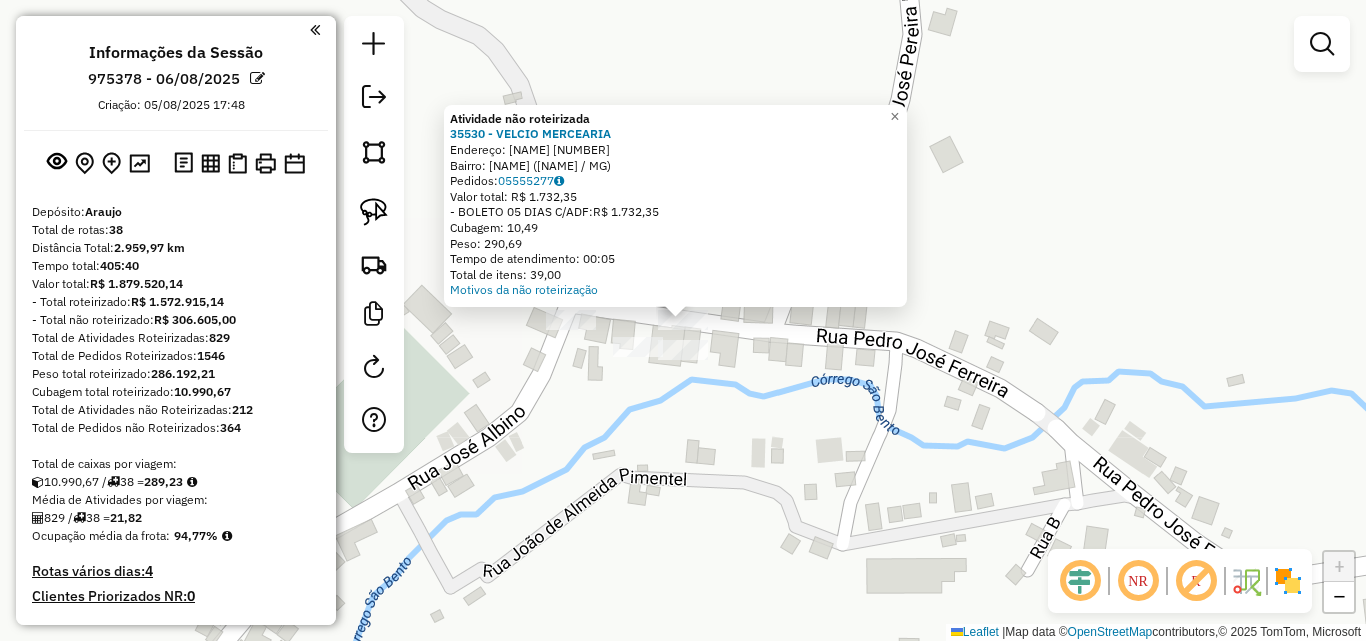 click on "Endereço: [NAME] [NUMBER] Bairro: [NAME] ([CITY] / [STATE])" 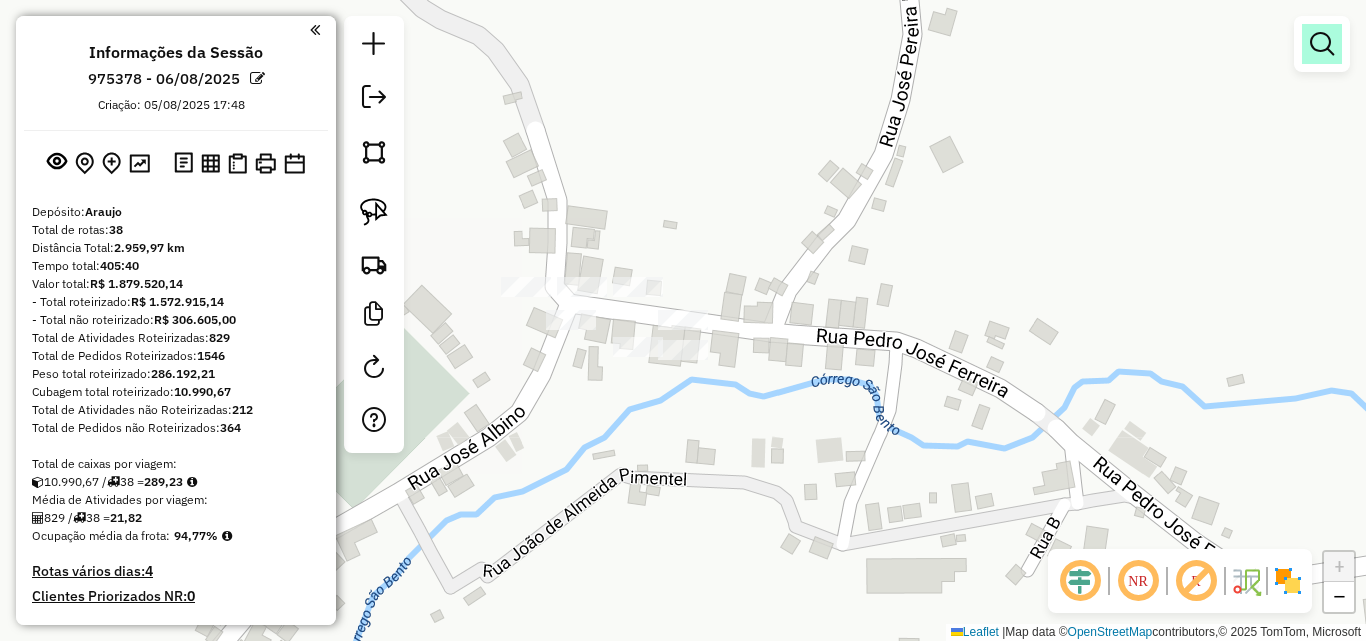 click at bounding box center (1322, 44) 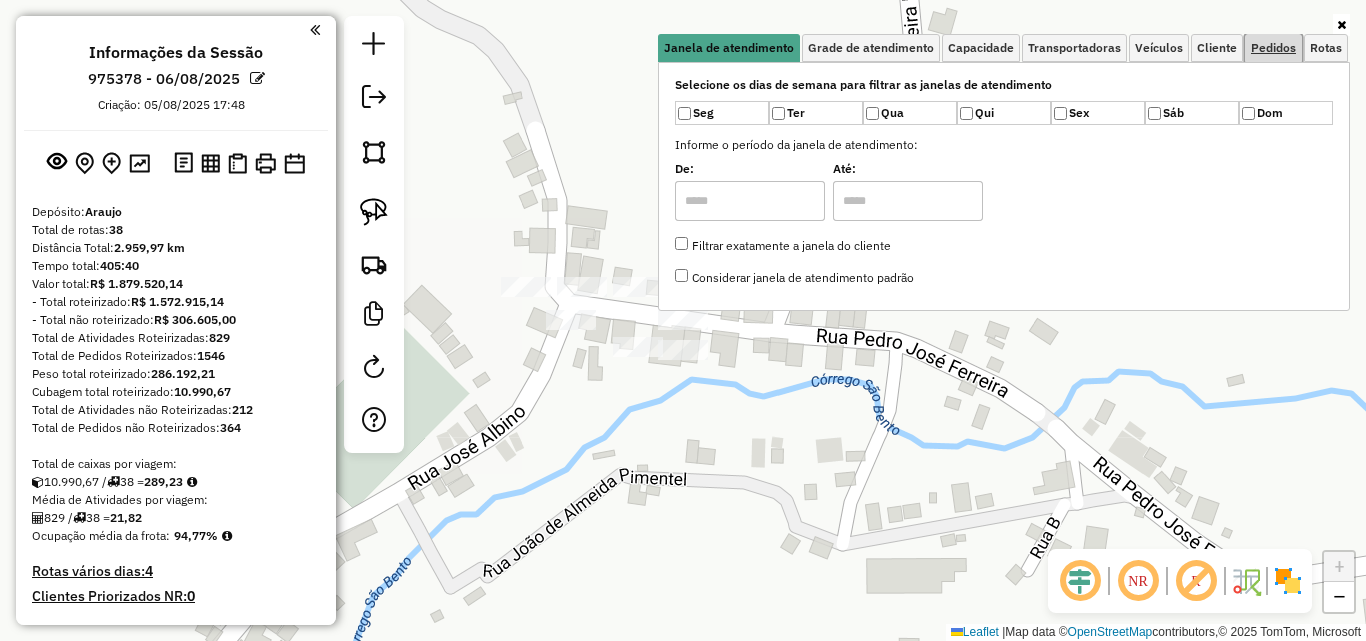 click on "Pedidos" at bounding box center [1273, 48] 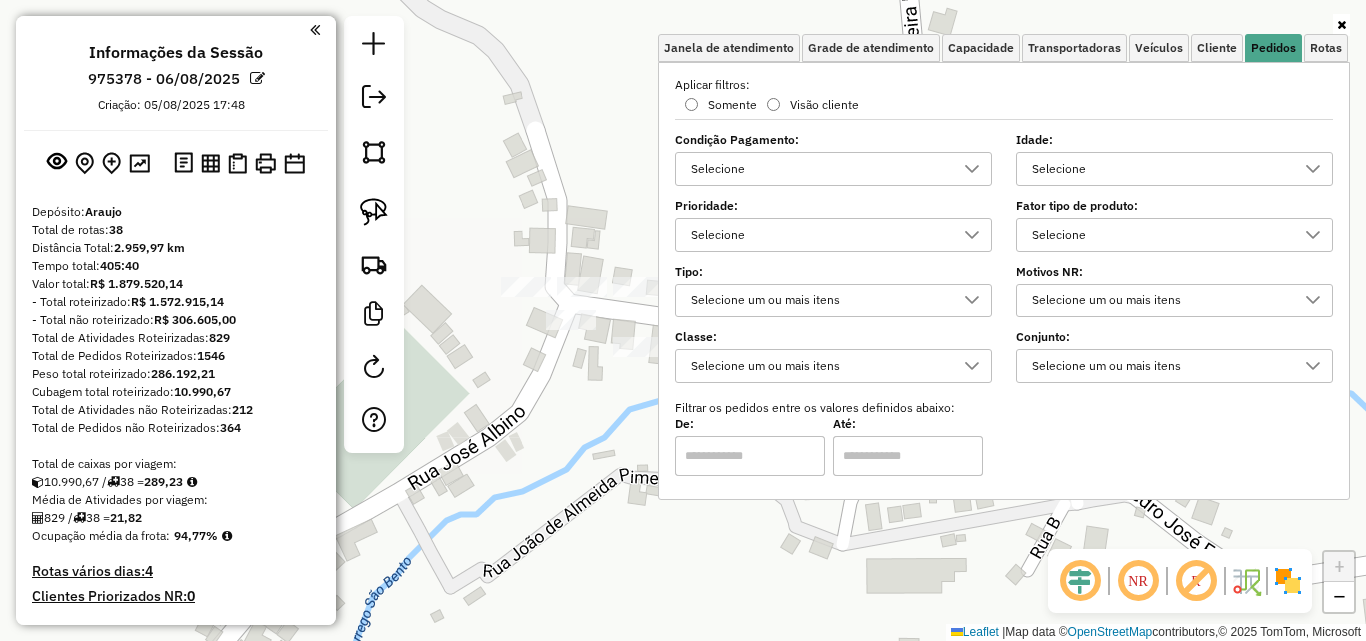 click on "Selecione" at bounding box center (1159, 169) 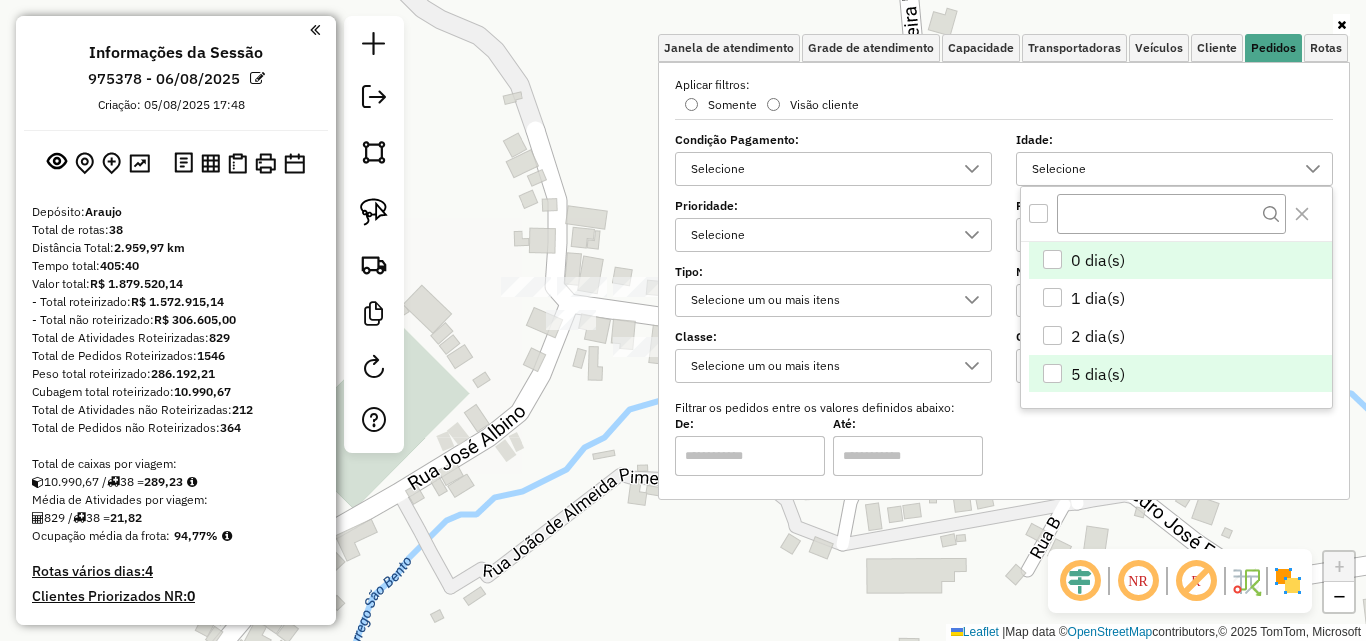 click on "5 dia(s)" at bounding box center [1098, 374] 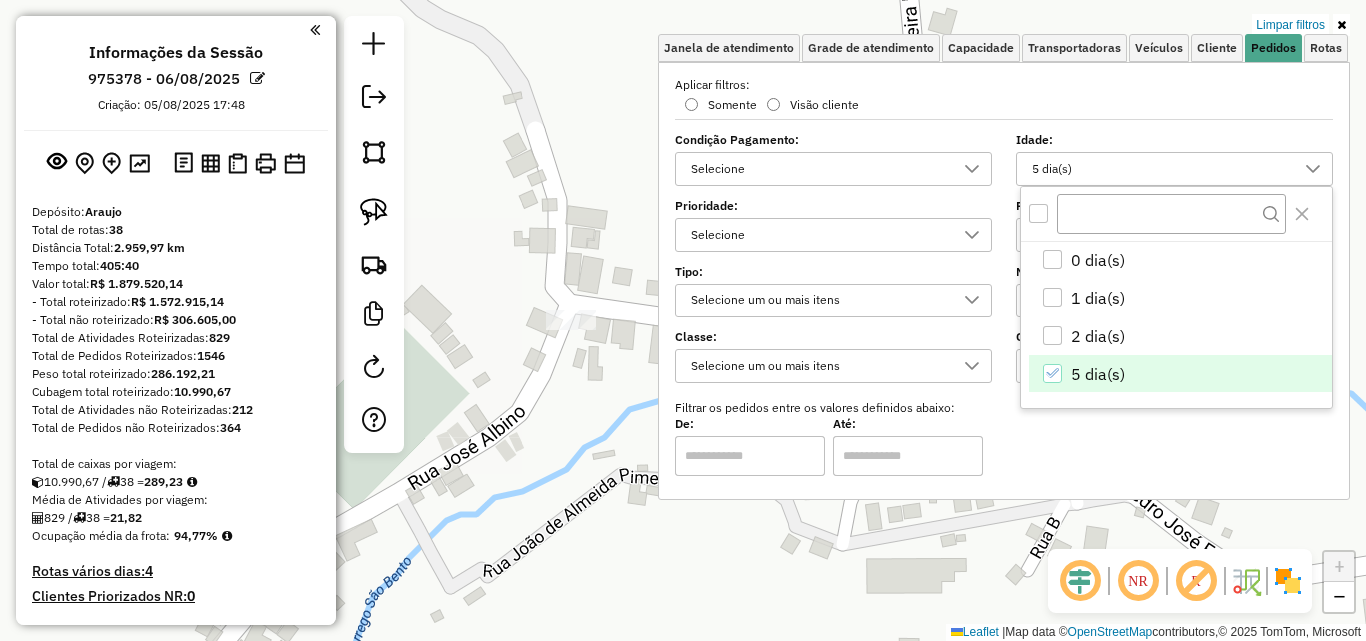 click on "Limpar filtros Janela de atendimento Grade de atendimento Capacidade Transportadoras Veículos Cliente Pedidos  Rotas Selecione os dias de semana para filtrar as janelas de atendimento  Seg   Ter   Qua   Qui   Sex   Sáb   Dom  Informe o período da janela de atendimento: De: Até:  Filtrar exatamente a janela do cliente  Considerar janela de atendimento padrão  Selecione os dias de semana para filtrar as grades de atendimento  Seg   Ter   Qua   Qui   Sex   Sáb   Dom   Considerar clientes sem dia de atendimento cadastrado  Clientes fora do dia de atendimento selecionado Filtrar as atividades entre os valores definidos abaixo:  Peso mínimo:   Peso máximo:   Cubagem mínima:   Cubagem máxima:   De:   Até:  Filtrar as atividades entre o tempo de atendimento definido abaixo:  De:   Até:   Considerar capacidade total dos clientes não roteirizados Transportadora: Selecione um ou mais itens Tipo de veículo: Selecione um ou mais itens Veículo: Selecione um ou mais itens Motorista: Selecione um ou mais itens" 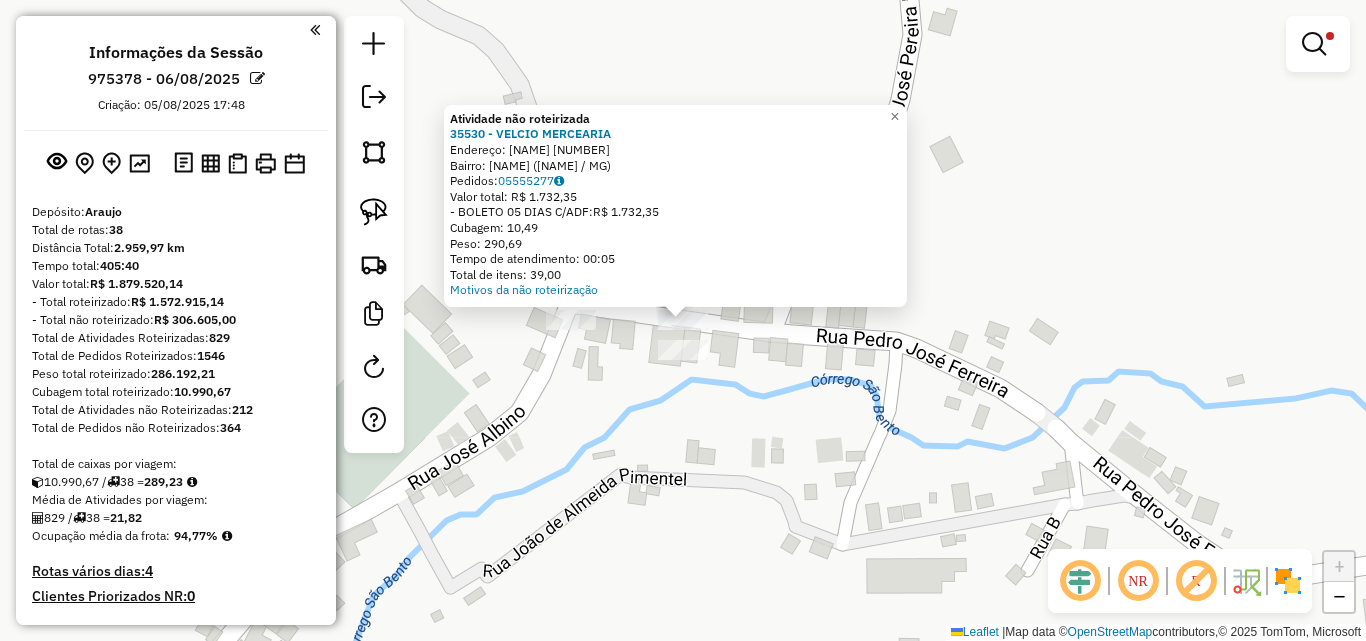 click on "Endereço: [NAME] [NUMBER] Bairro: [NAME] ([CITY] / [STATE])" 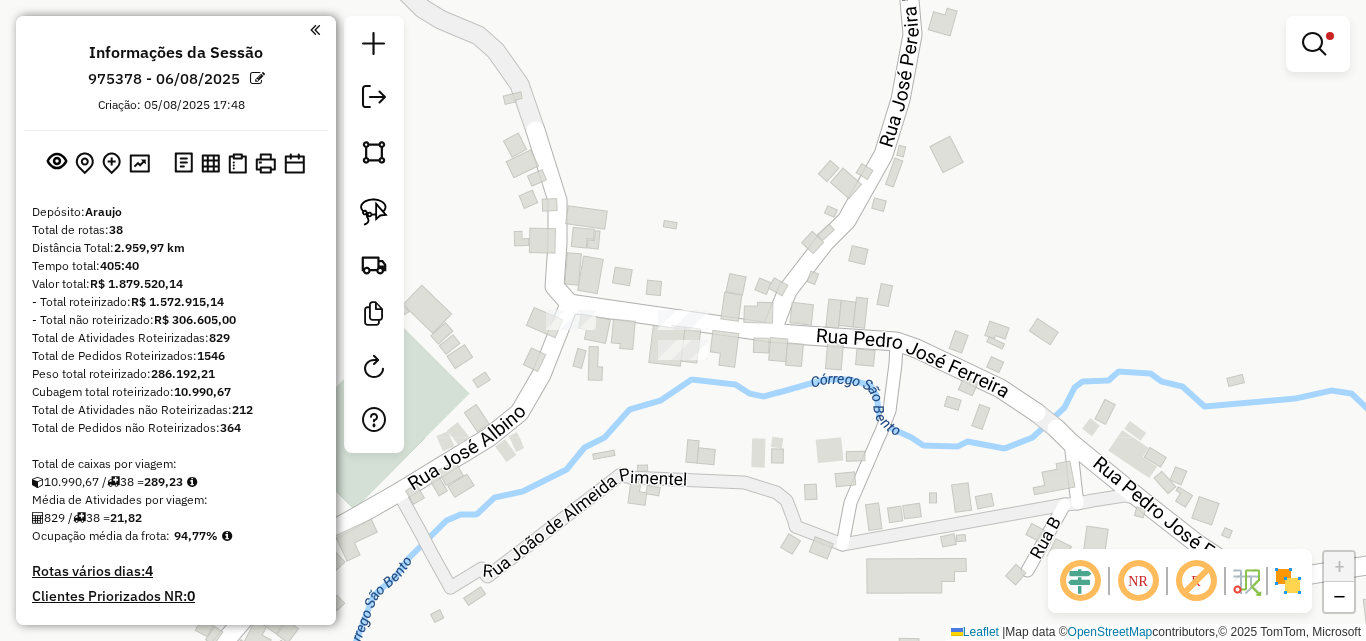 click on "Limpar filtros Janela de atendimento Grade de atendimento Capacidade Transportadoras Veículos Cliente Pedidos  Rotas Selecione os dias de semana para filtrar as janelas de atendimento  Seg   Ter   Qua   Qui   Sex   Sáb   Dom  Informe o período da janela de atendimento: De: Até:  Filtrar exatamente a janela do cliente  Considerar janela de atendimento padrão  Selecione os dias de semana para filtrar as grades de atendimento  Seg   Ter   Qua   Qui   Sex   Sáb   Dom   Considerar clientes sem dia de atendimento cadastrado  Clientes fora do dia de atendimento selecionado Filtrar as atividades entre os valores definidos abaixo:  Peso mínimo:   Peso máximo:   Cubagem mínima:   Cubagem máxima:   De:   Até:  Filtrar as atividades entre o tempo de atendimento definido abaixo:  De:   Até:   Considerar capacidade total dos clientes não roteirizados Transportadora: Selecione um ou mais itens Tipo de veículo: Selecione um ou mais itens Veículo: Selecione um ou mais itens Motorista: Selecione um ou mais itens" 